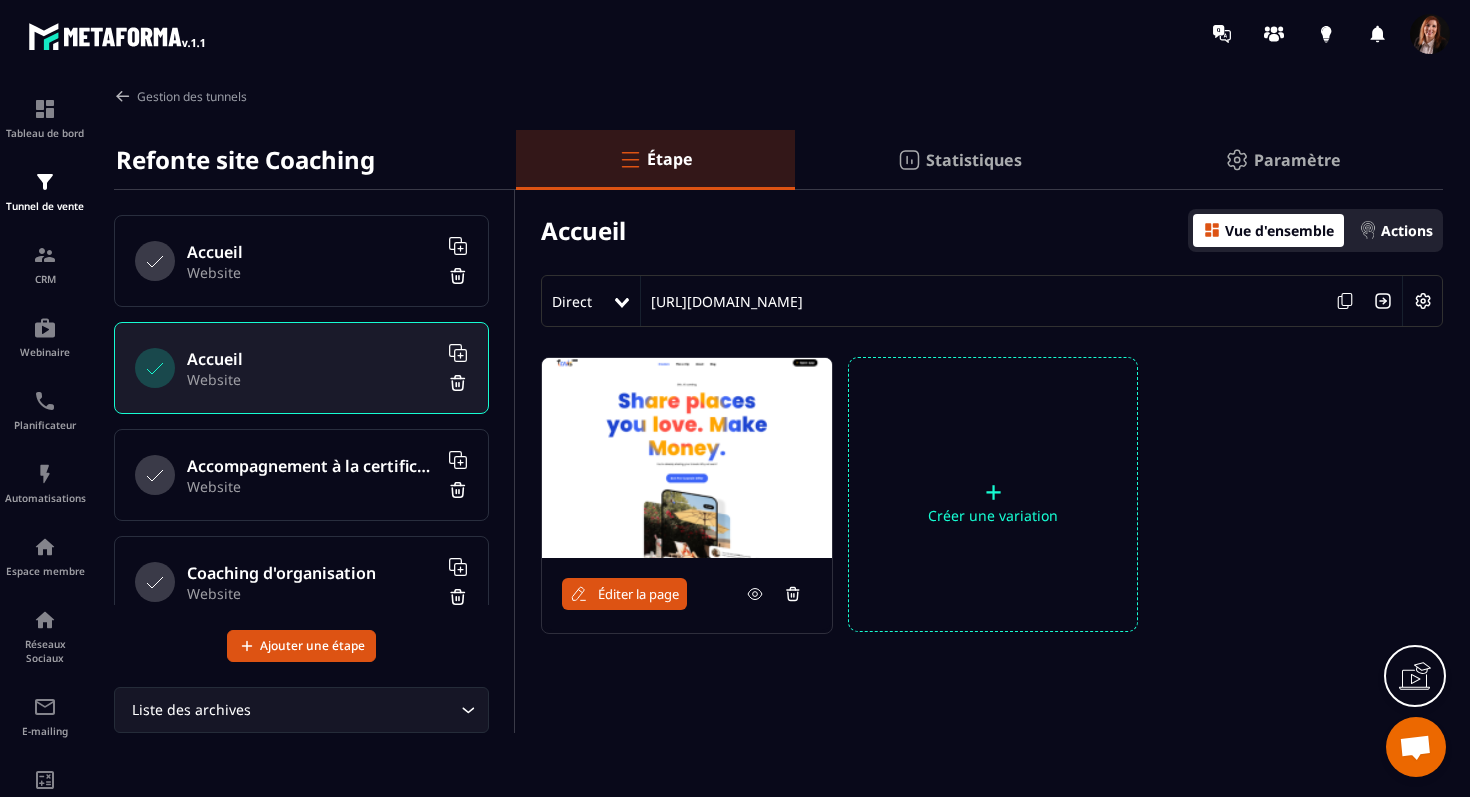 scroll, scrollTop: 0, scrollLeft: 0, axis: both 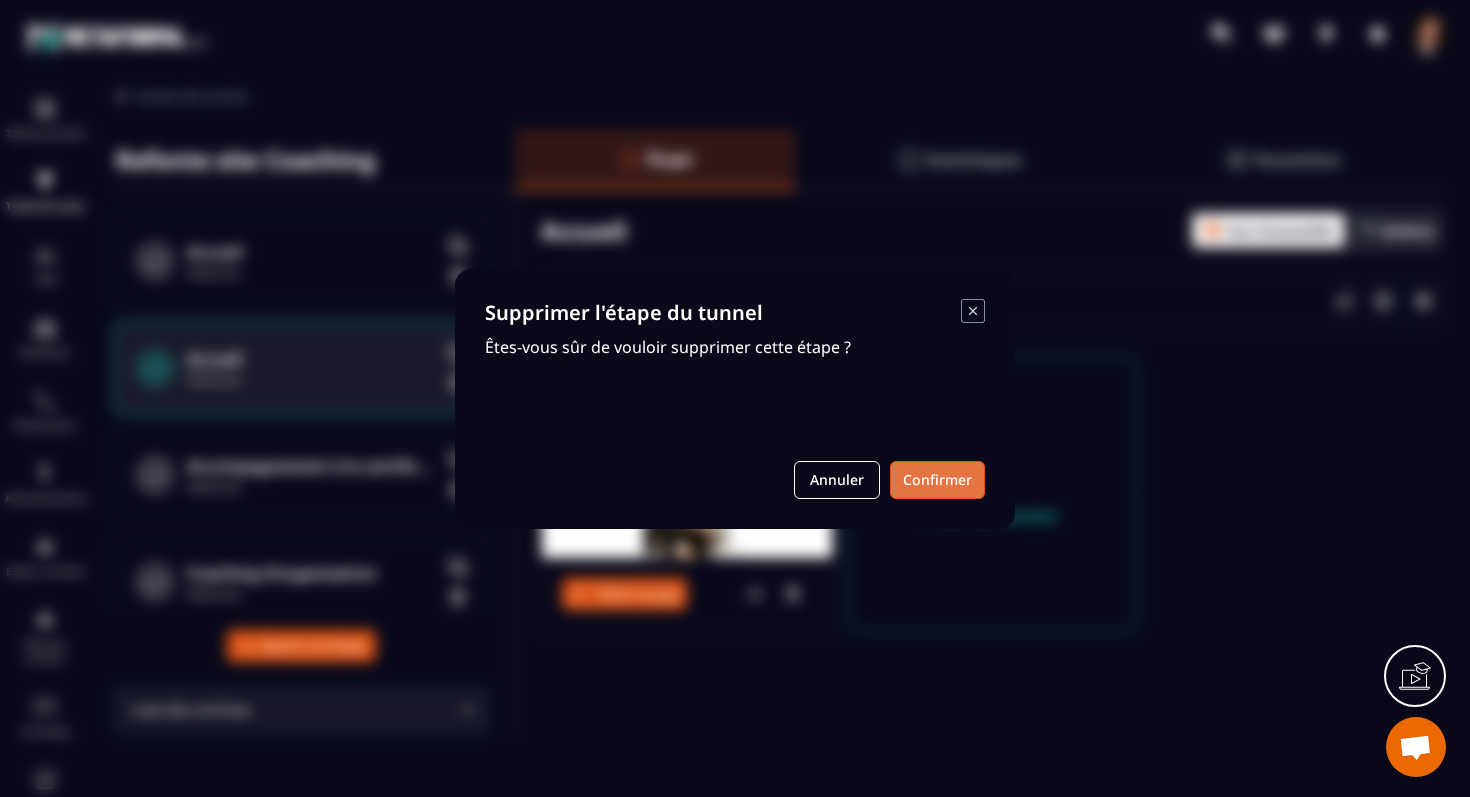 click on "Confirmer" at bounding box center (937, 480) 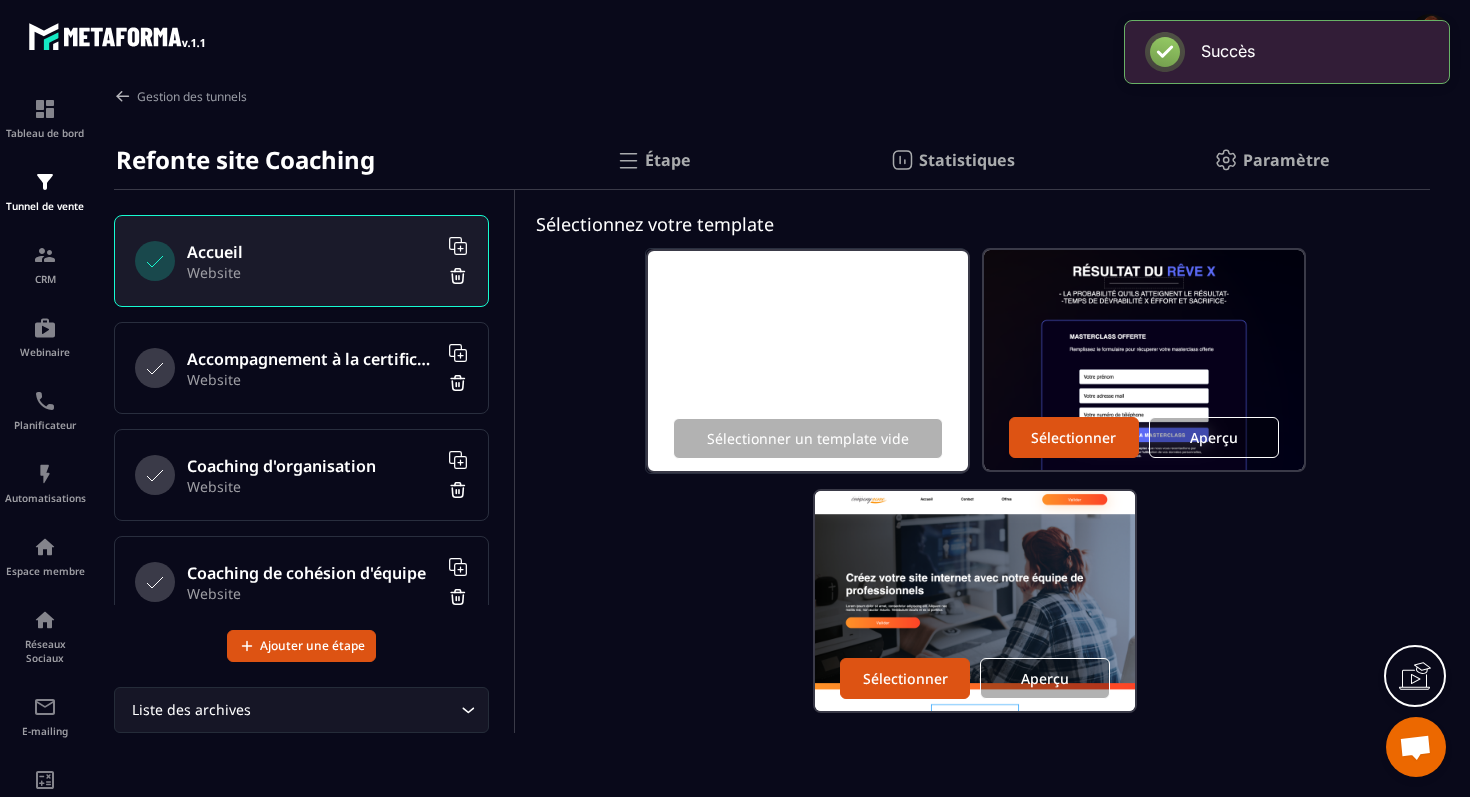 click on "Accueil Website" at bounding box center (301, 261) 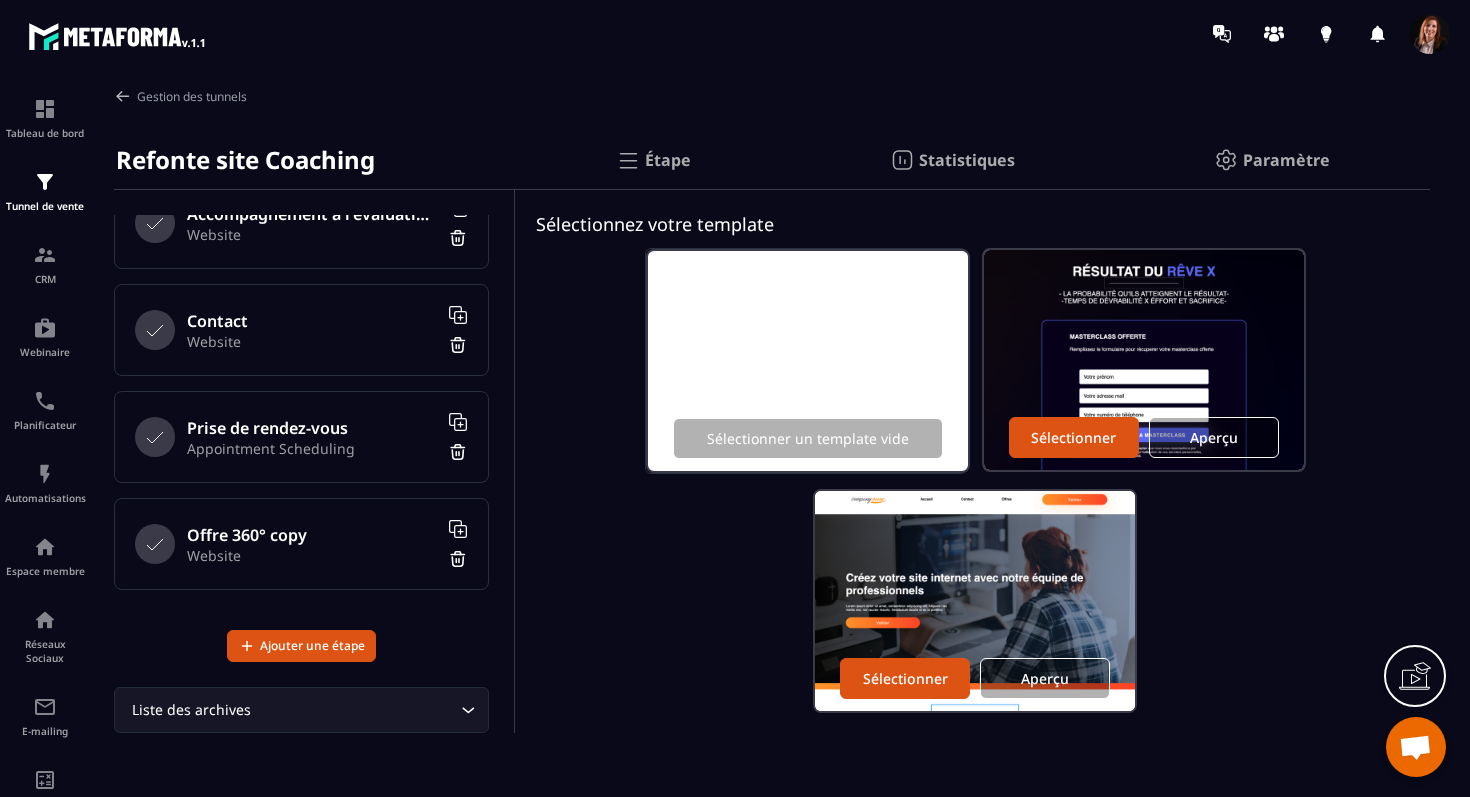 scroll, scrollTop: 0, scrollLeft: 0, axis: both 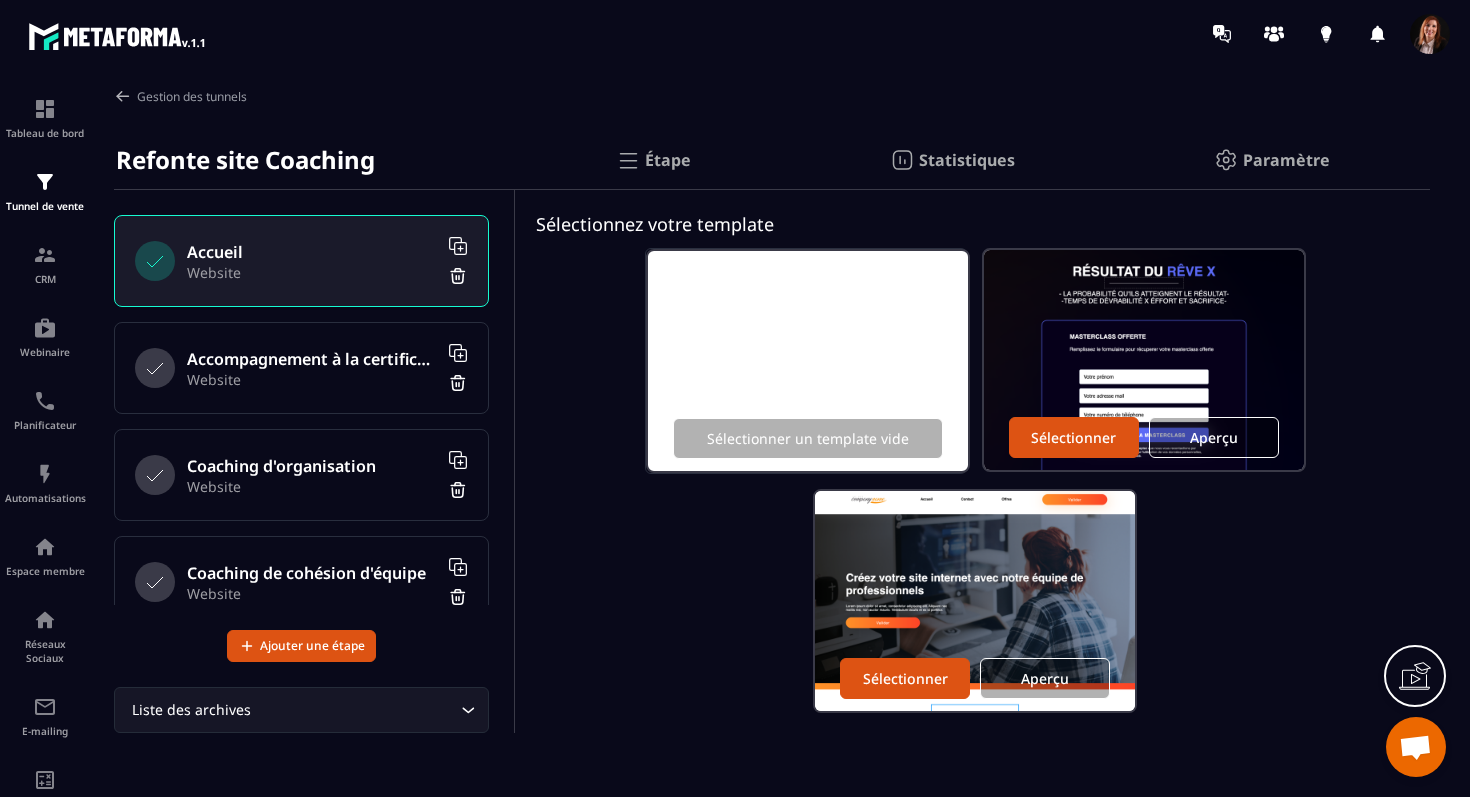 click on "Website" at bounding box center [312, 272] 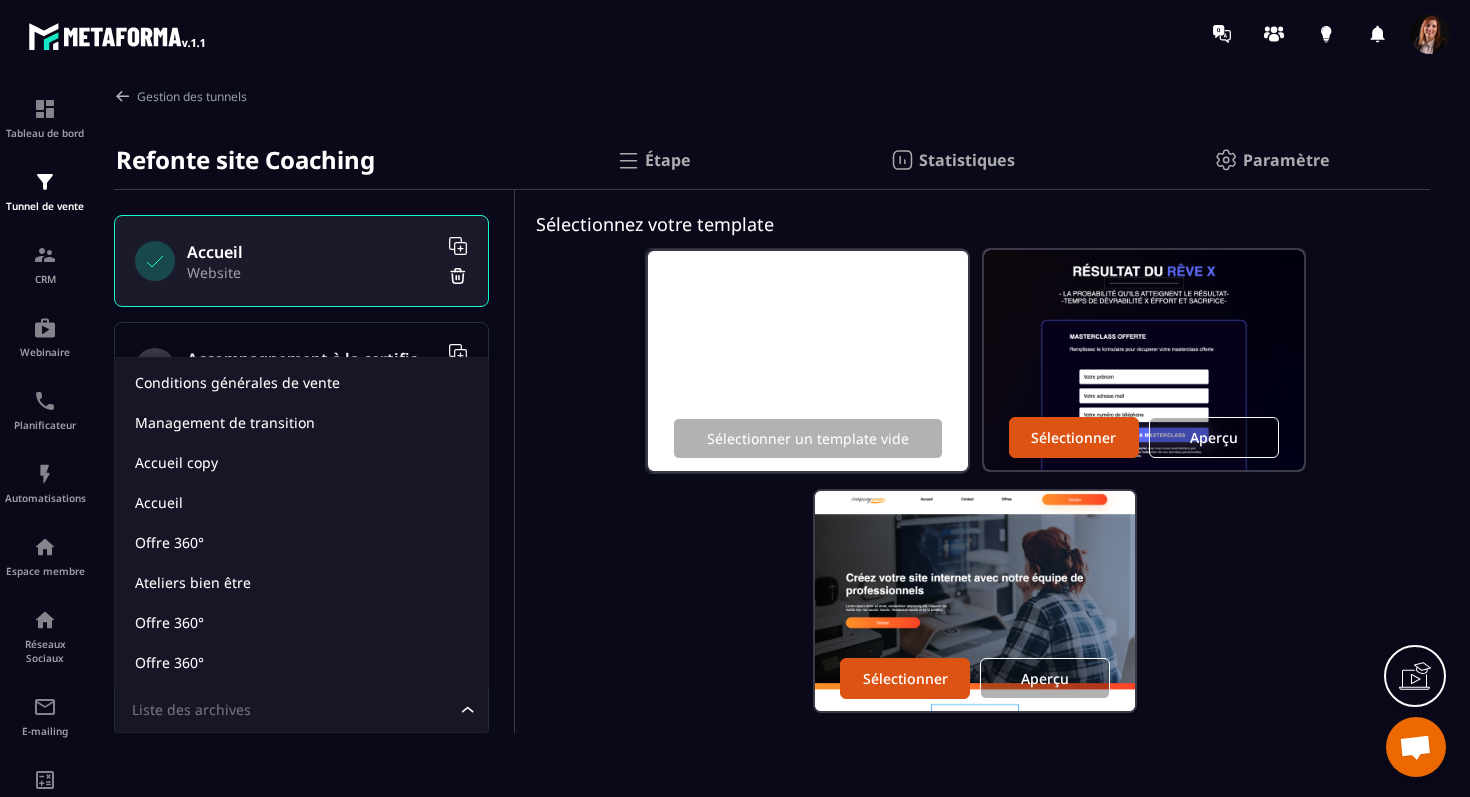 click on "Liste des archives" at bounding box center (291, 710) 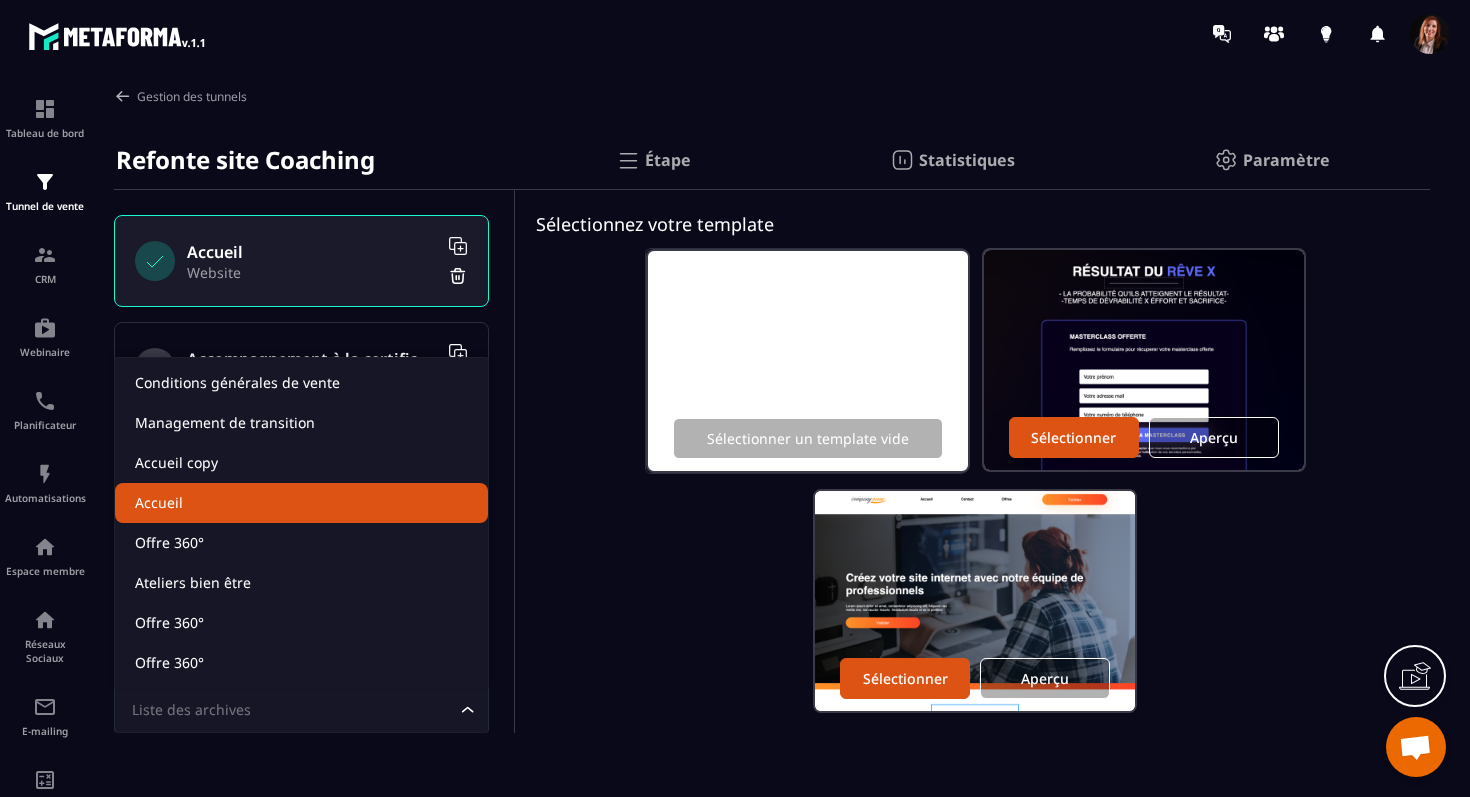 click on "Accueil" 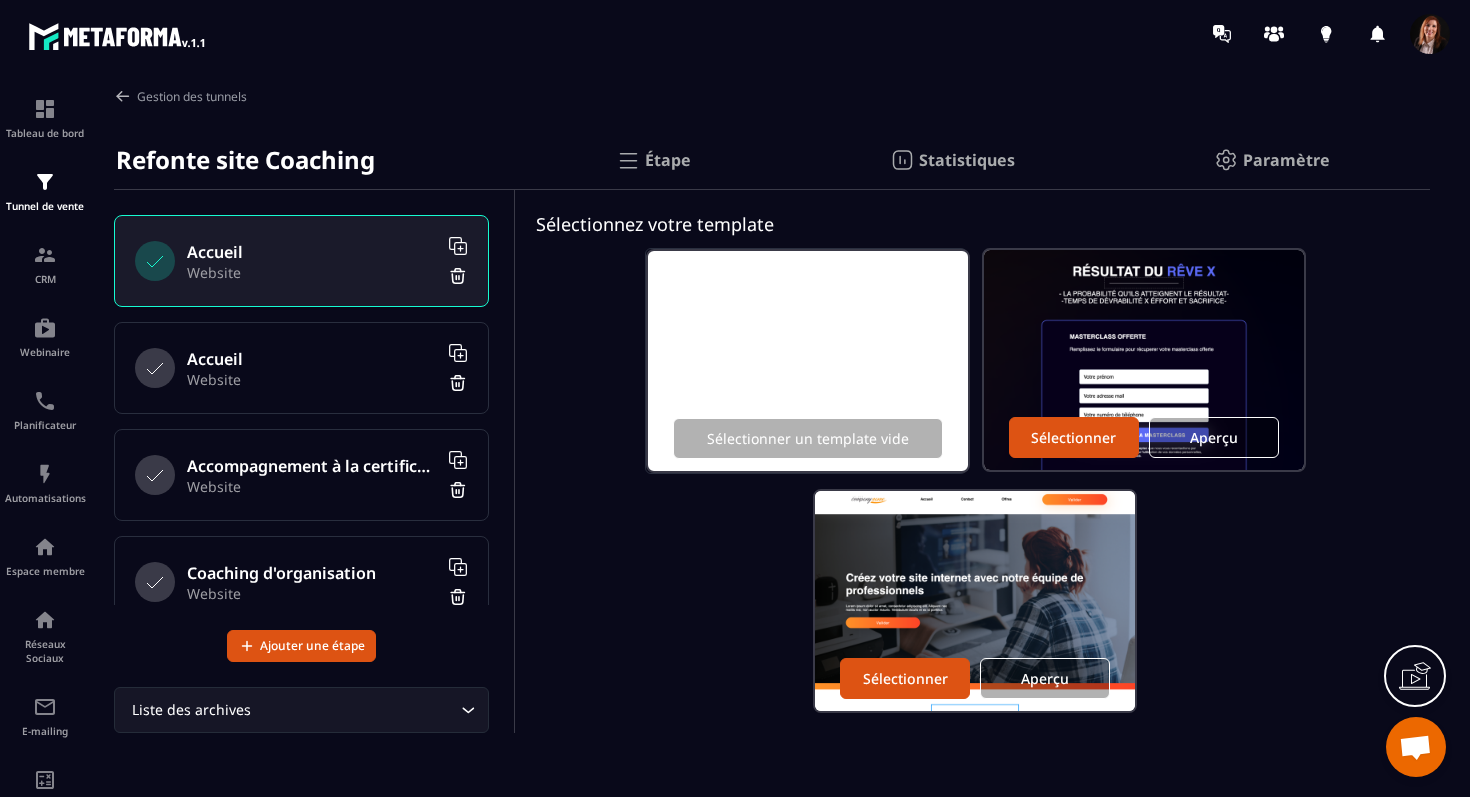 click on "Website" at bounding box center (312, 379) 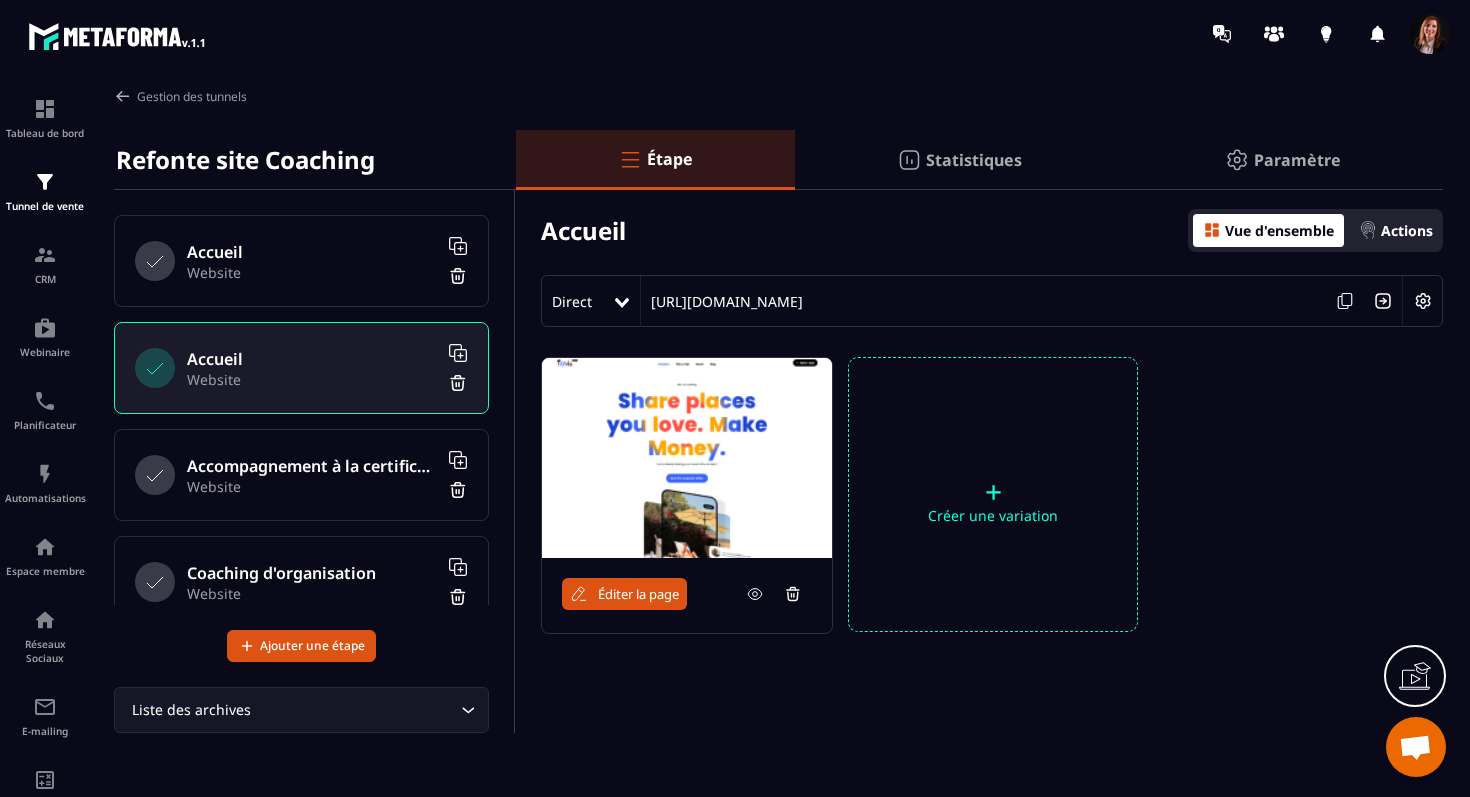 click on "Website" at bounding box center (312, 272) 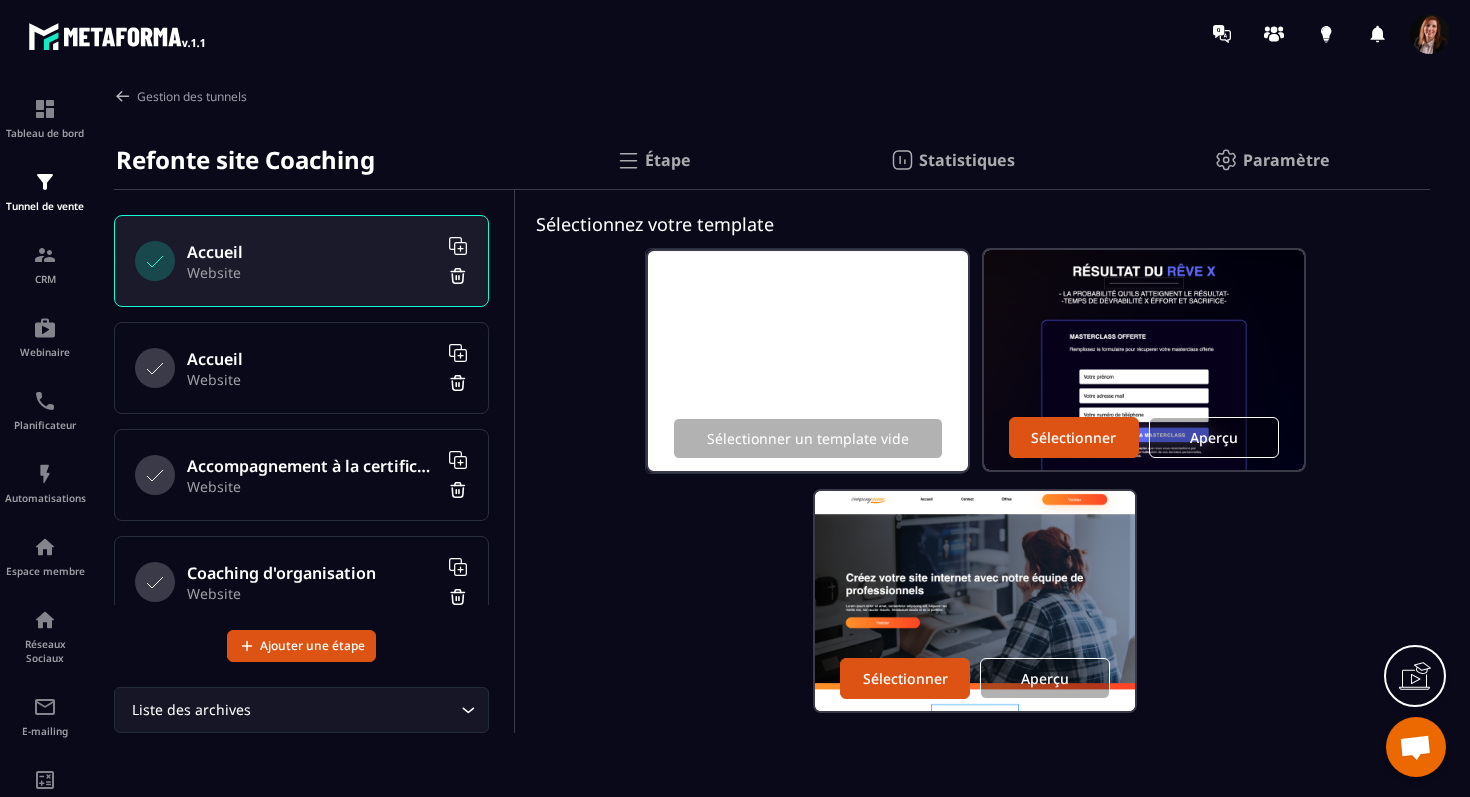 click 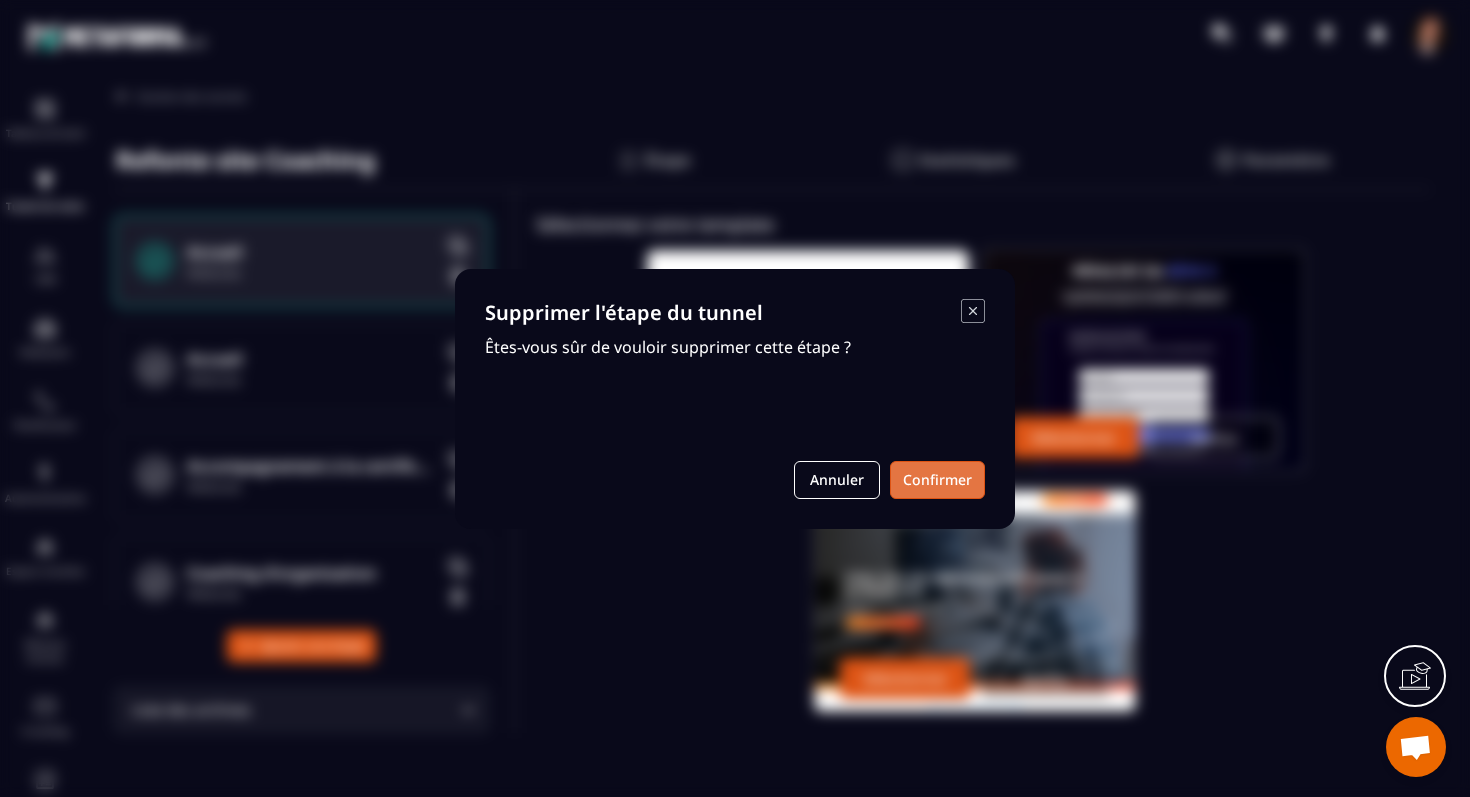 click on "Confirmer" at bounding box center (937, 480) 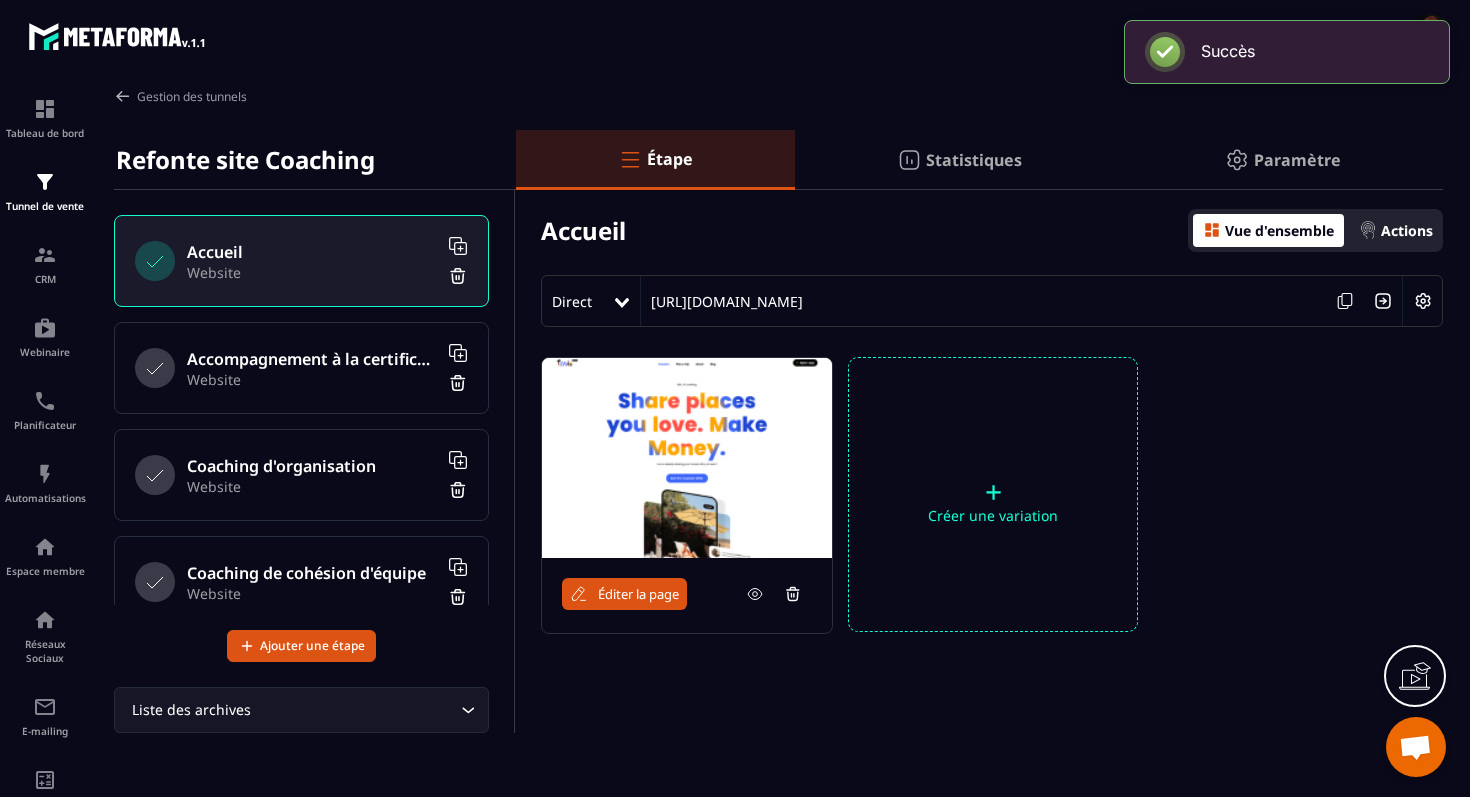 click 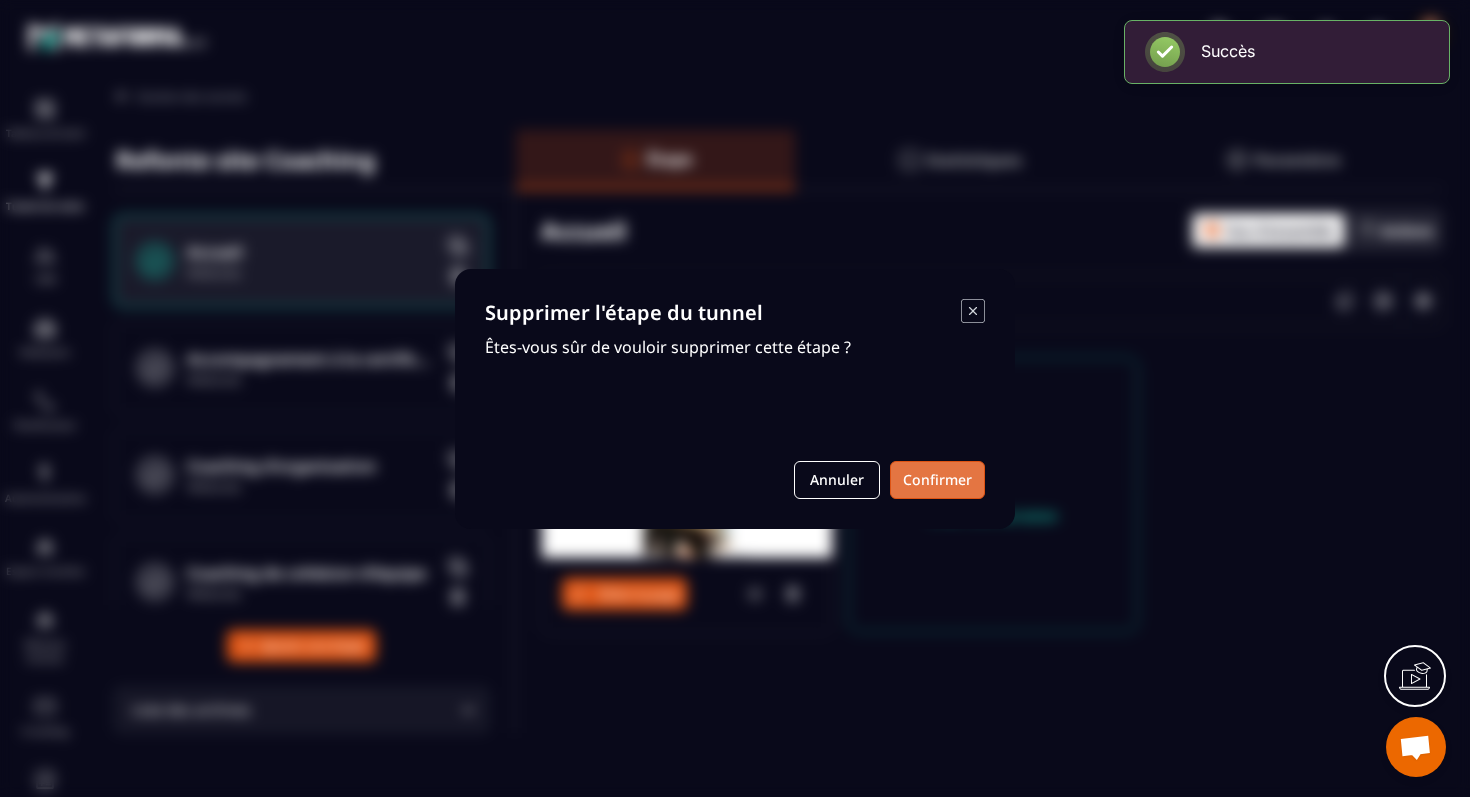 click on "Confirmer" at bounding box center (937, 480) 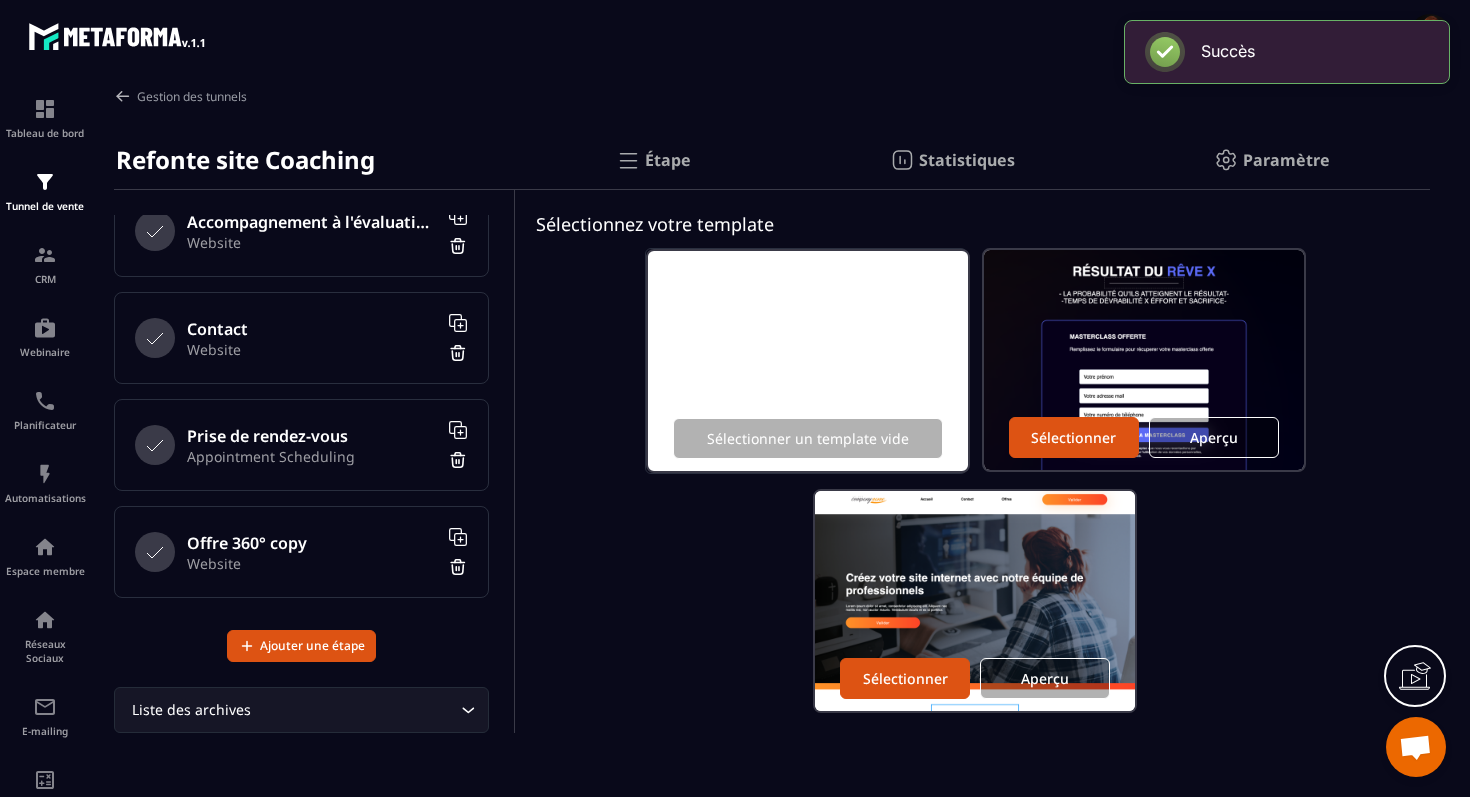 scroll, scrollTop: 573, scrollLeft: 0, axis: vertical 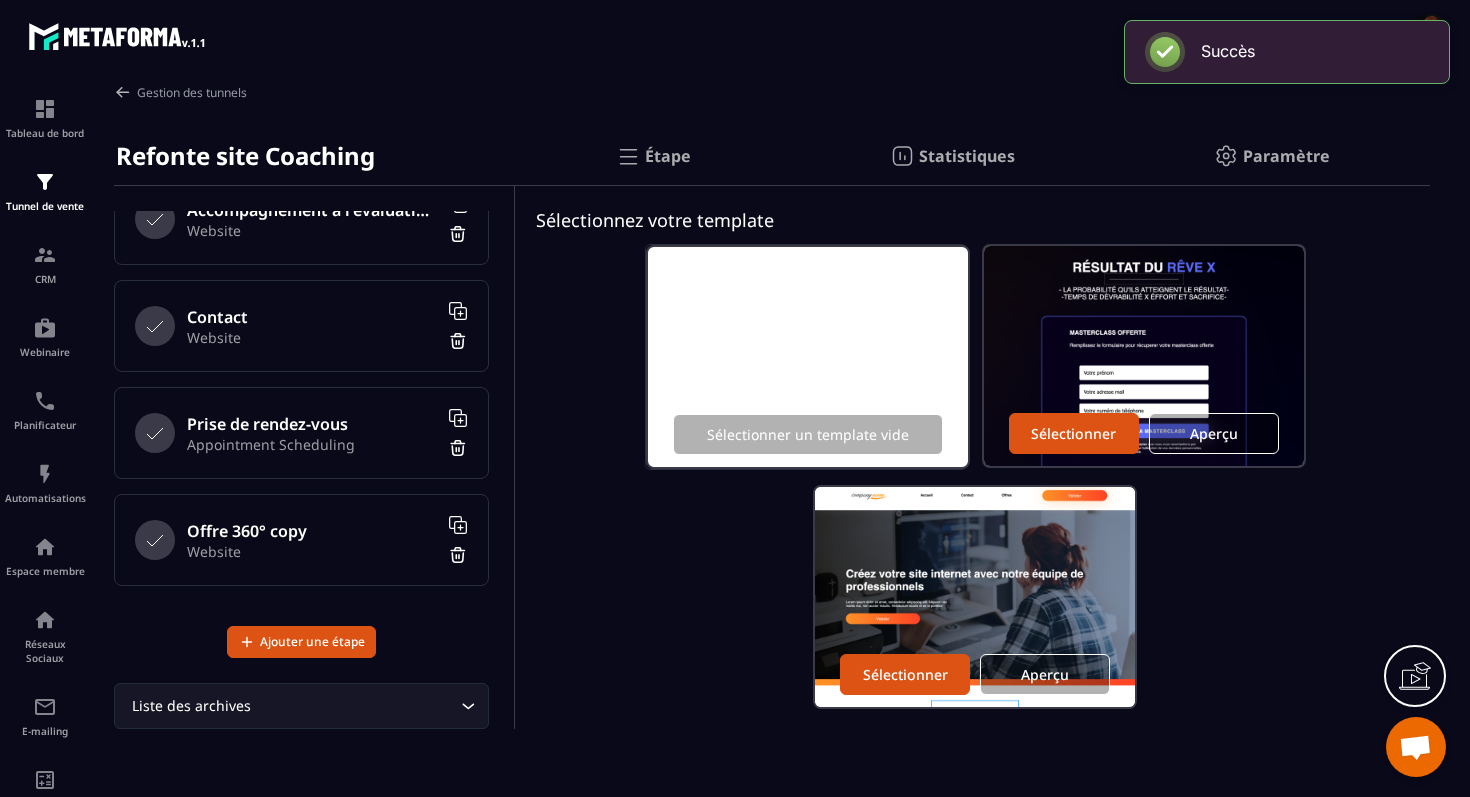 click 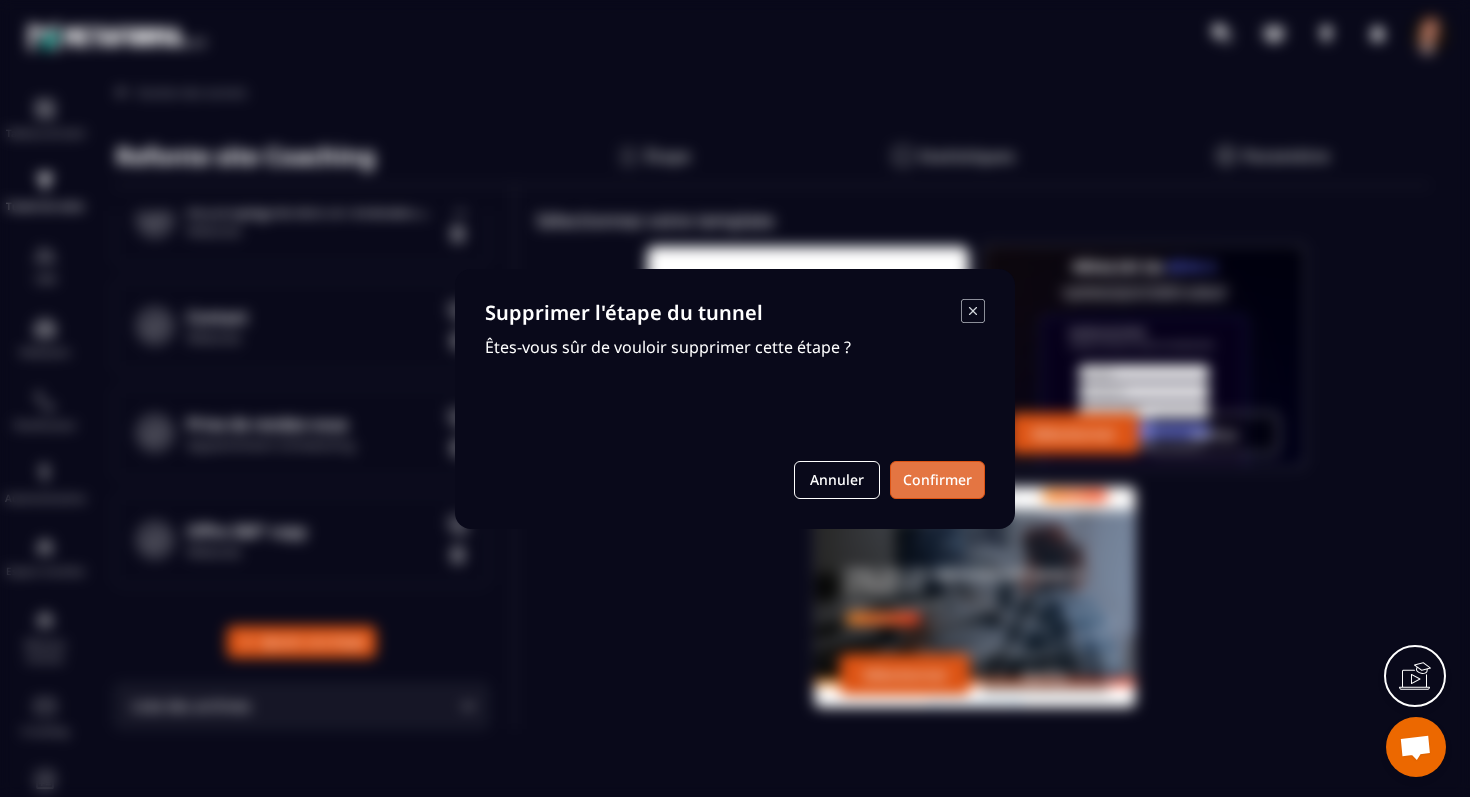 click on "Confirmer" at bounding box center (937, 480) 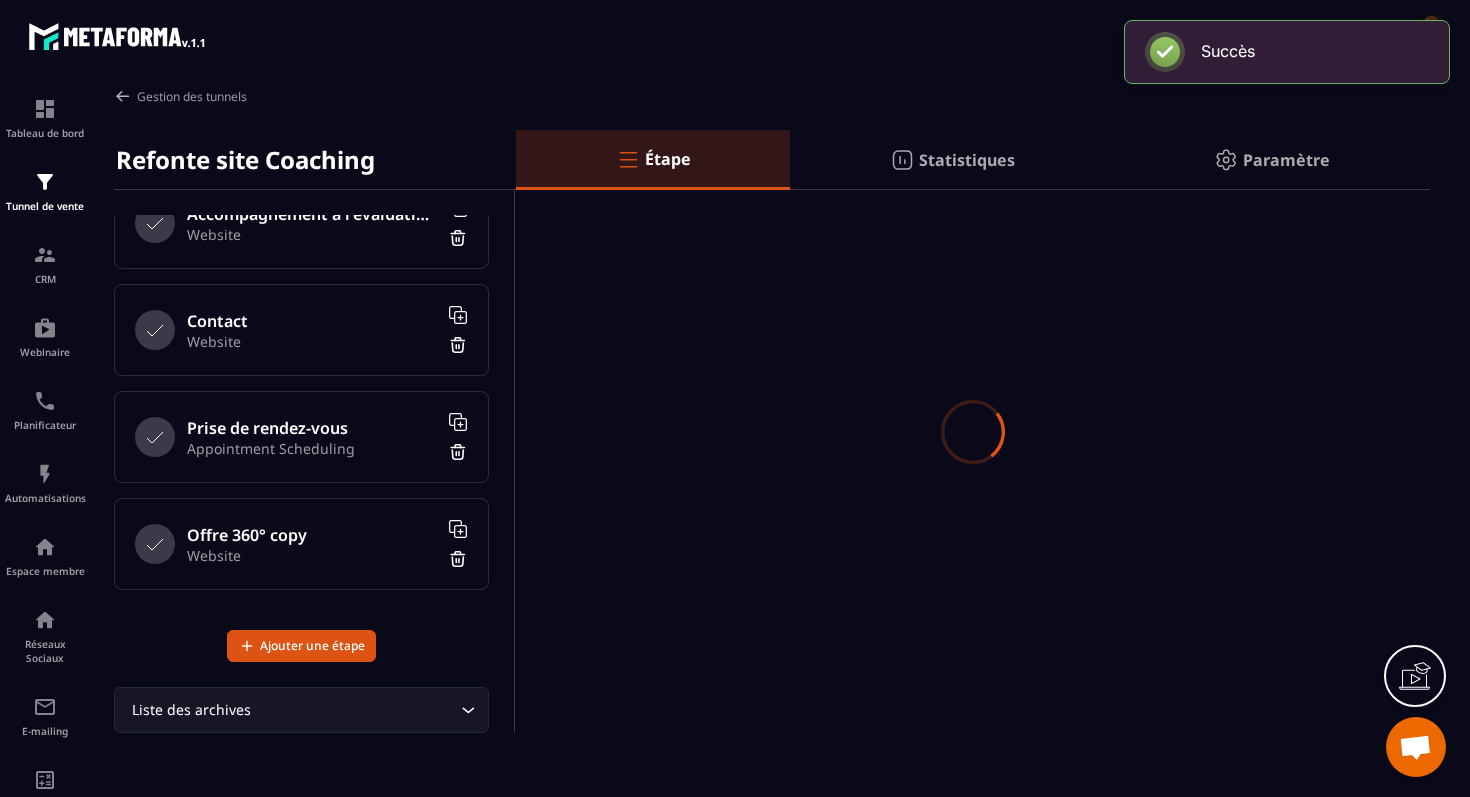 scroll, scrollTop: 466, scrollLeft: 0, axis: vertical 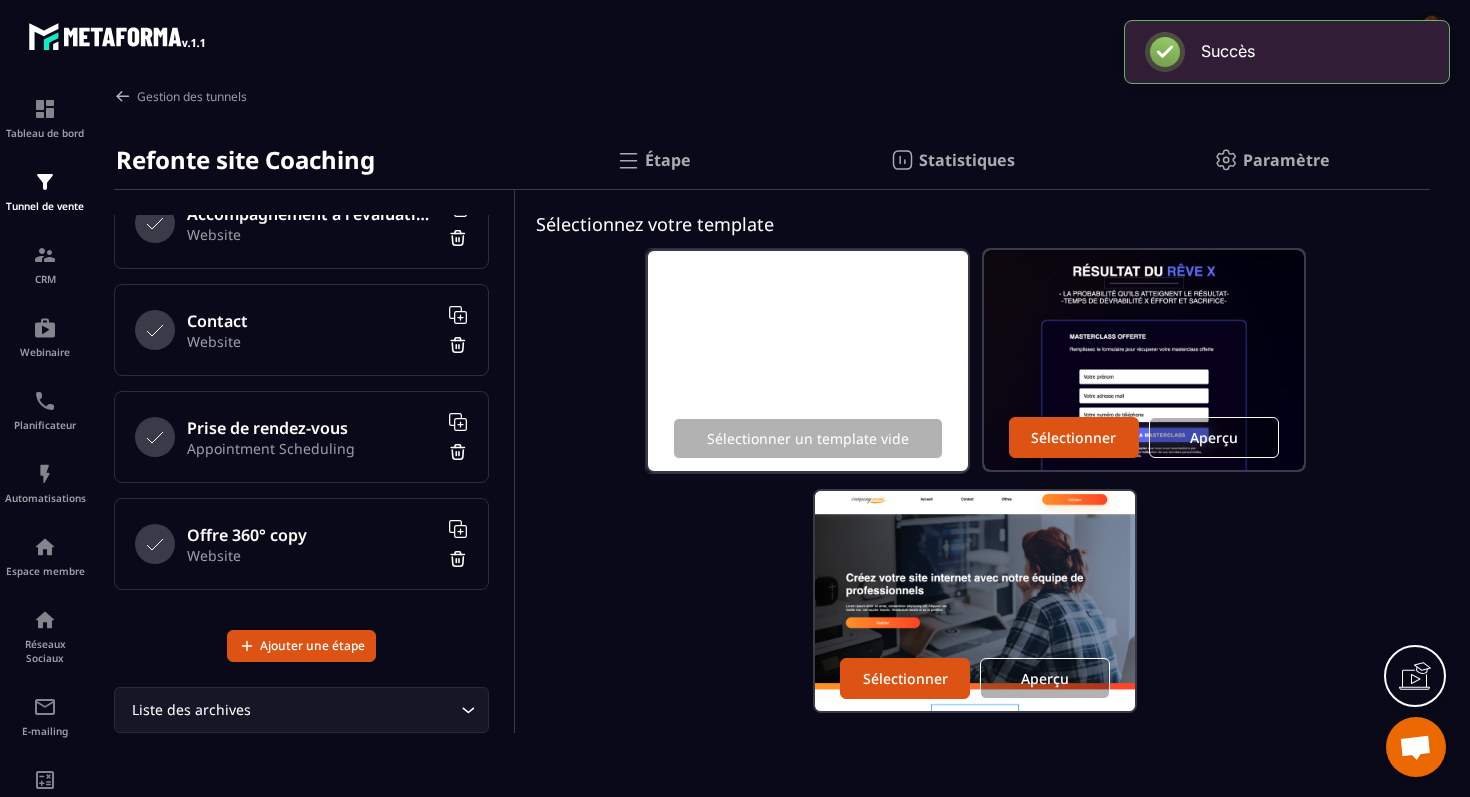 click 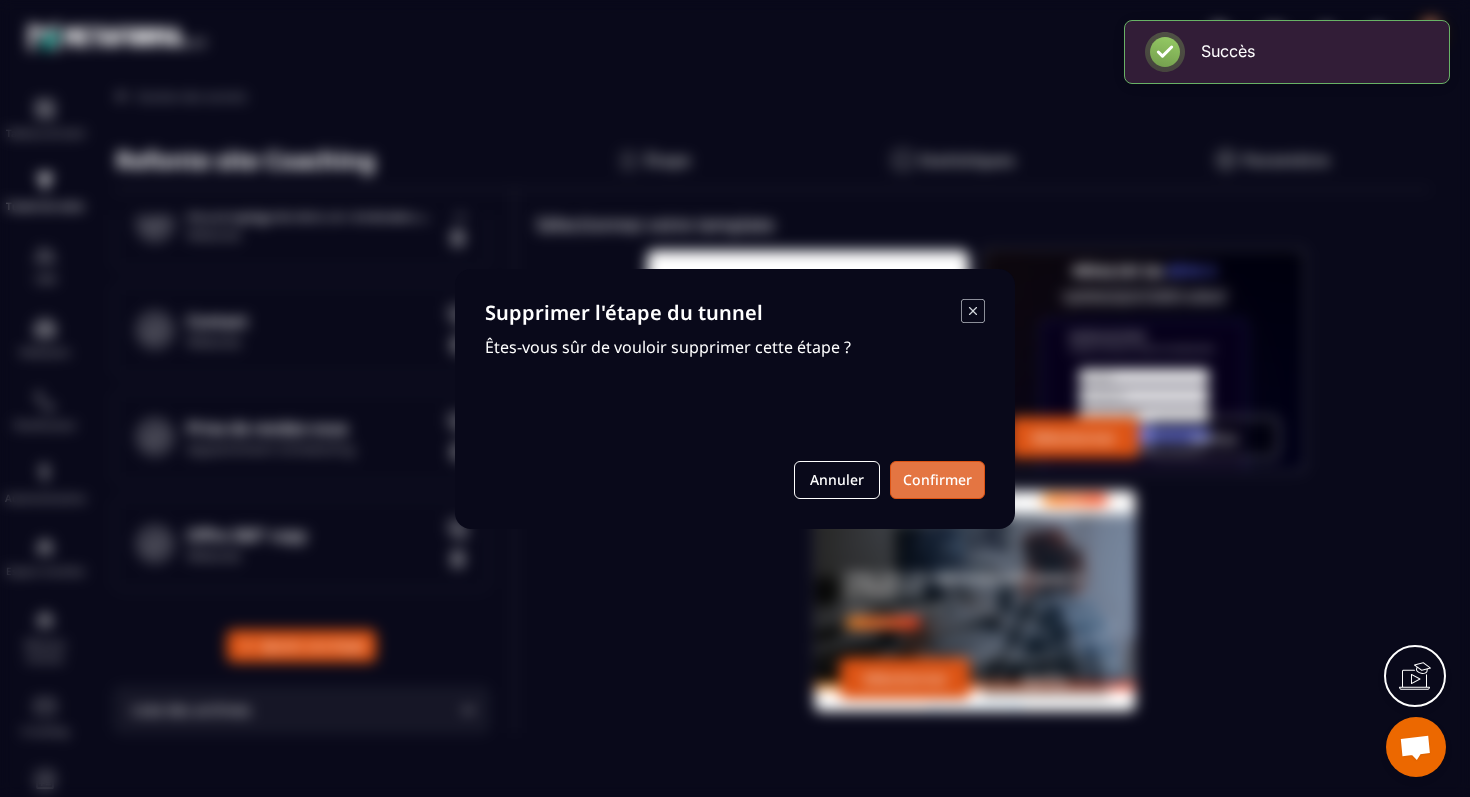click on "Confirmer" at bounding box center (937, 480) 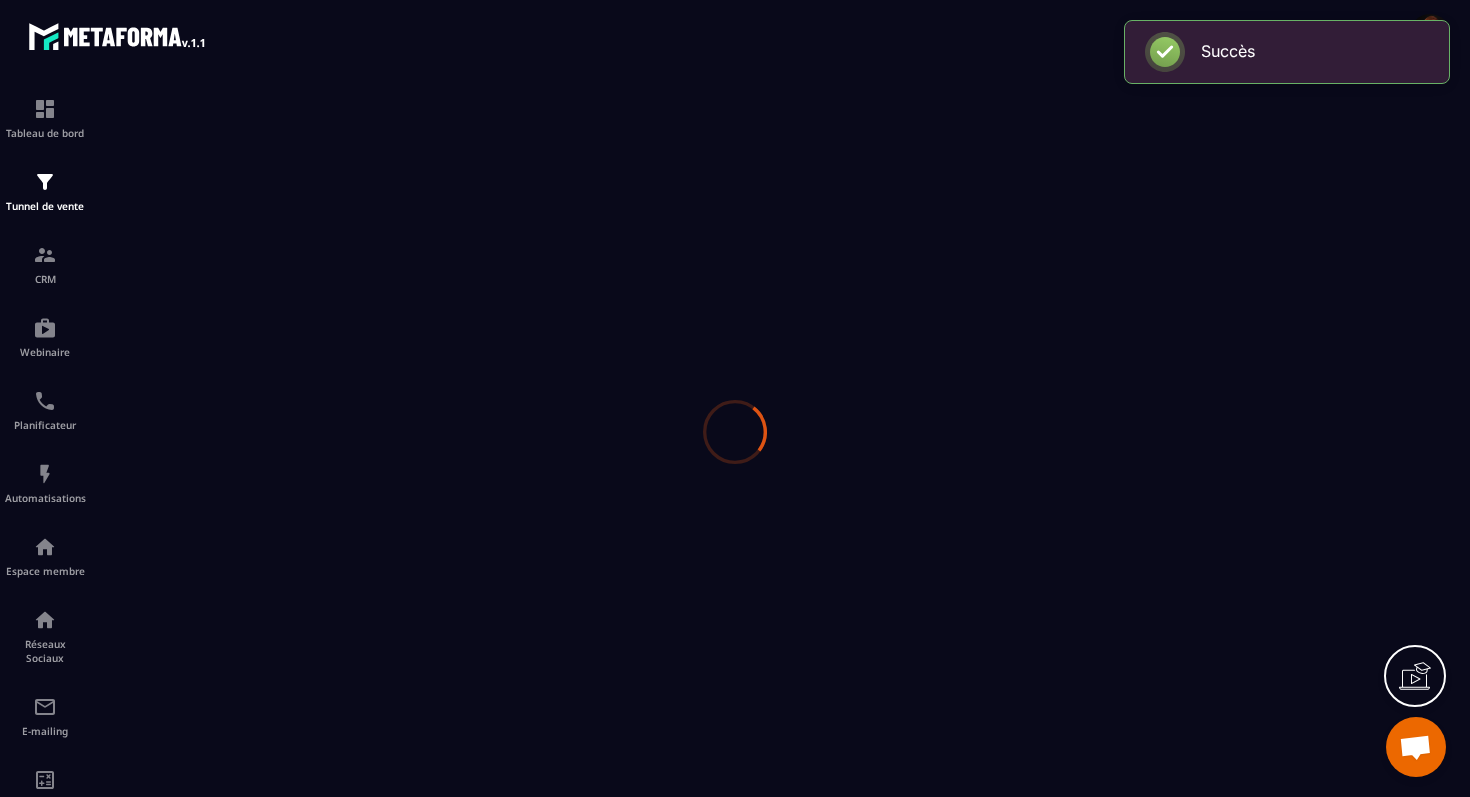 scroll, scrollTop: 359, scrollLeft: 0, axis: vertical 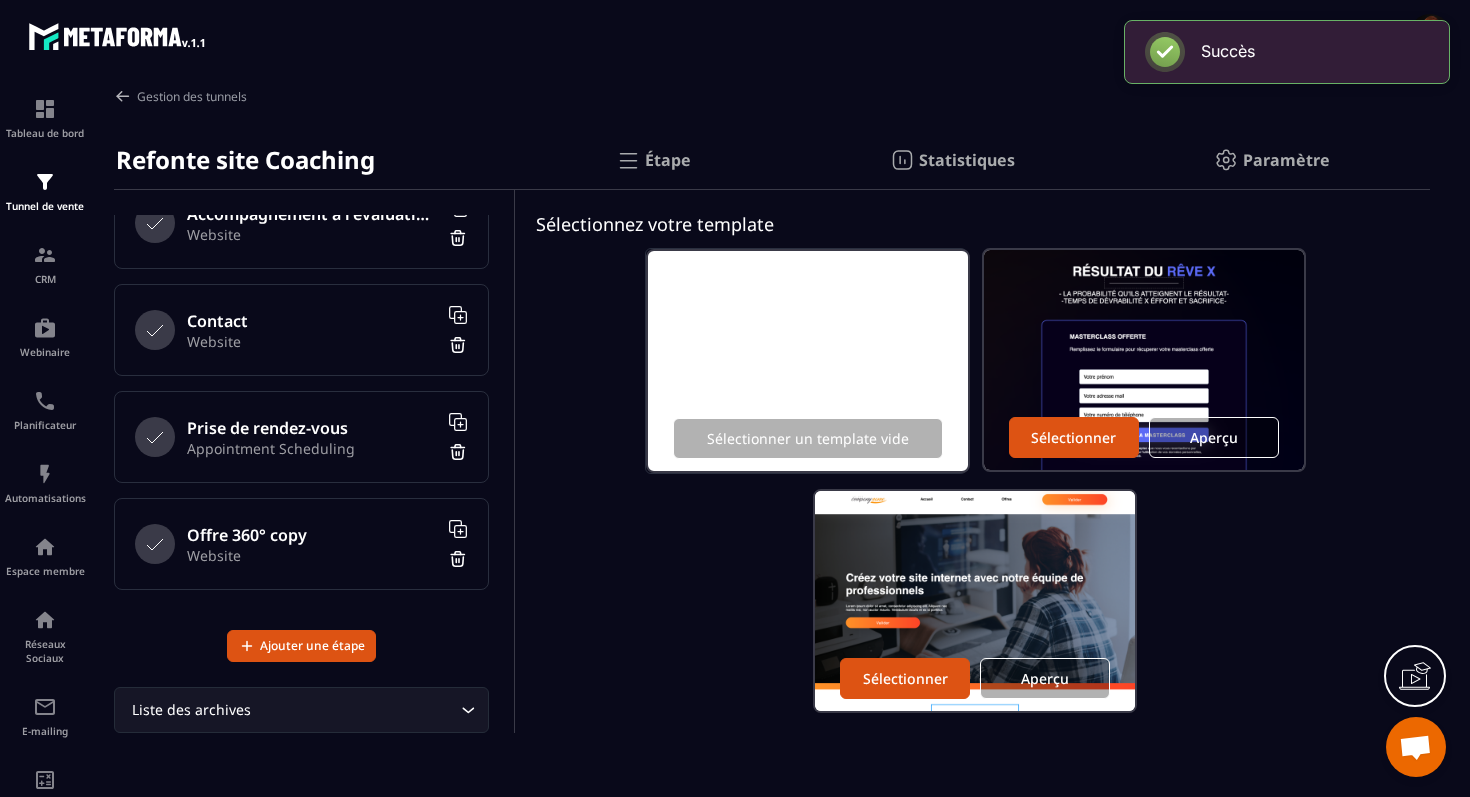 click 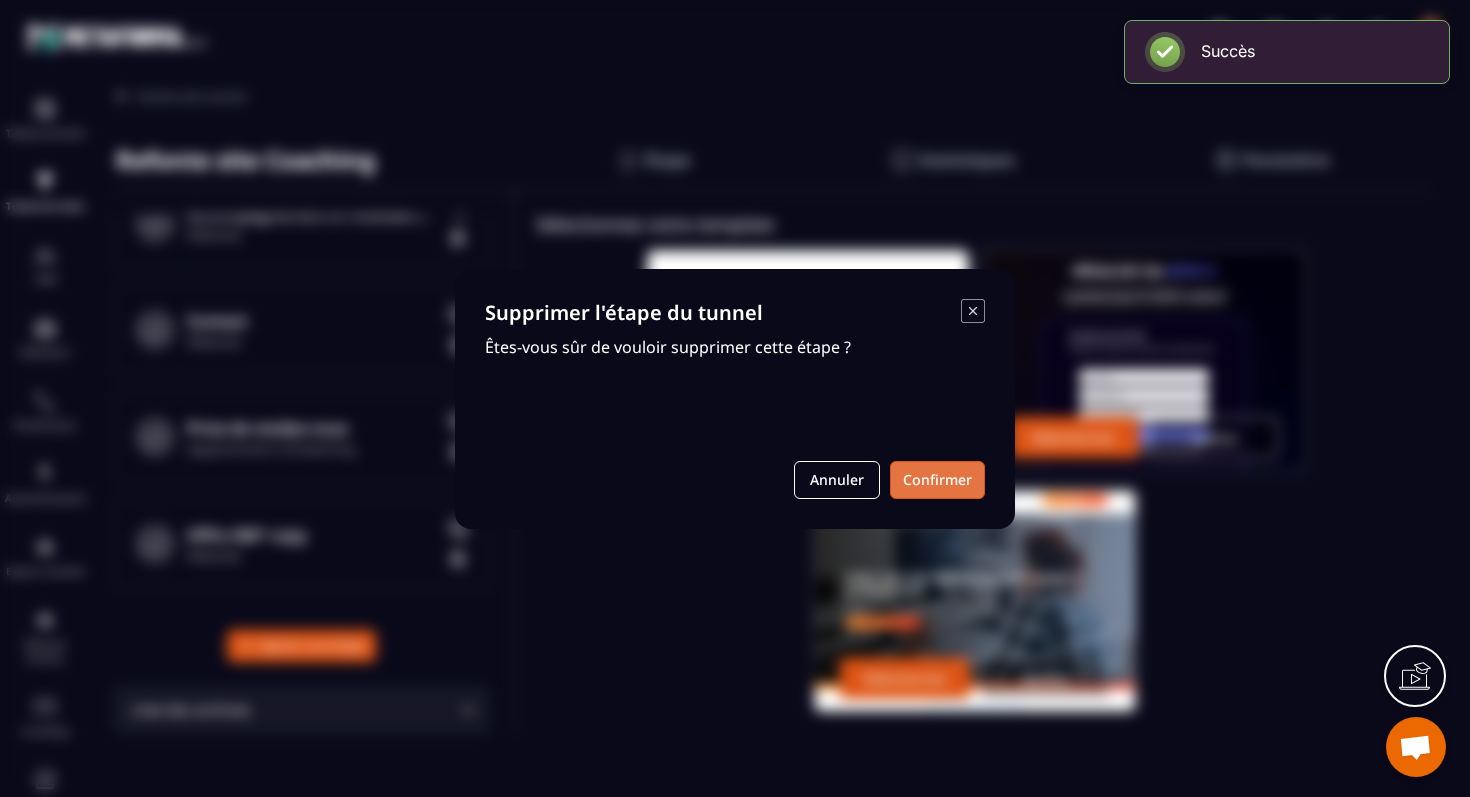 click on "Confirmer" at bounding box center [937, 480] 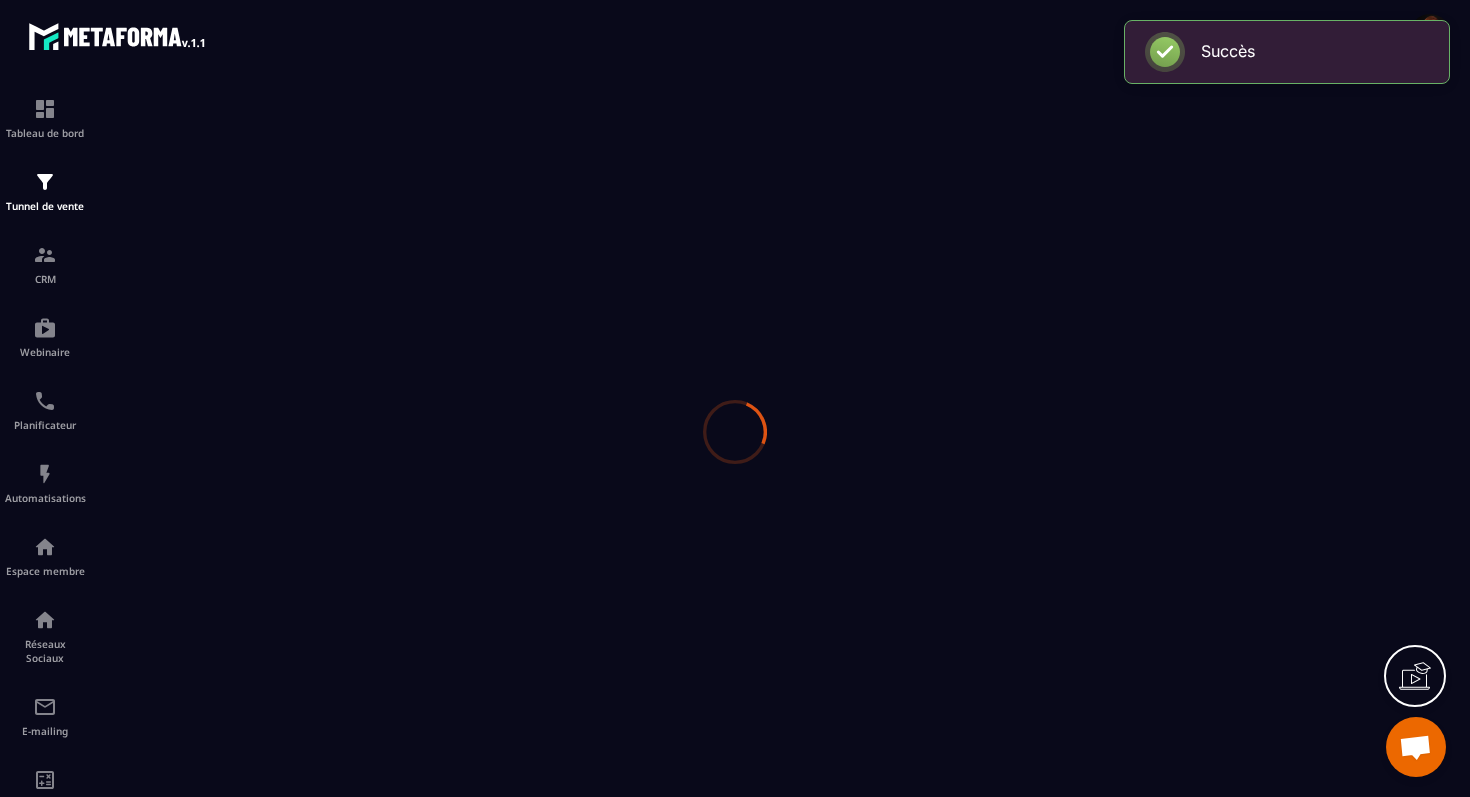scroll, scrollTop: 252, scrollLeft: 0, axis: vertical 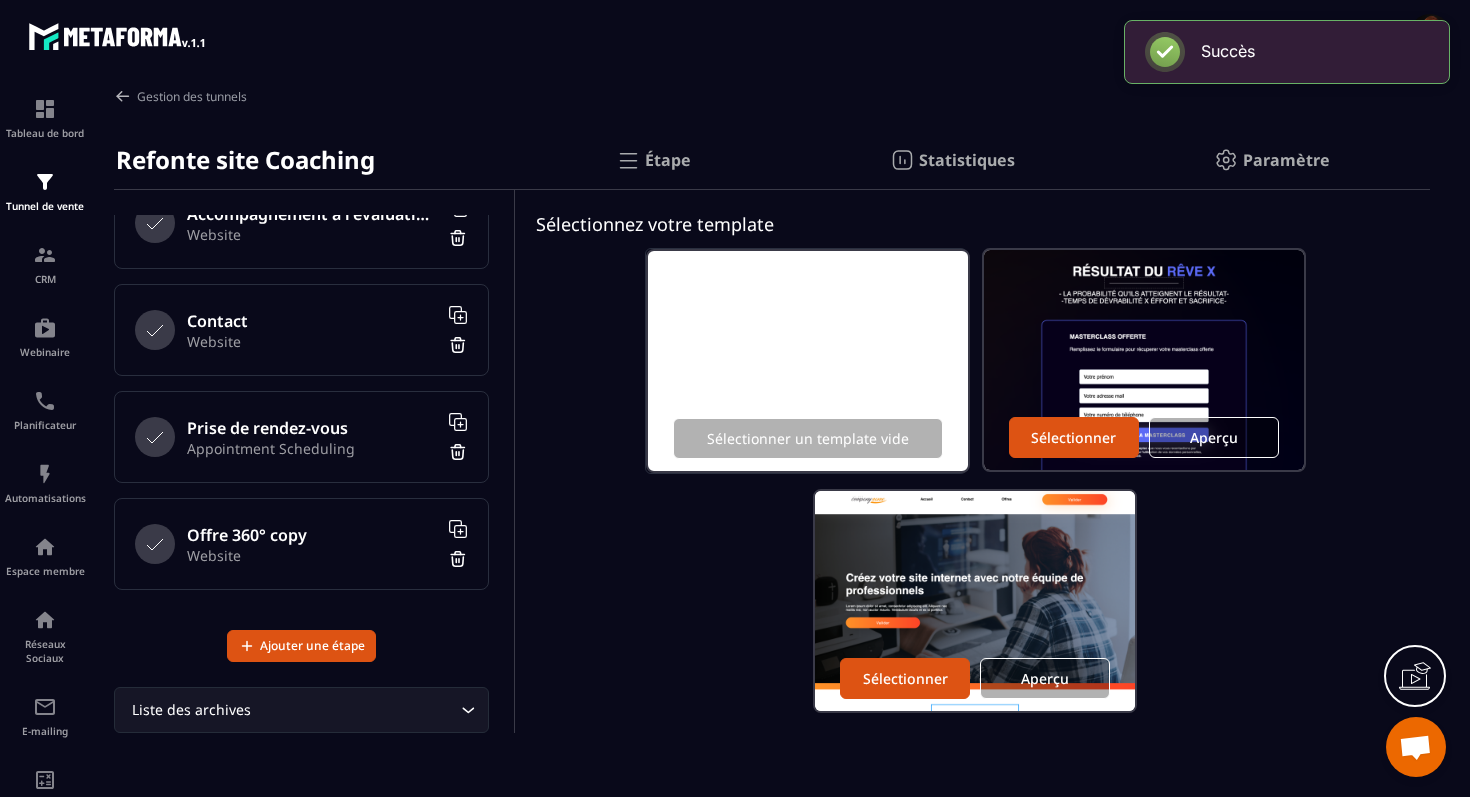 click 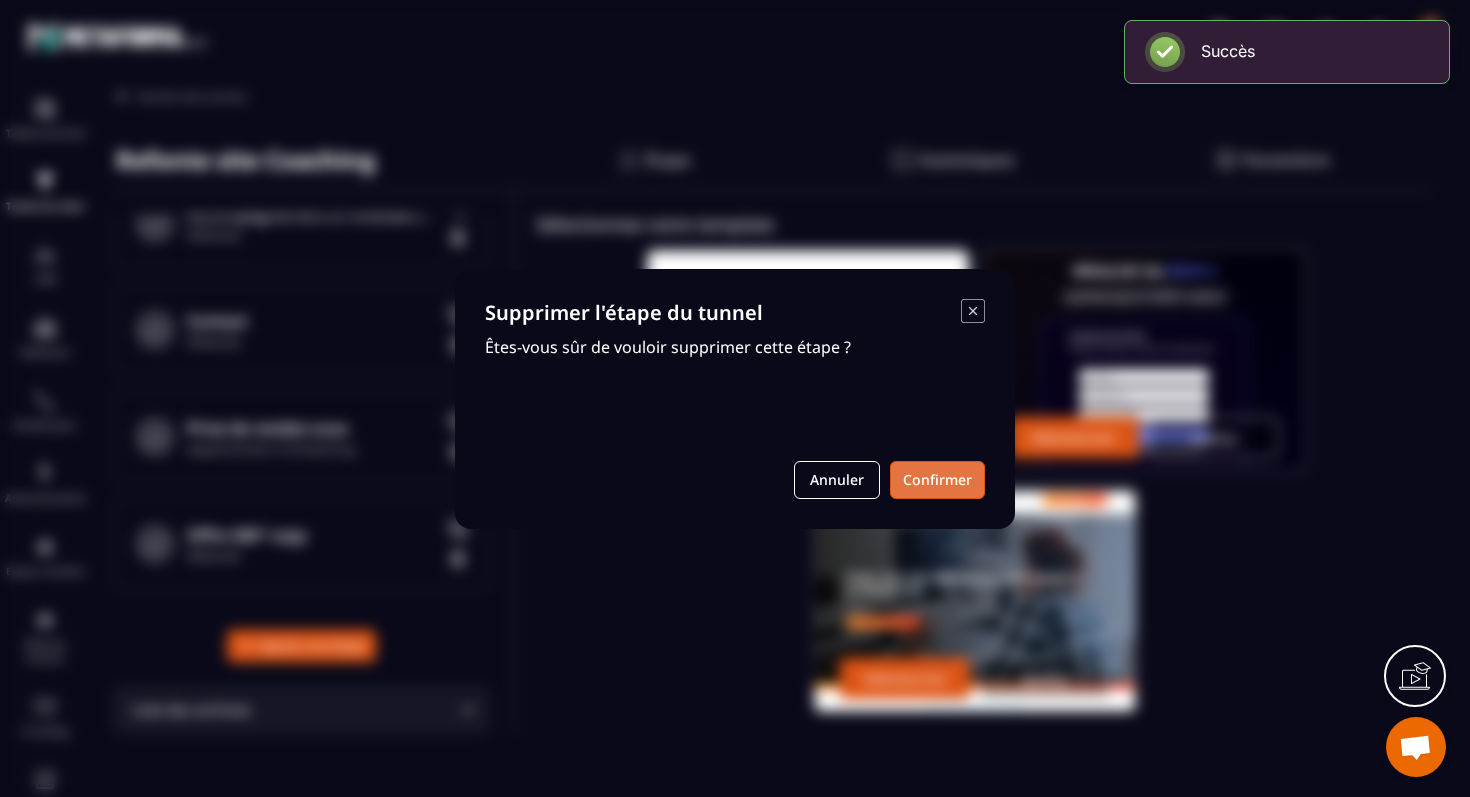 click on "Confirmer" at bounding box center (937, 480) 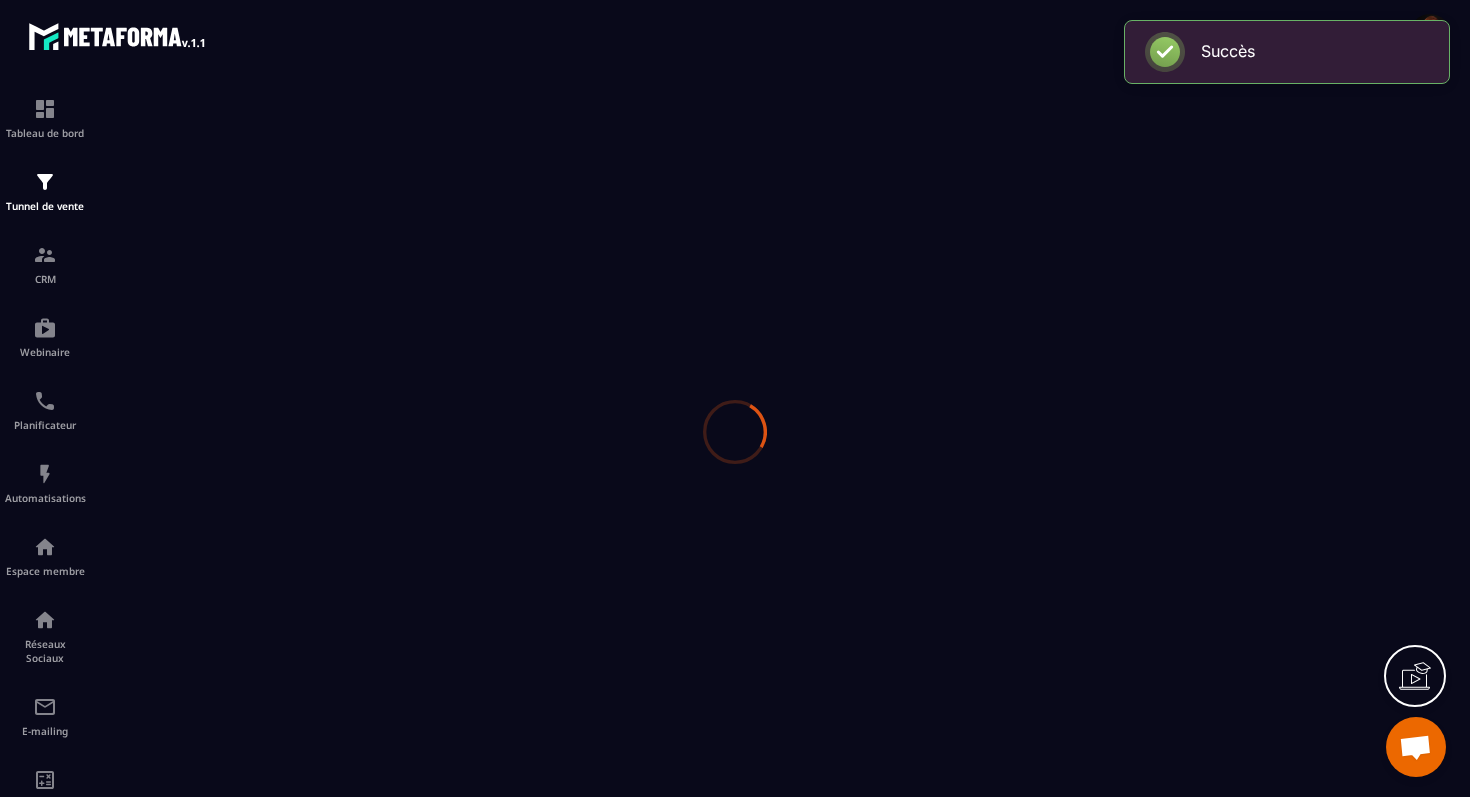scroll, scrollTop: 145, scrollLeft: 0, axis: vertical 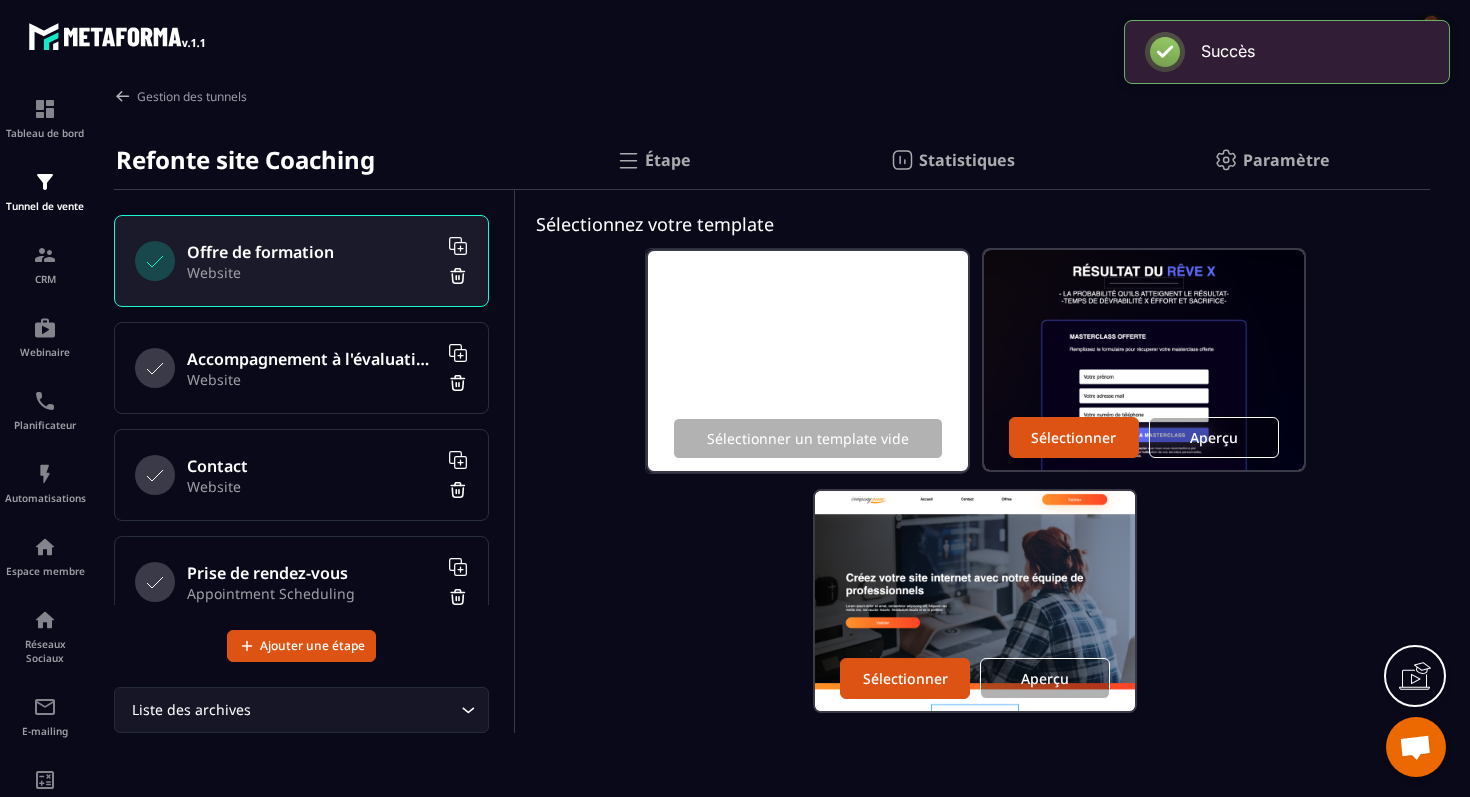 click 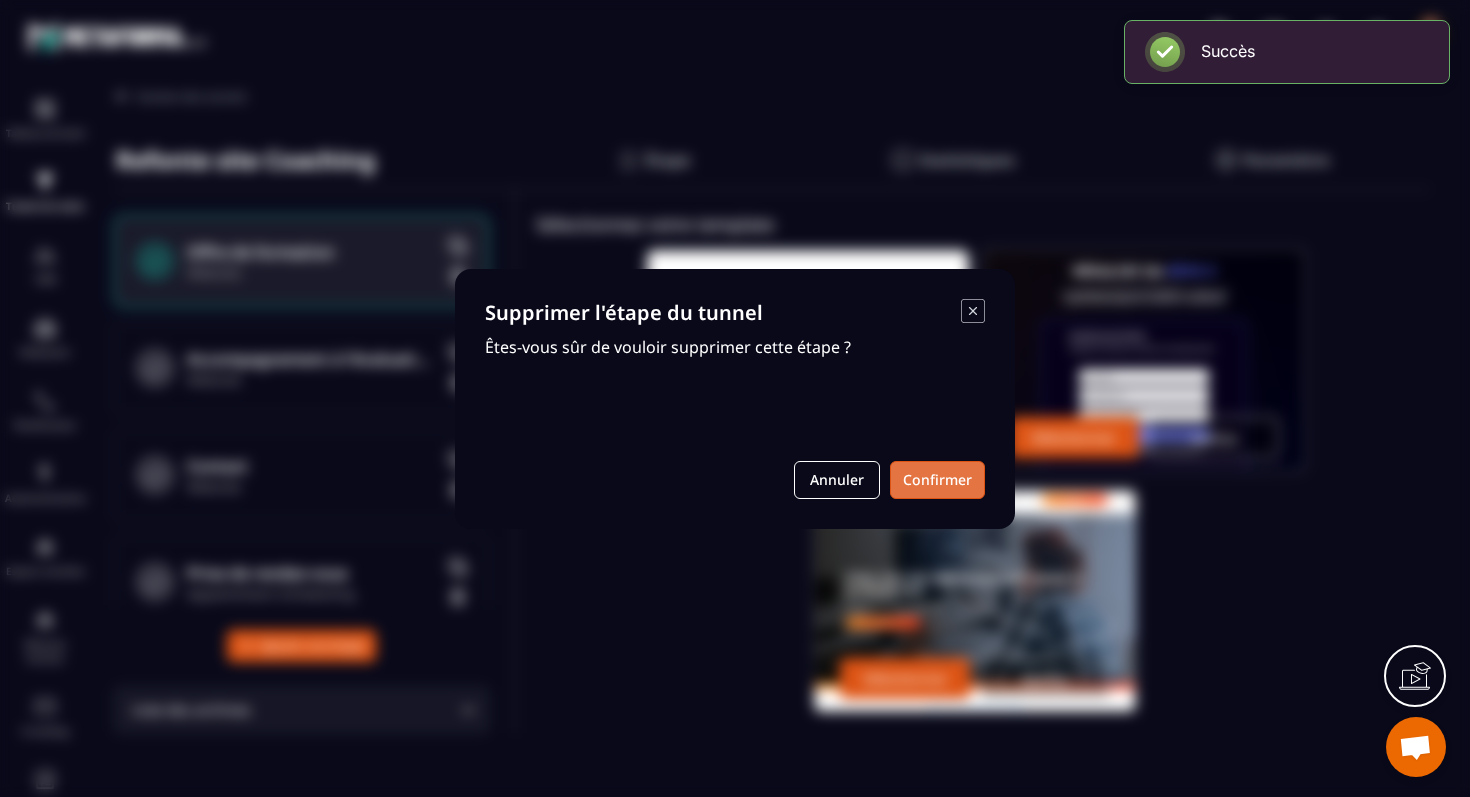 click on "Confirmer" at bounding box center [937, 480] 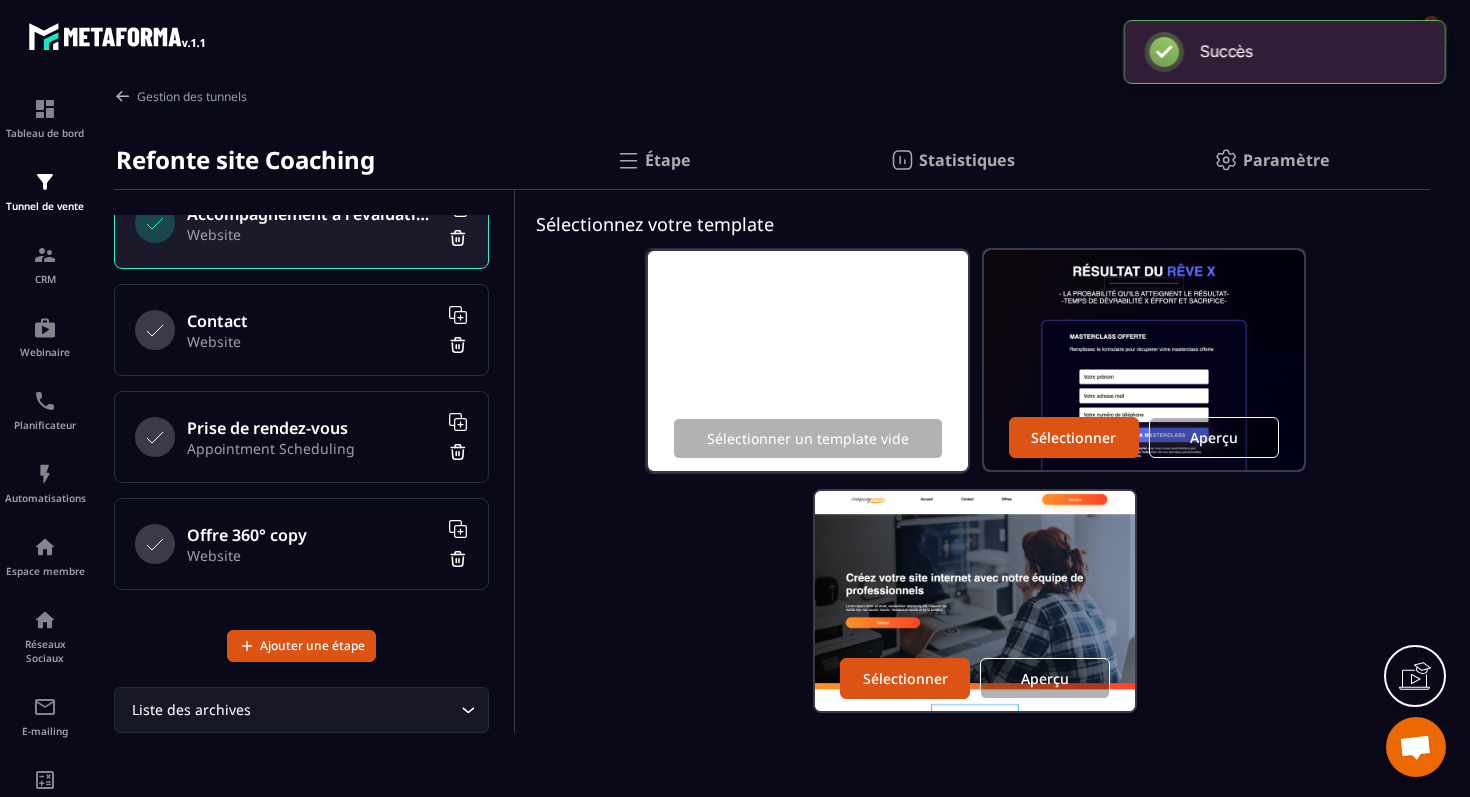 scroll, scrollTop: 0, scrollLeft: 0, axis: both 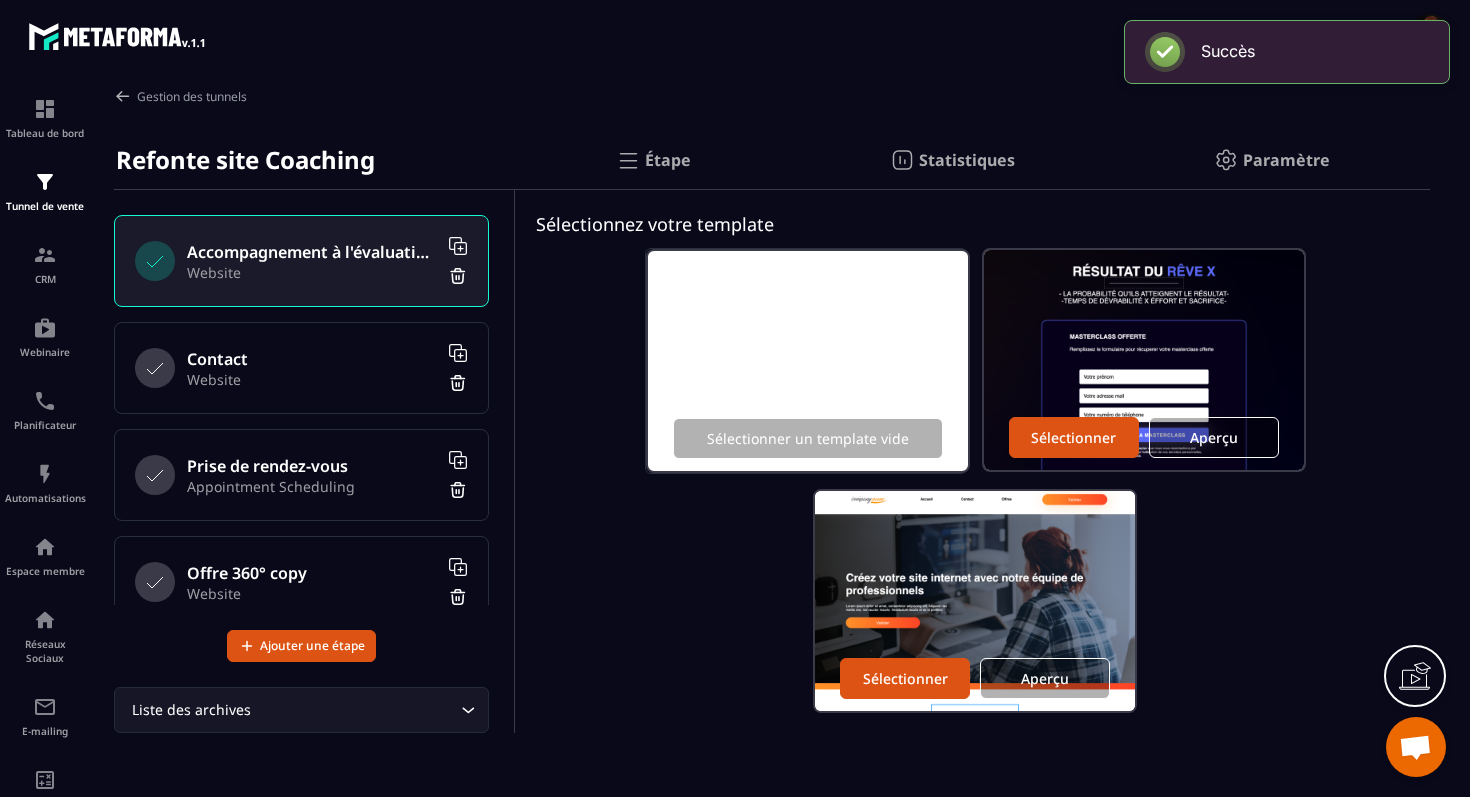 click on "Liste des archives" at bounding box center (291, 710) 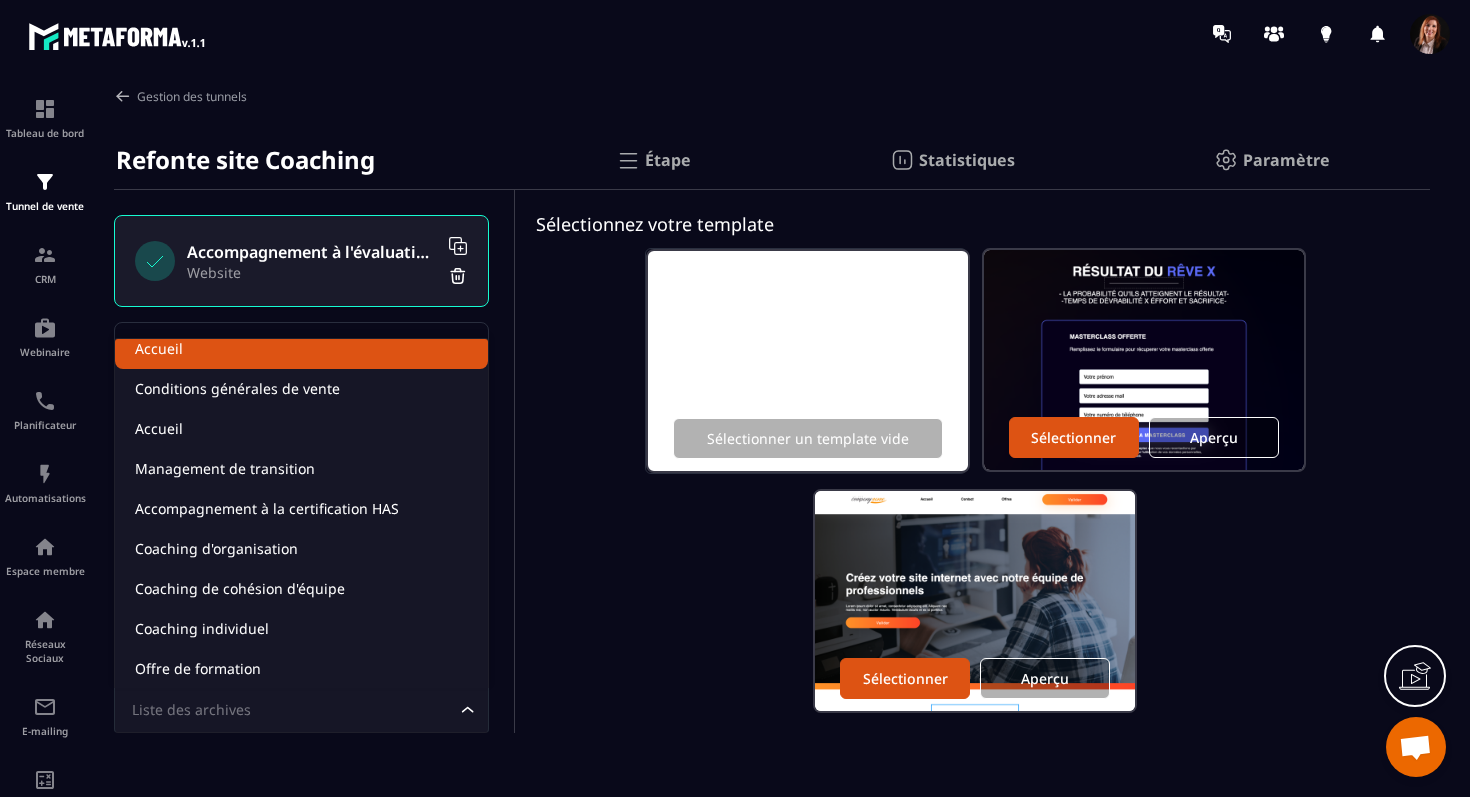 scroll, scrollTop: 5, scrollLeft: 0, axis: vertical 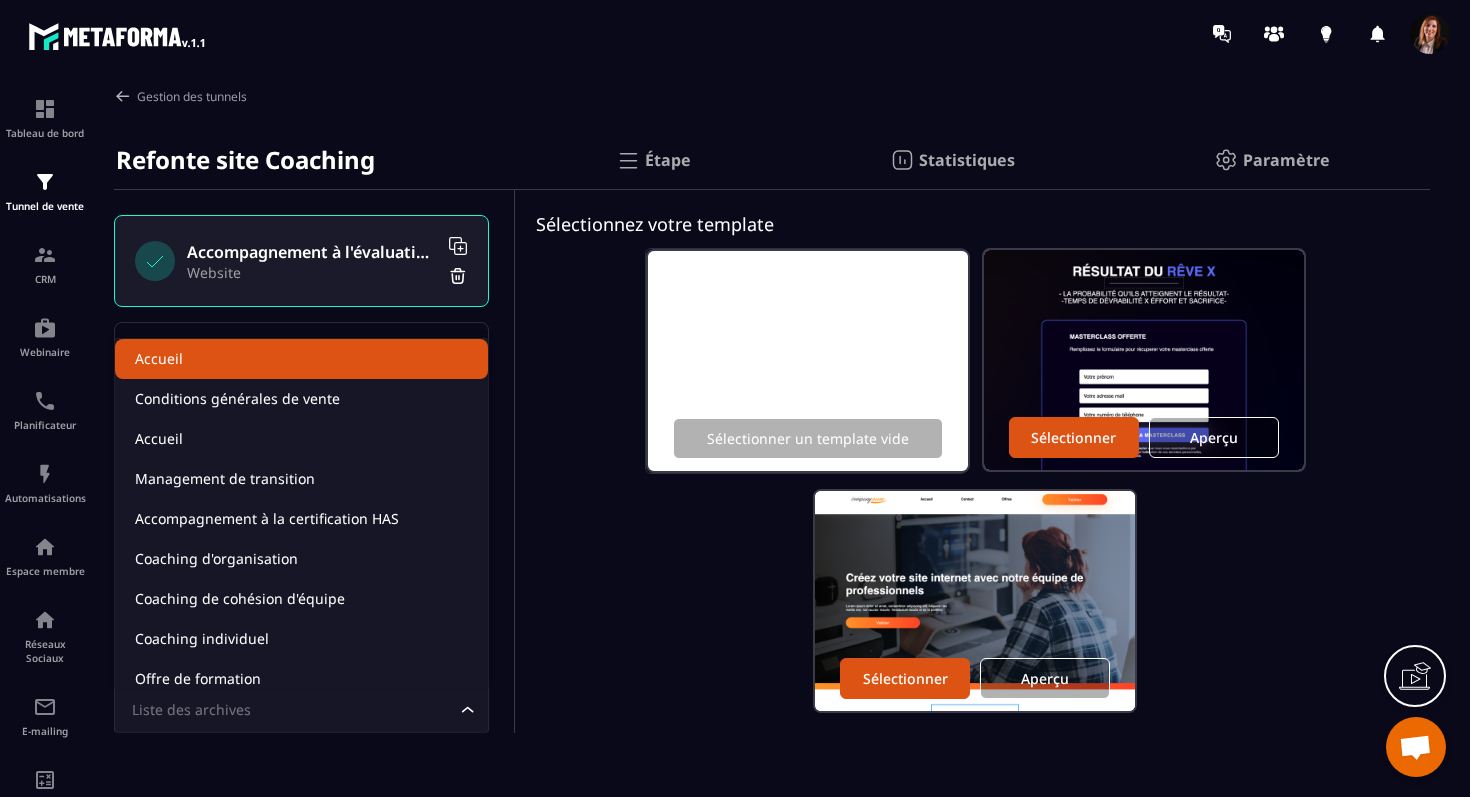 click on "Accueil" 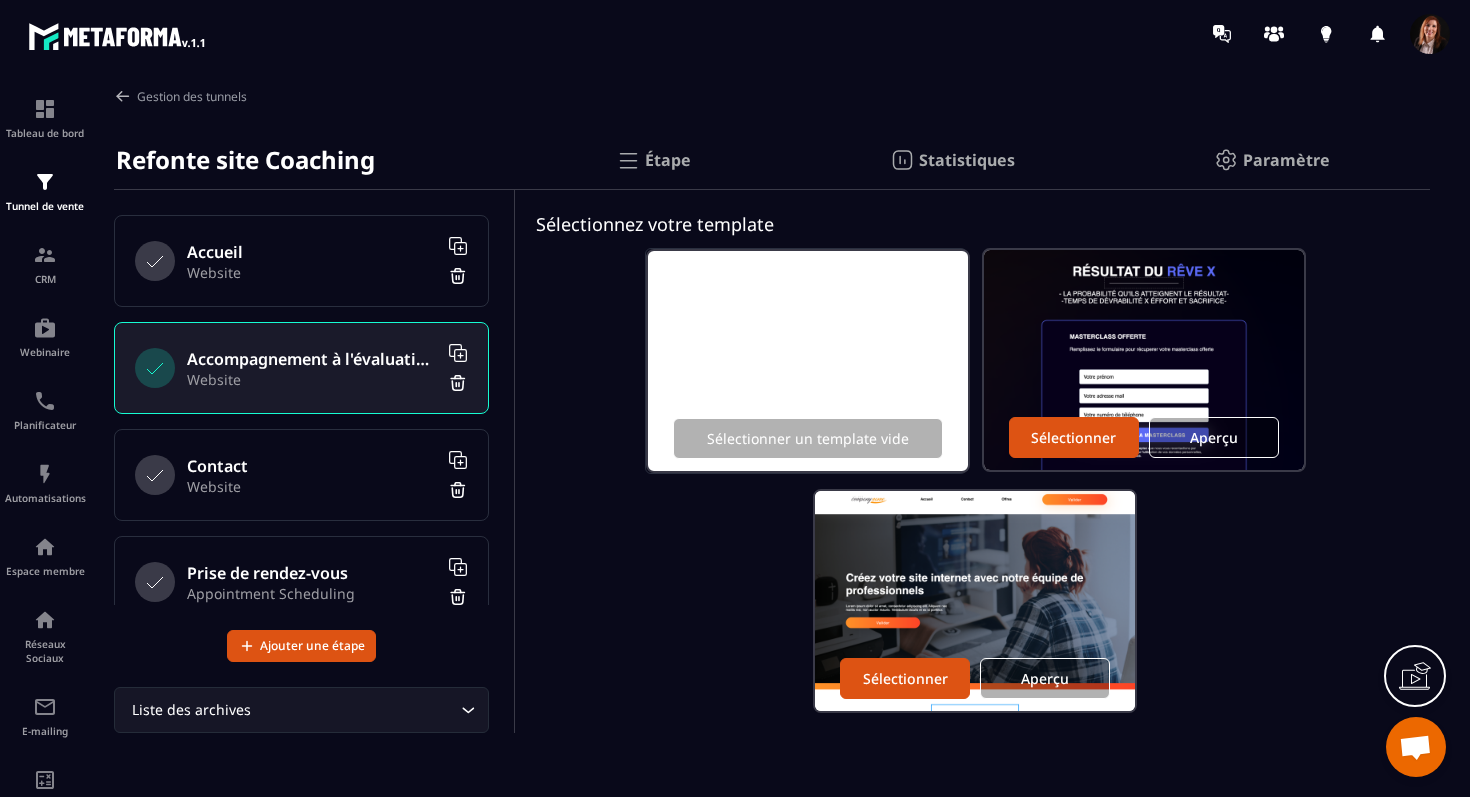 click on "Website" at bounding box center (312, 272) 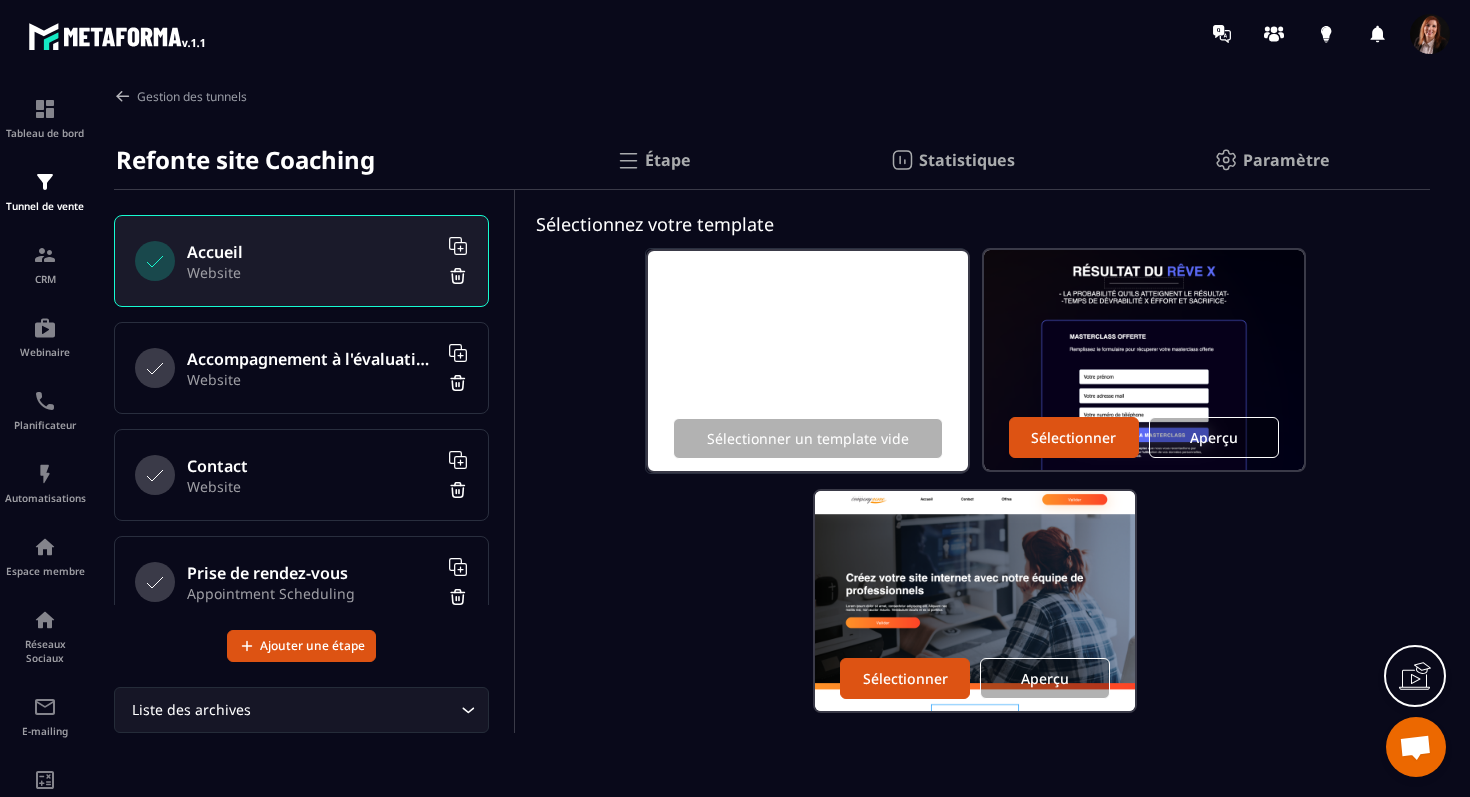click 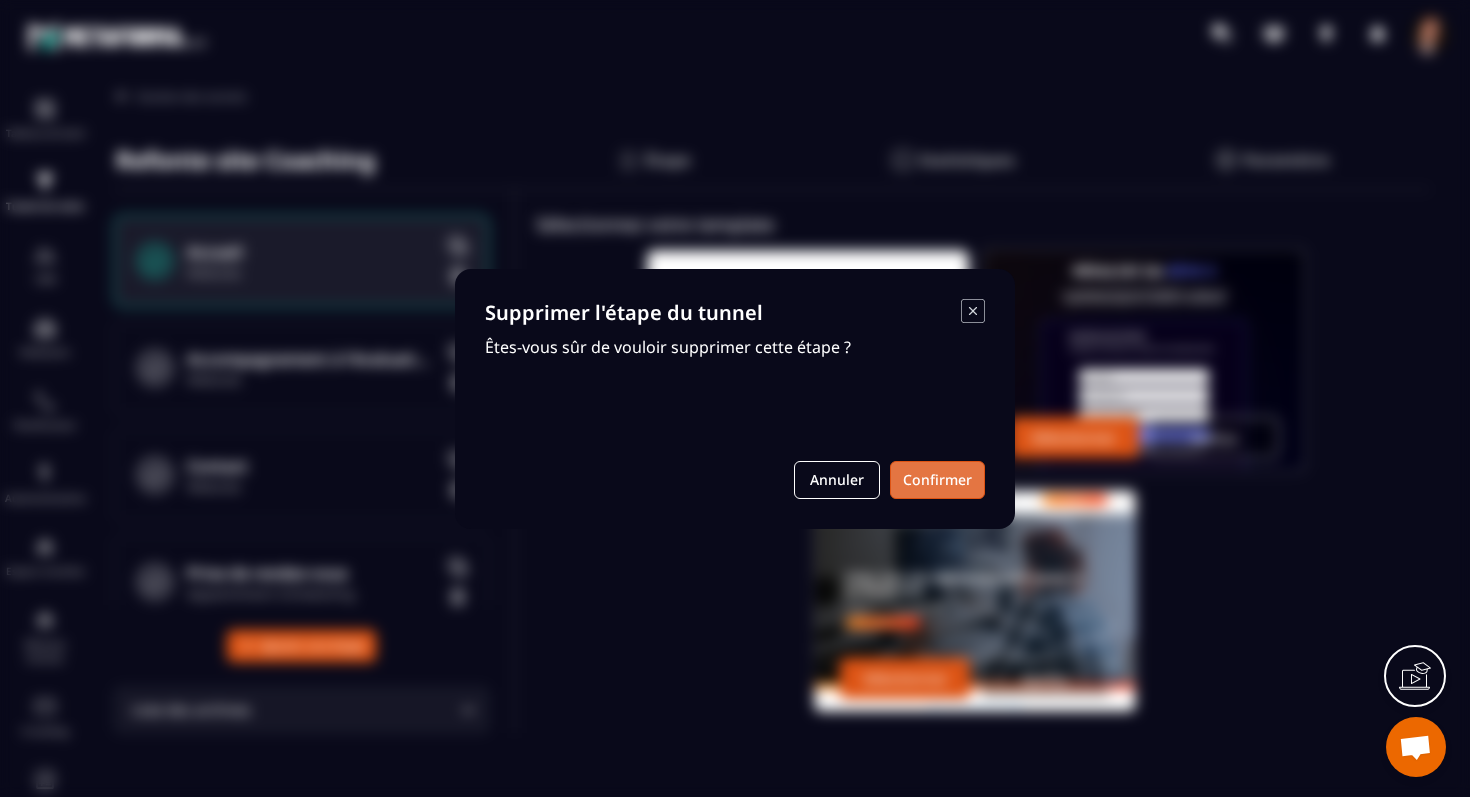 click on "Confirmer" at bounding box center [937, 480] 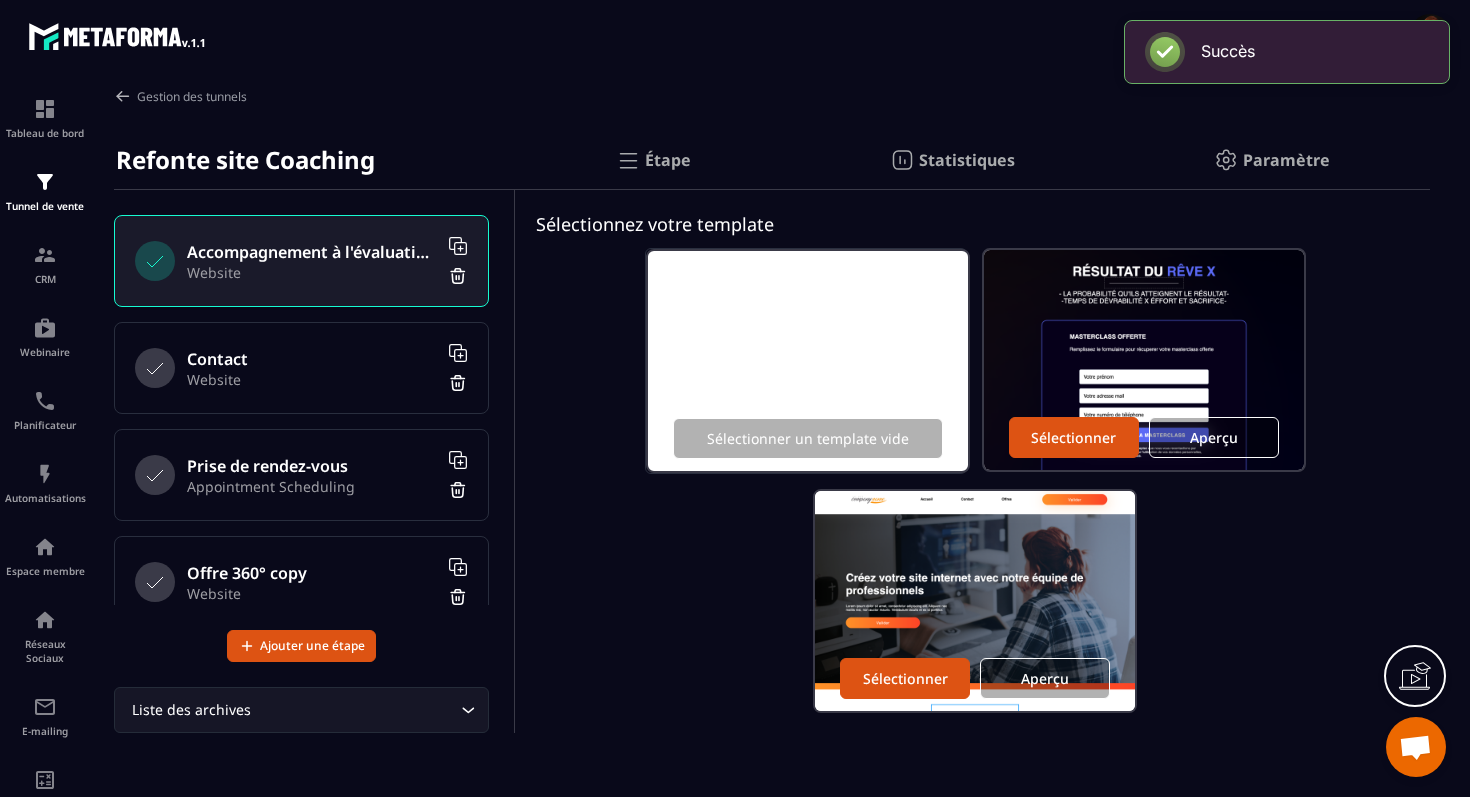 click 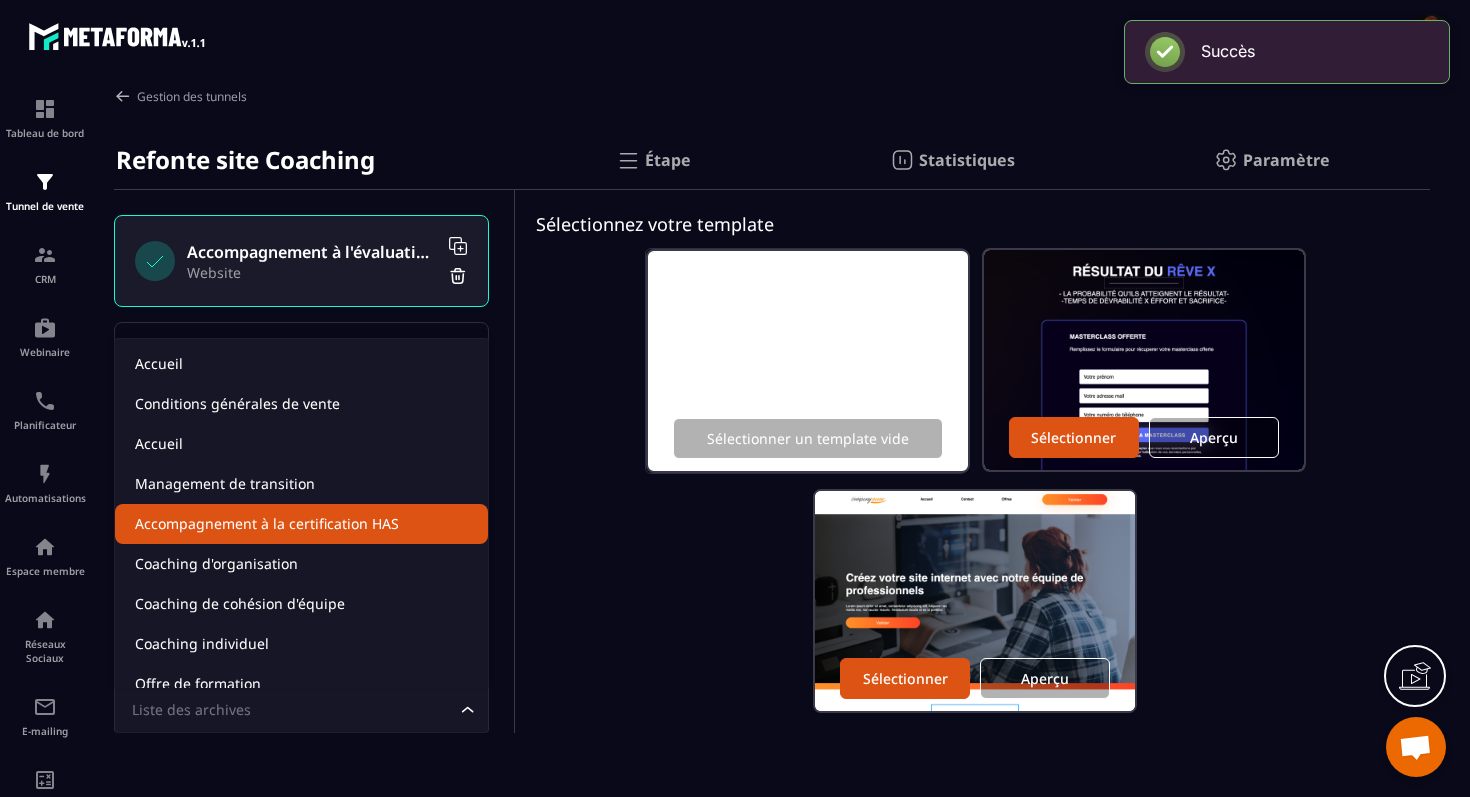 scroll, scrollTop: 5, scrollLeft: 0, axis: vertical 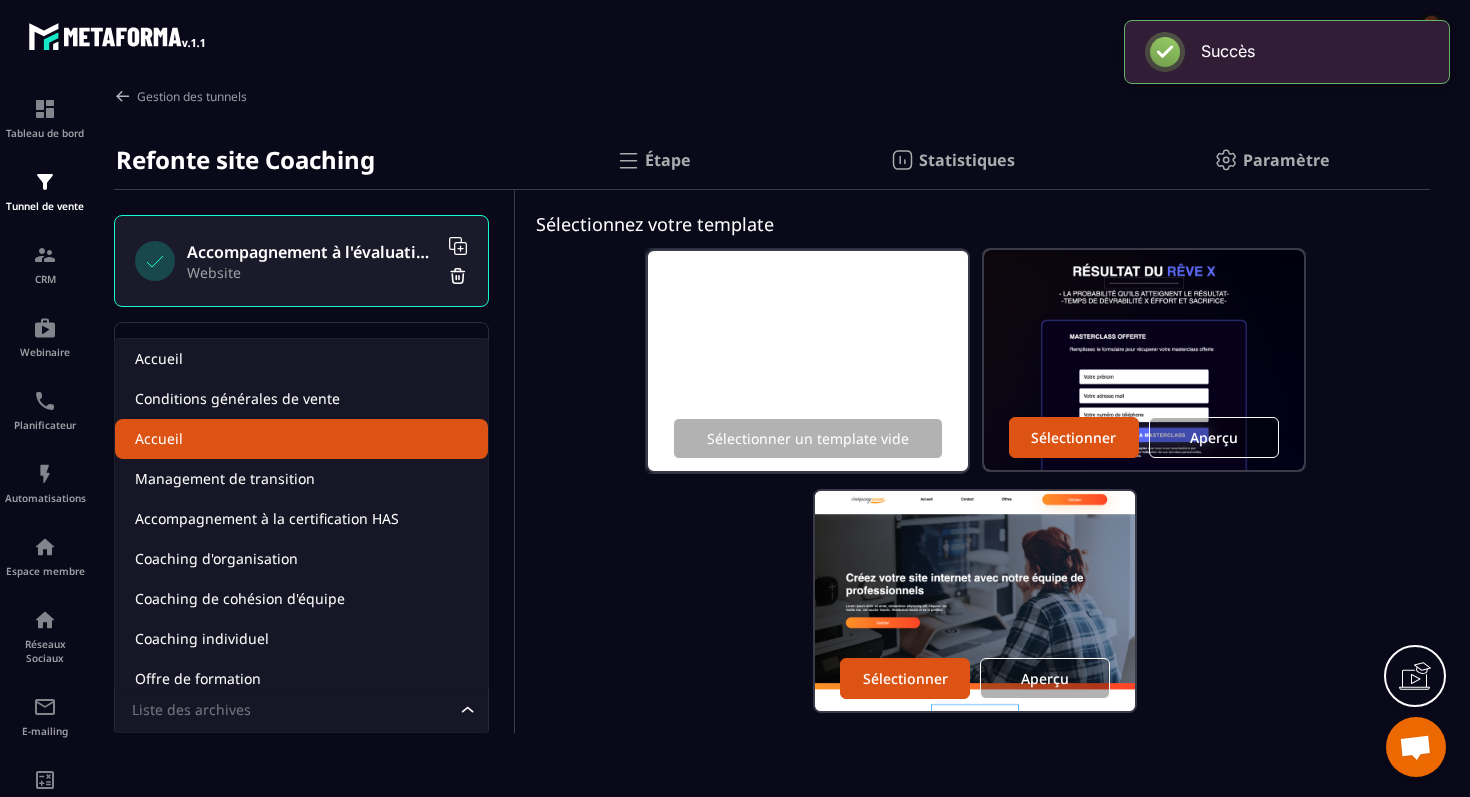 click on "Accueil" 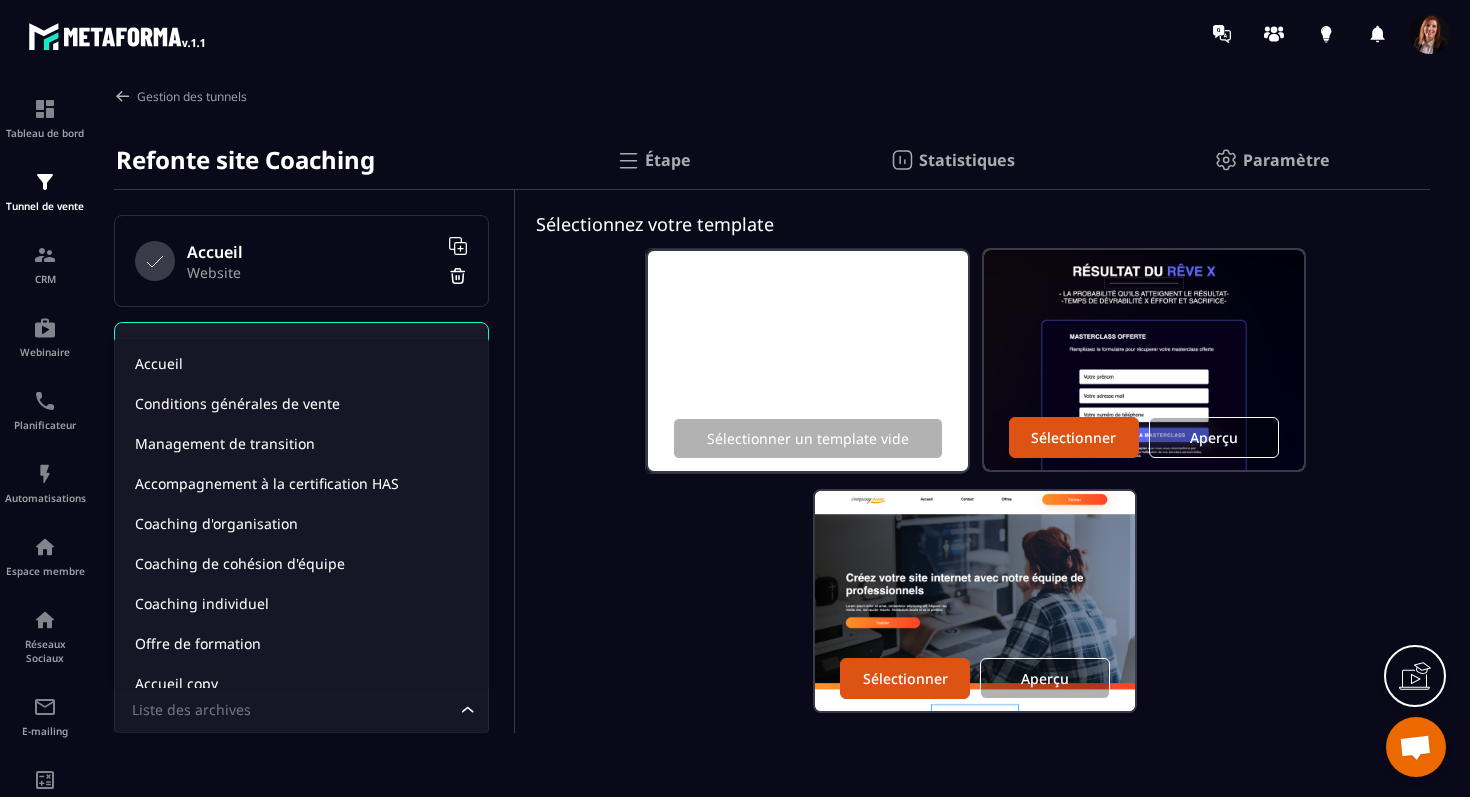 click on "Liste des archives" at bounding box center (291, 710) 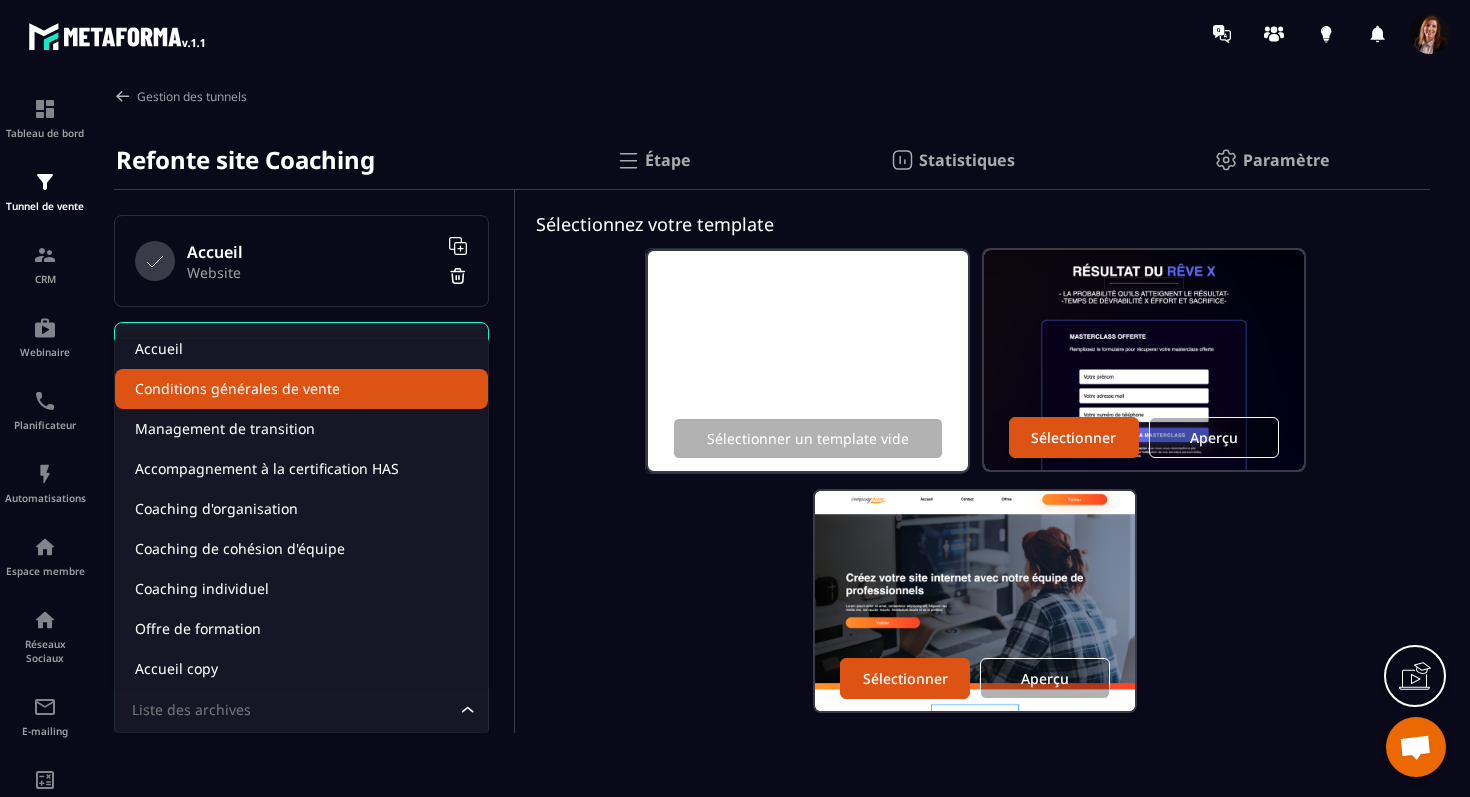 scroll, scrollTop: 5, scrollLeft: 0, axis: vertical 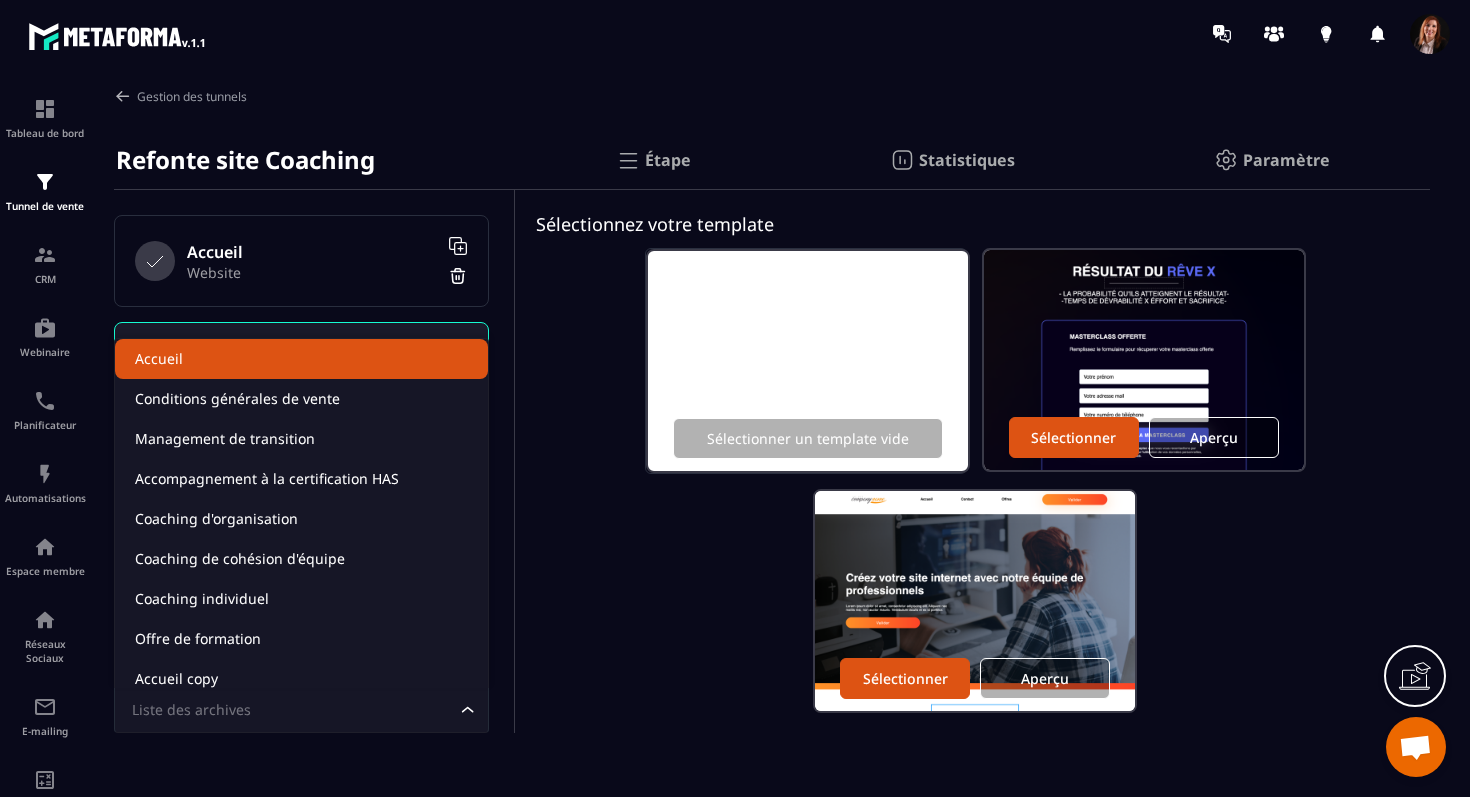 click on "Accueil" 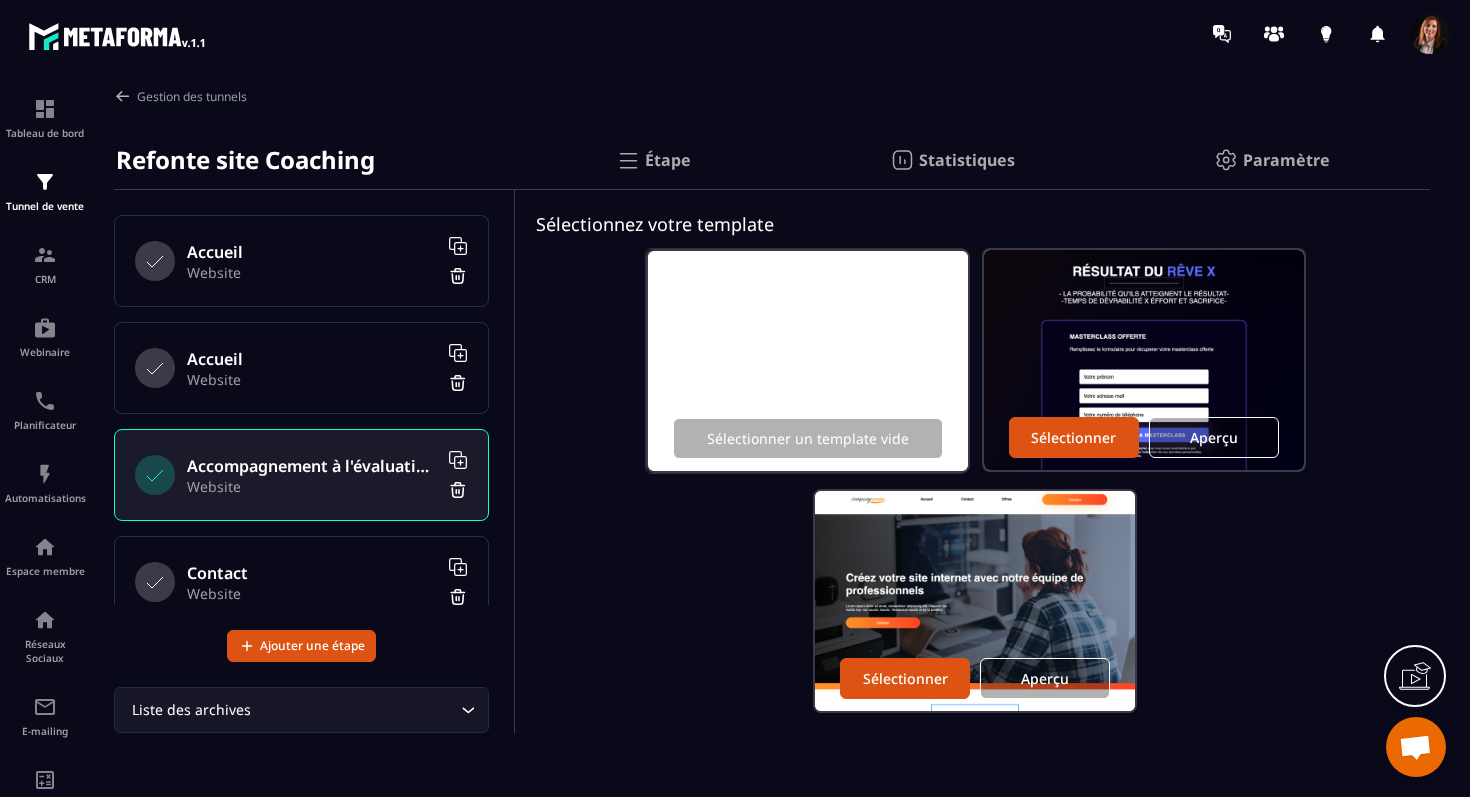 click on "Liste des archives" at bounding box center (291, 710) 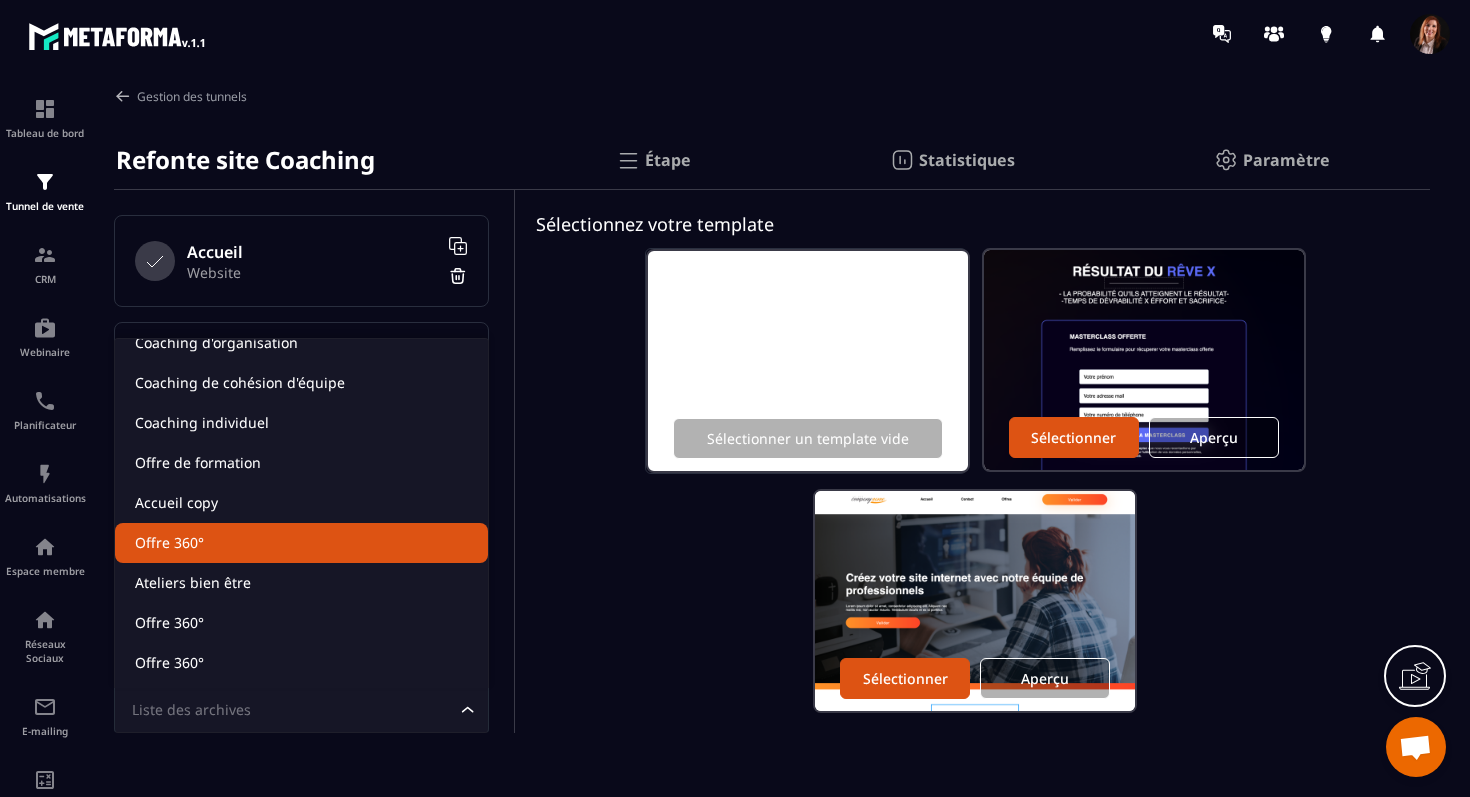 scroll, scrollTop: 0, scrollLeft: 0, axis: both 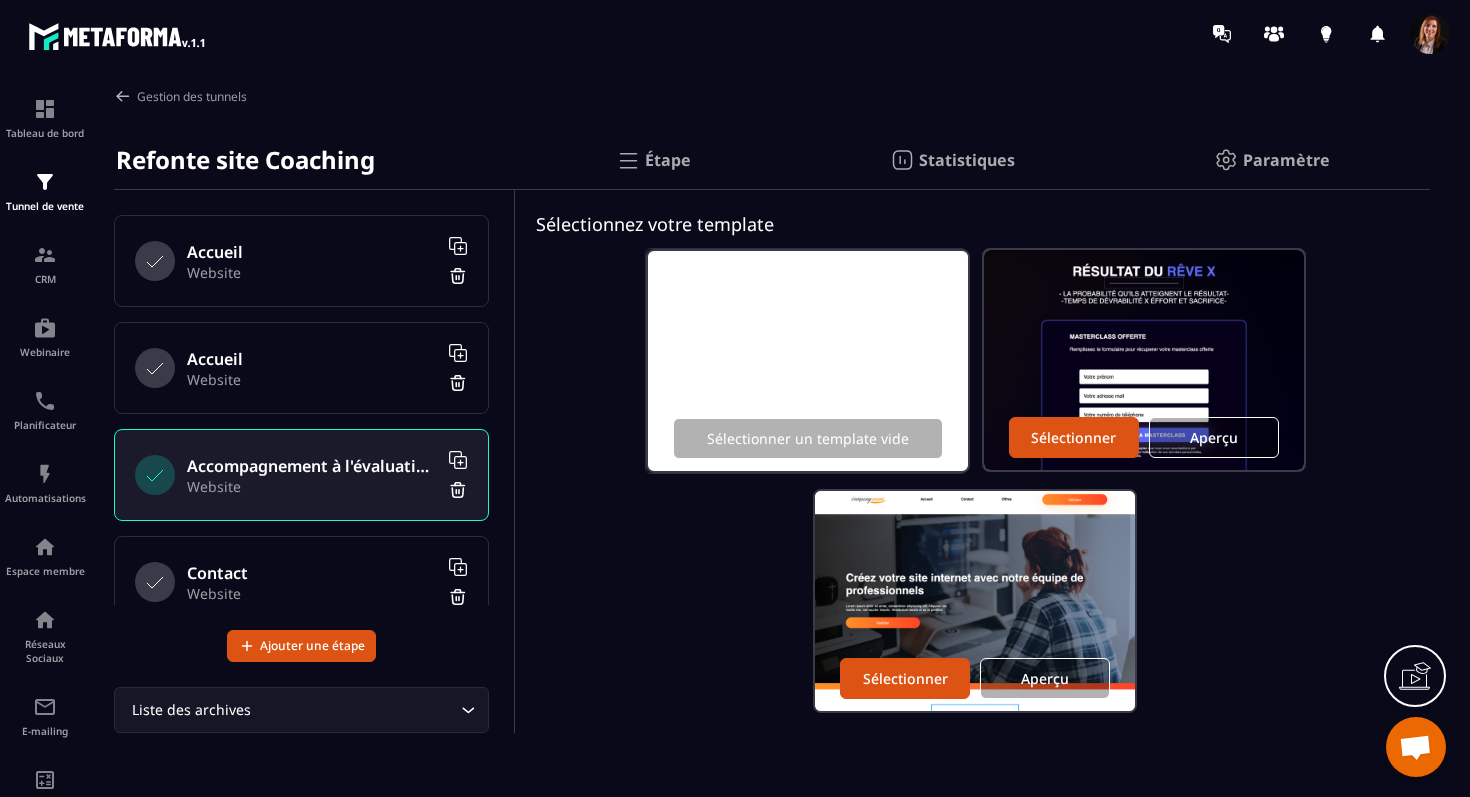 click on "Sélectionner un template vide Sélectionner Aperçu Sélectionner Aperçu" at bounding box center [973, 480] 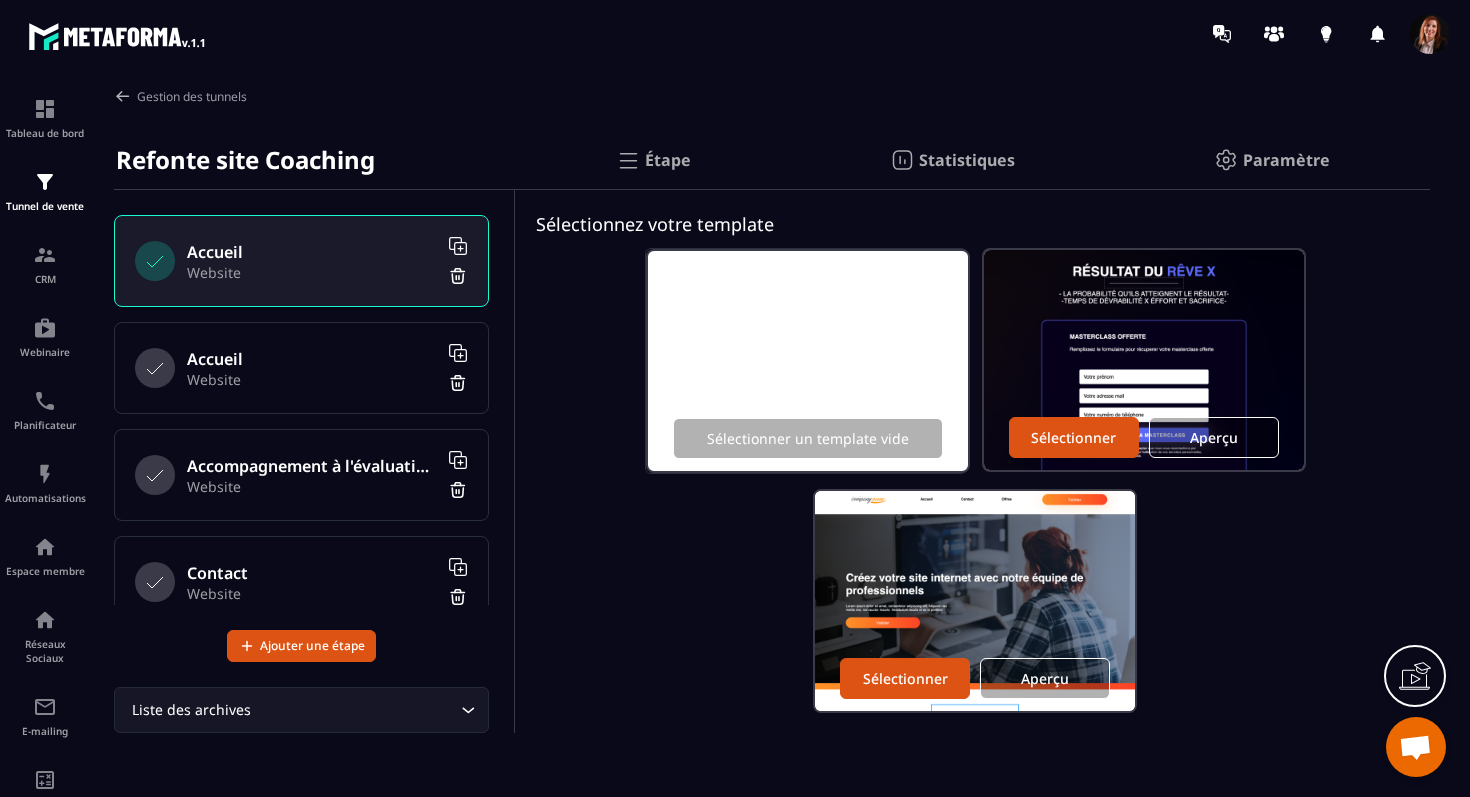 click on "Website" at bounding box center [312, 379] 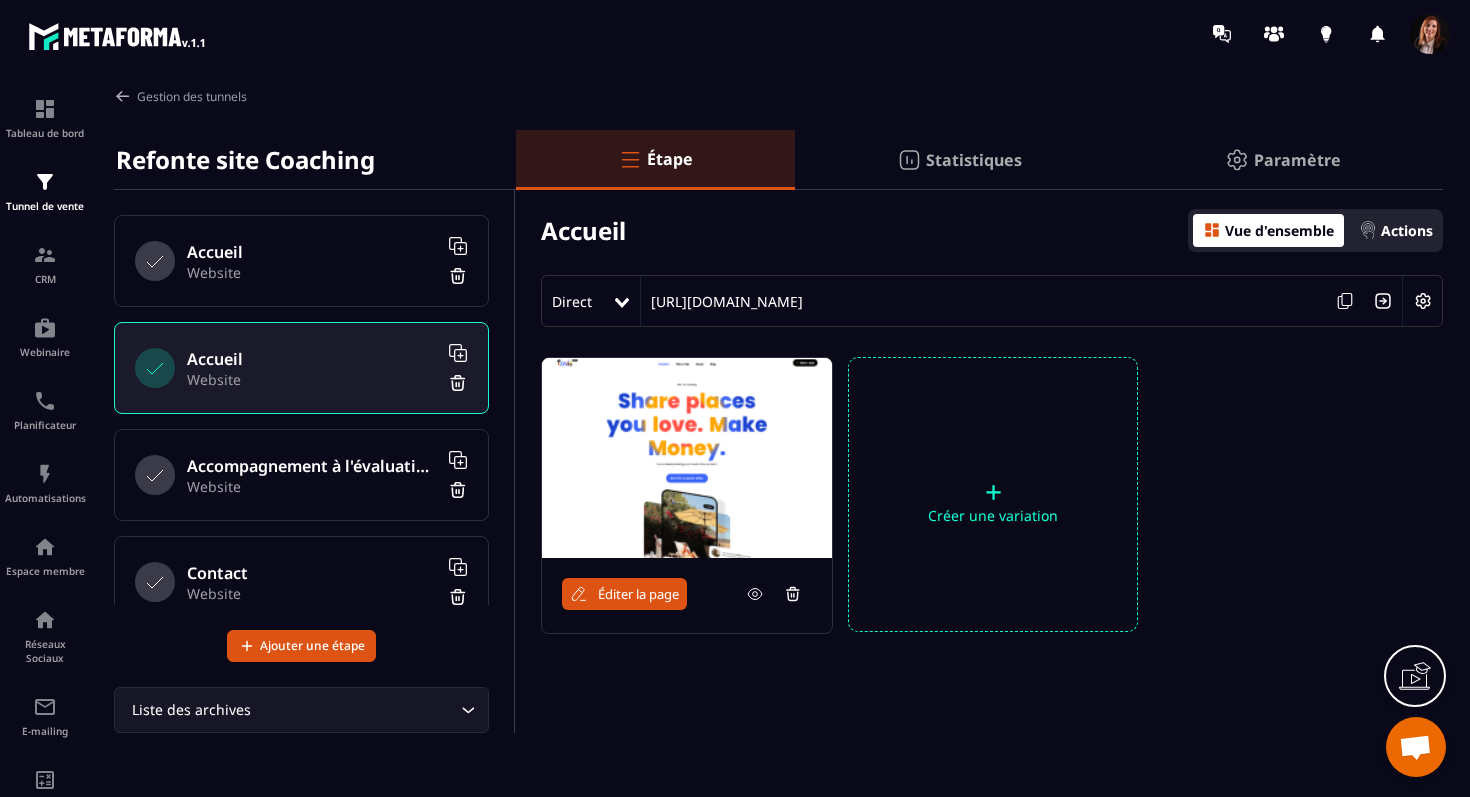 click on "Accueil" at bounding box center [312, 252] 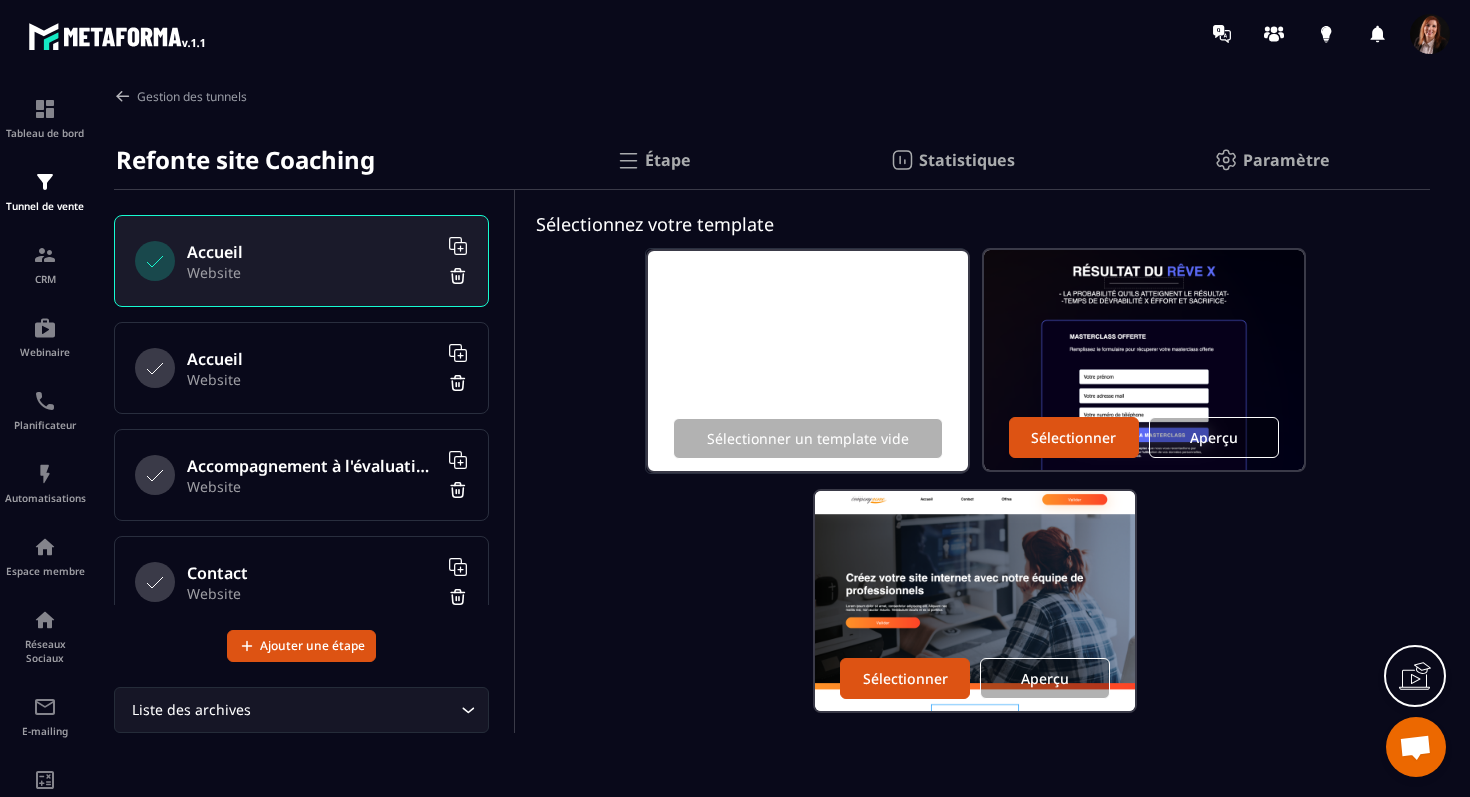 click 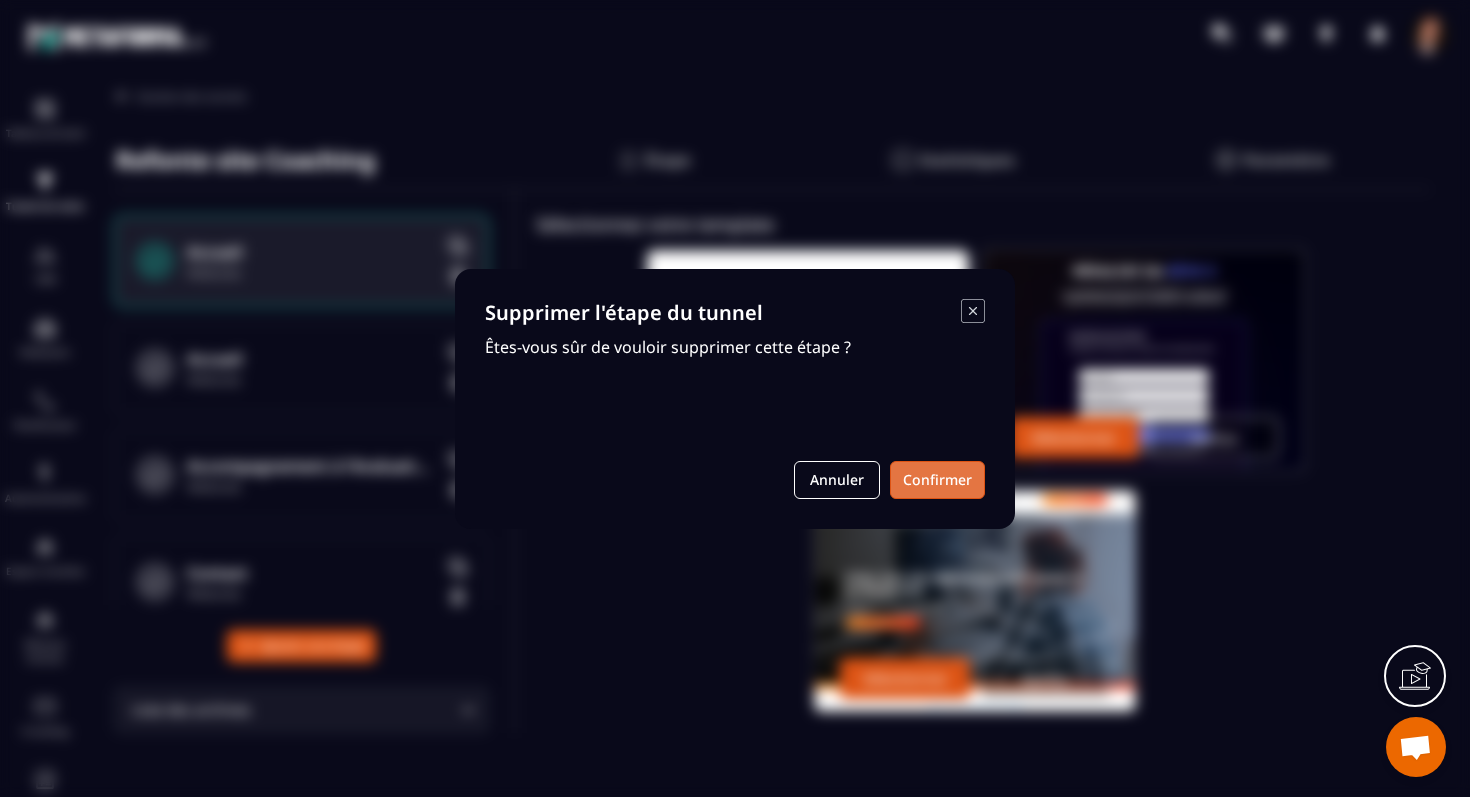 click on "Confirmer" at bounding box center (937, 480) 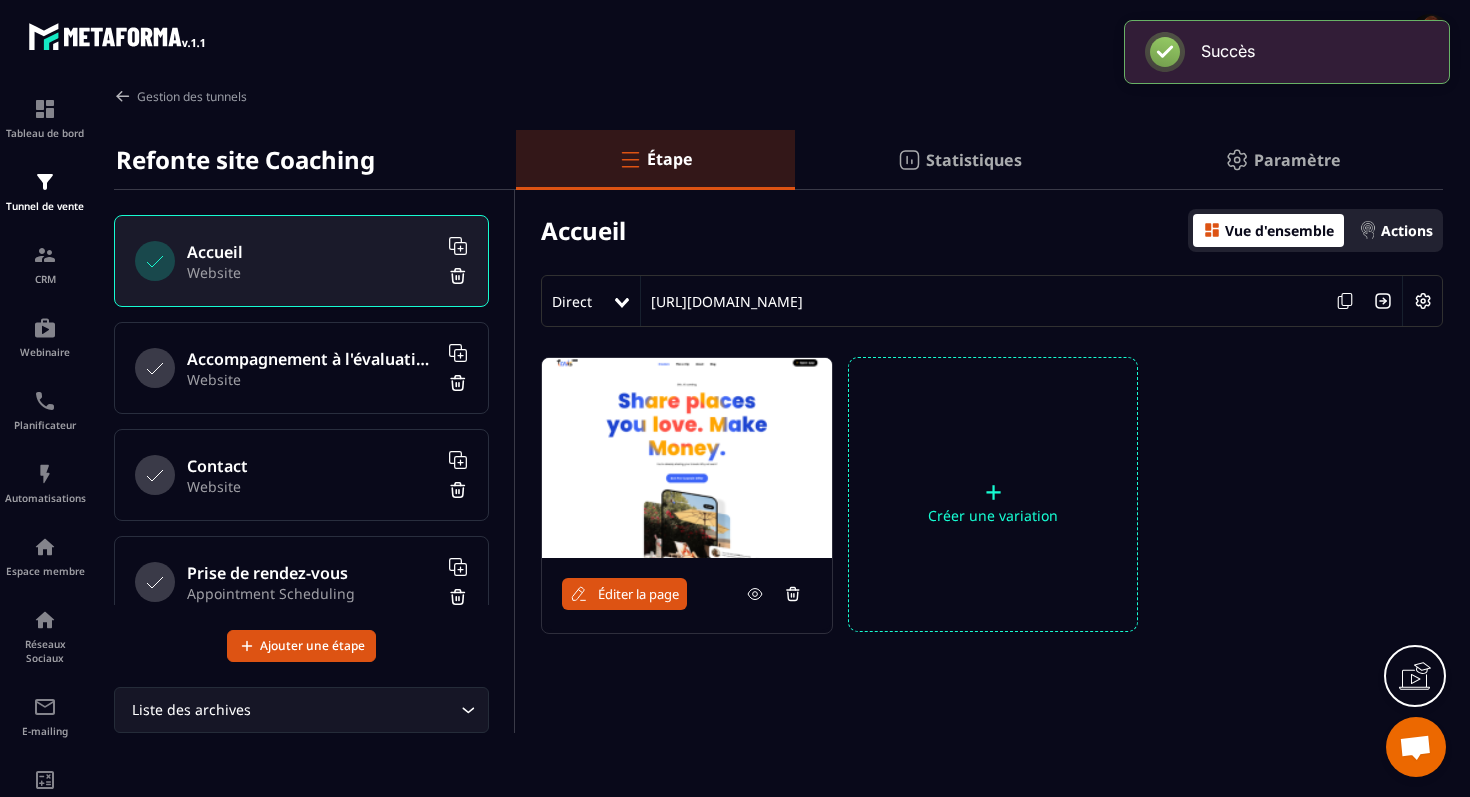 scroll, scrollTop: 145, scrollLeft: 0, axis: vertical 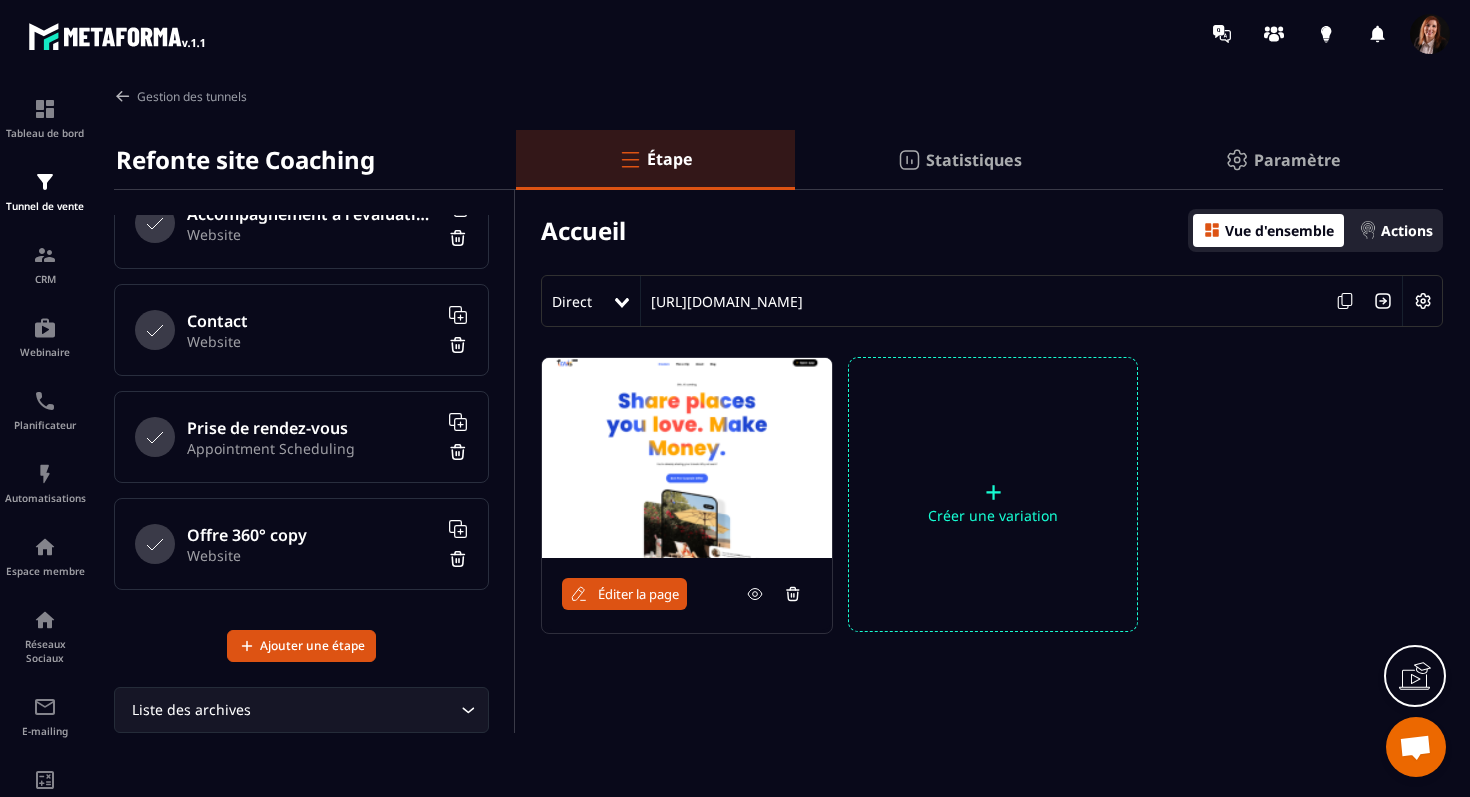 click 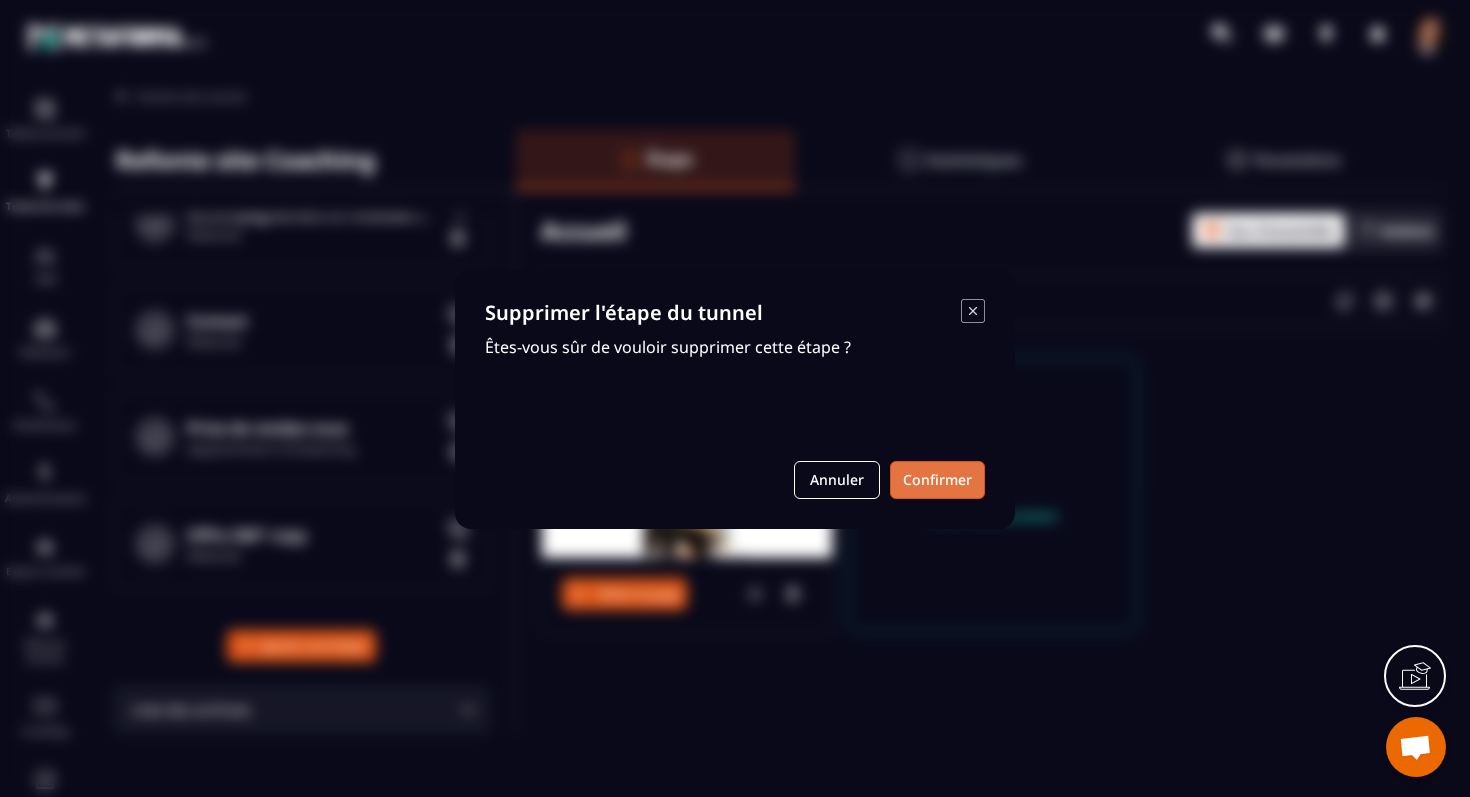 click on "Confirmer" at bounding box center [937, 480] 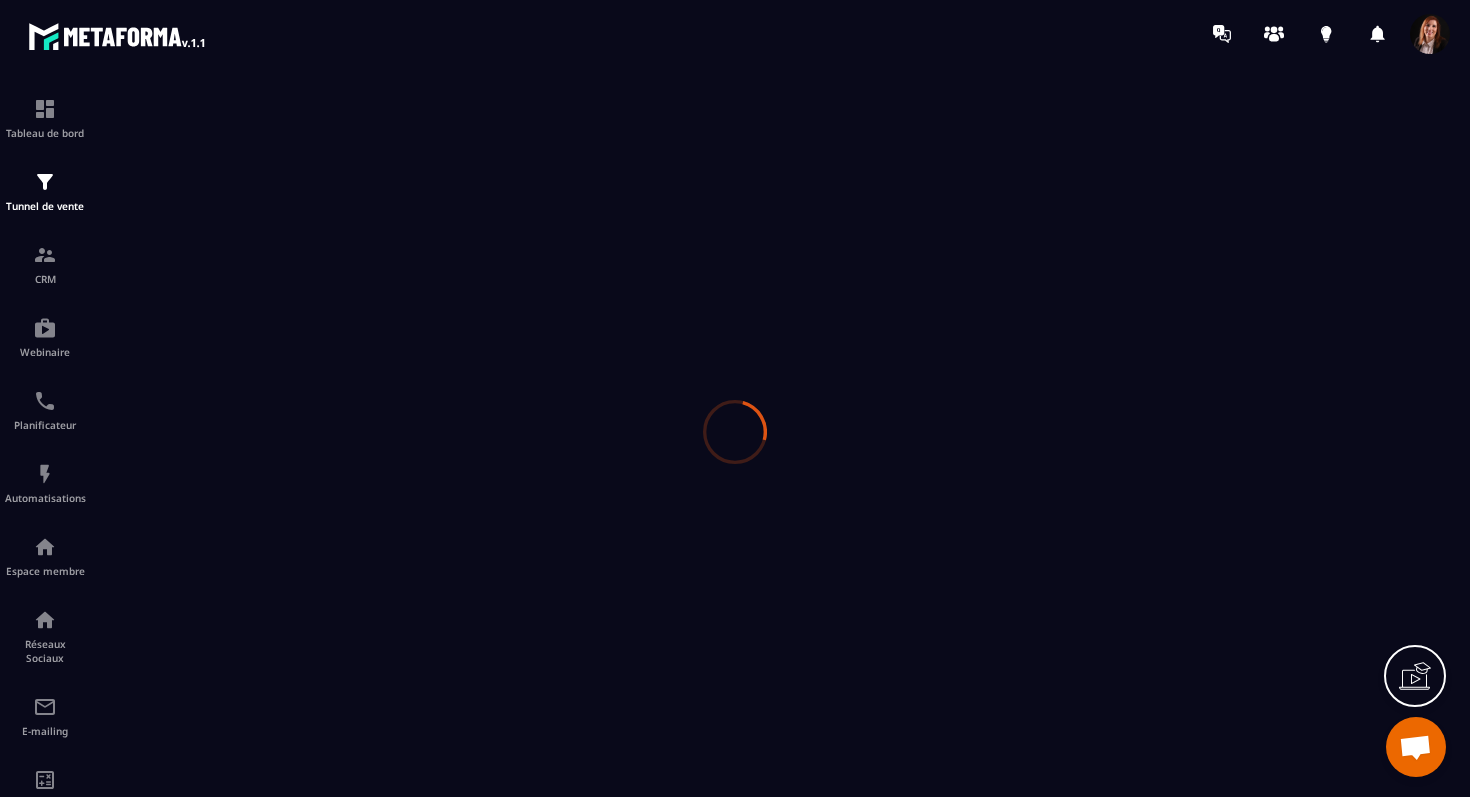 scroll, scrollTop: 38, scrollLeft: 0, axis: vertical 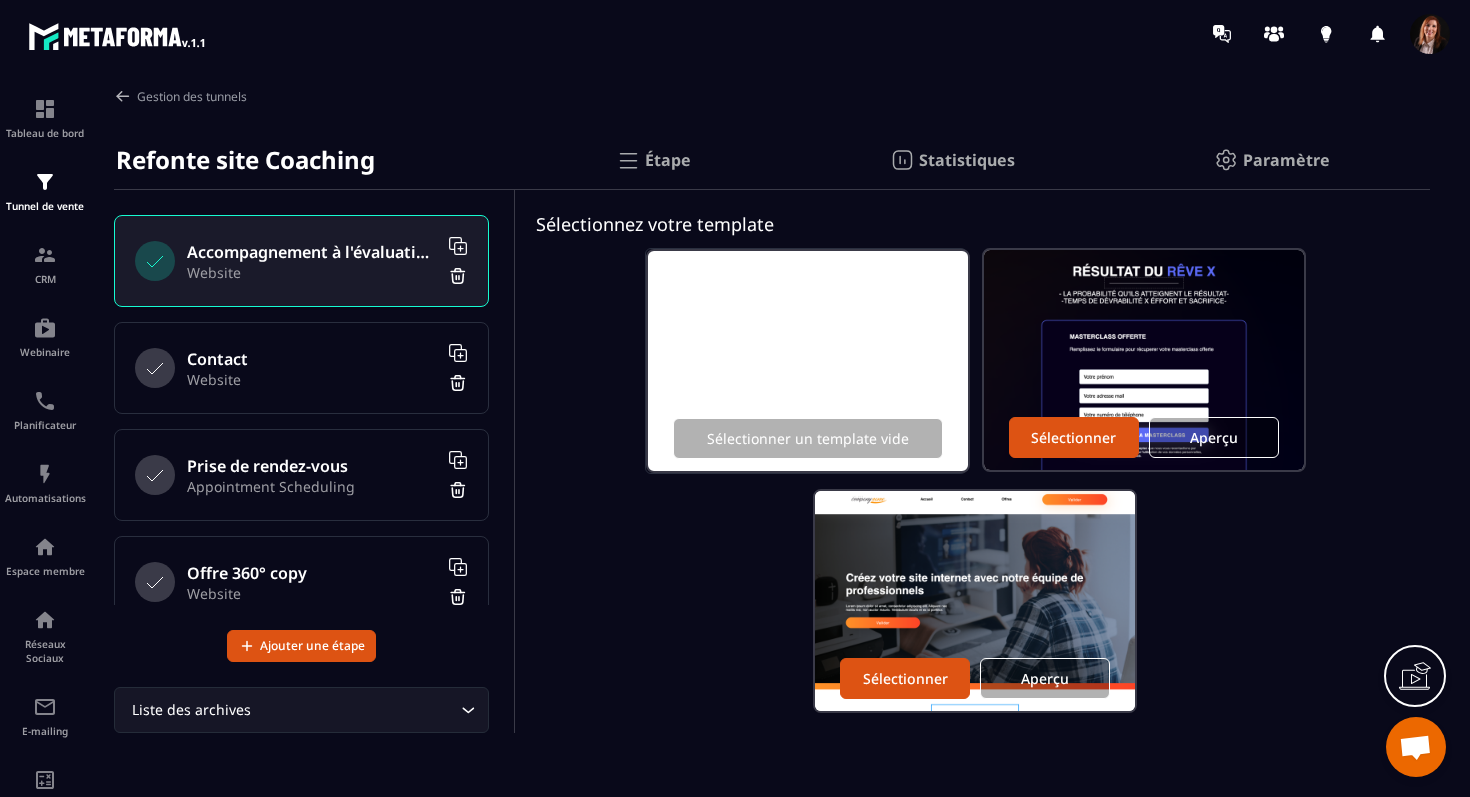 click 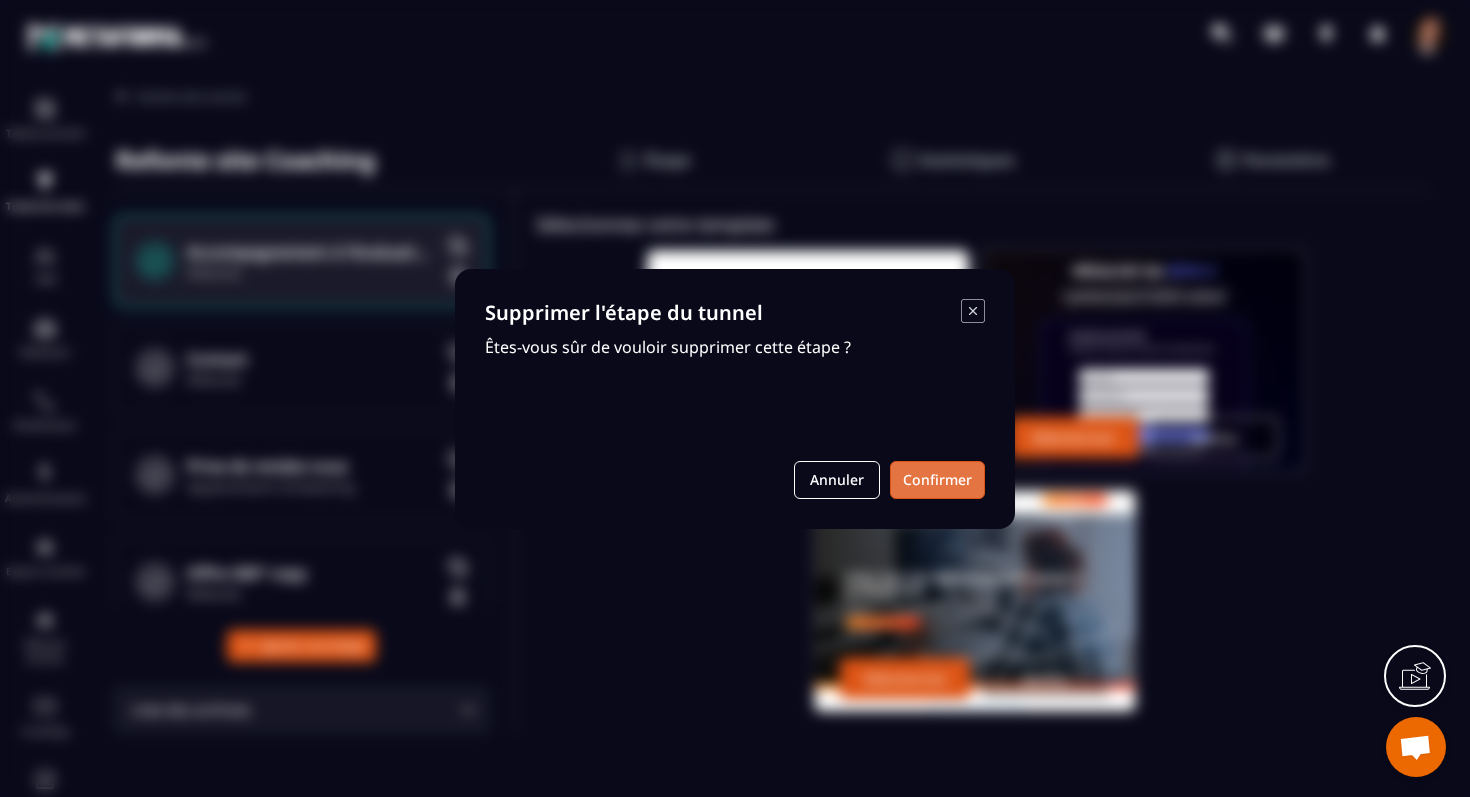 click on "Confirmer" at bounding box center (937, 480) 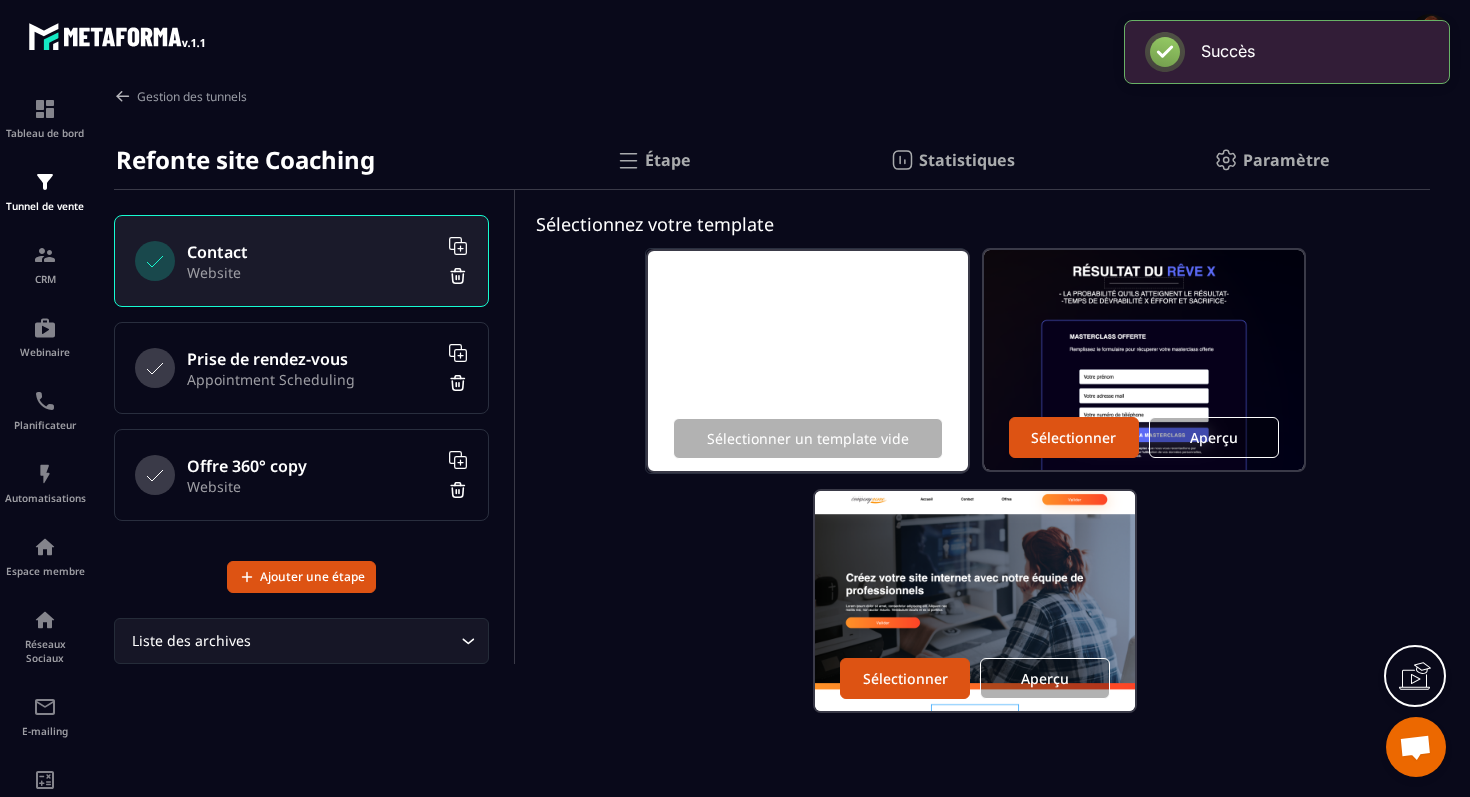 click 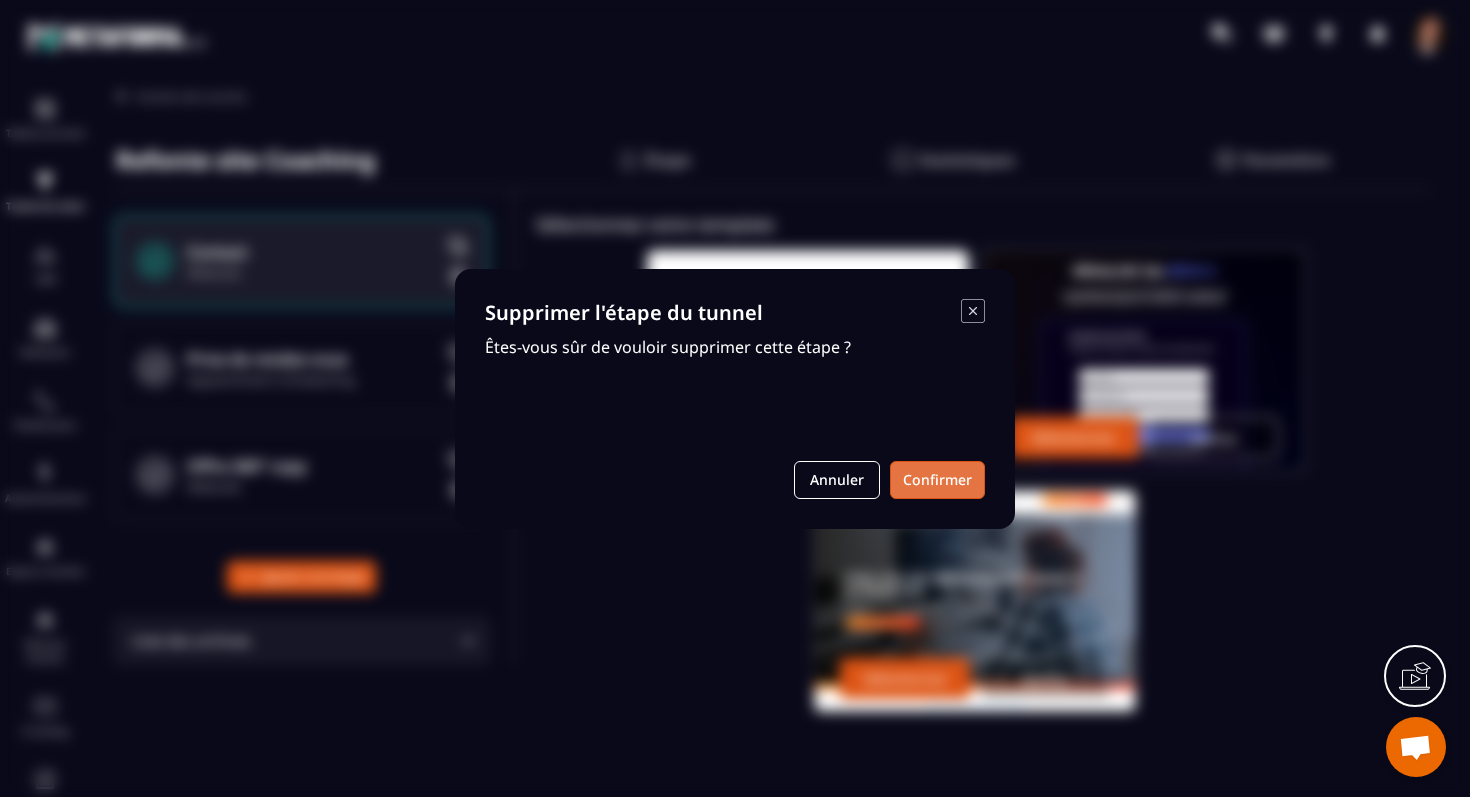 click on "Confirmer" at bounding box center [937, 480] 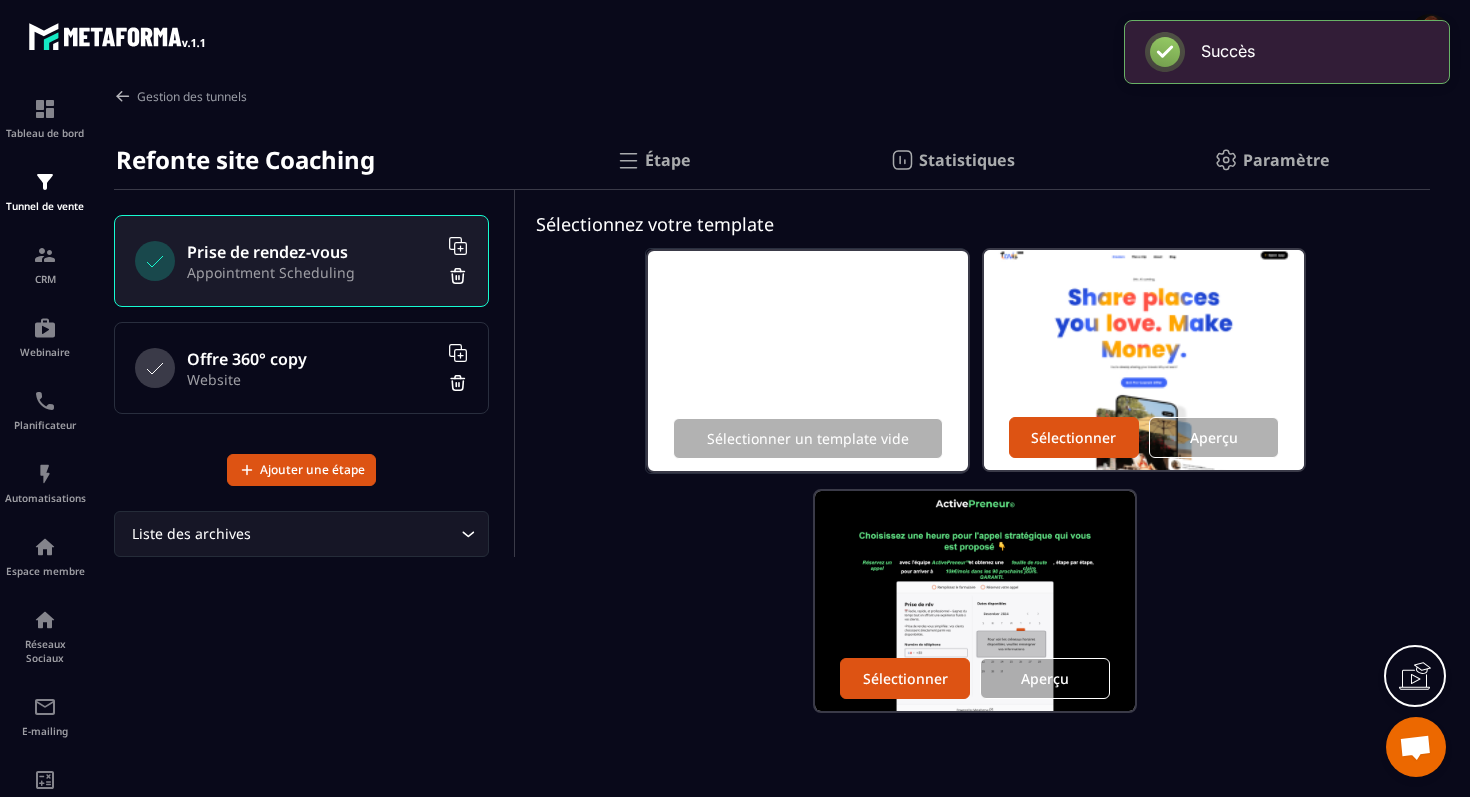 click on "Liste des archives" at bounding box center [291, 534] 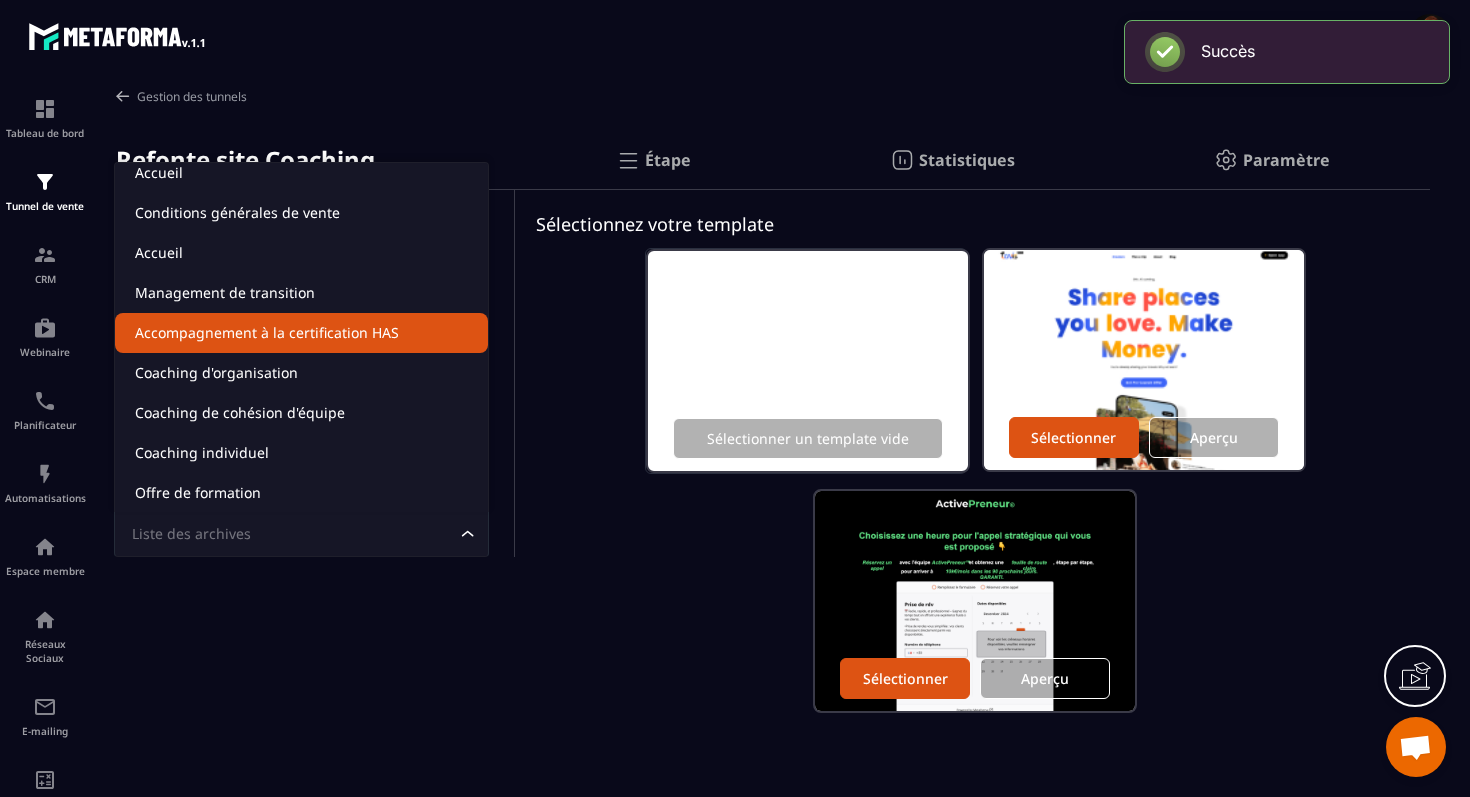 scroll, scrollTop: 0, scrollLeft: 0, axis: both 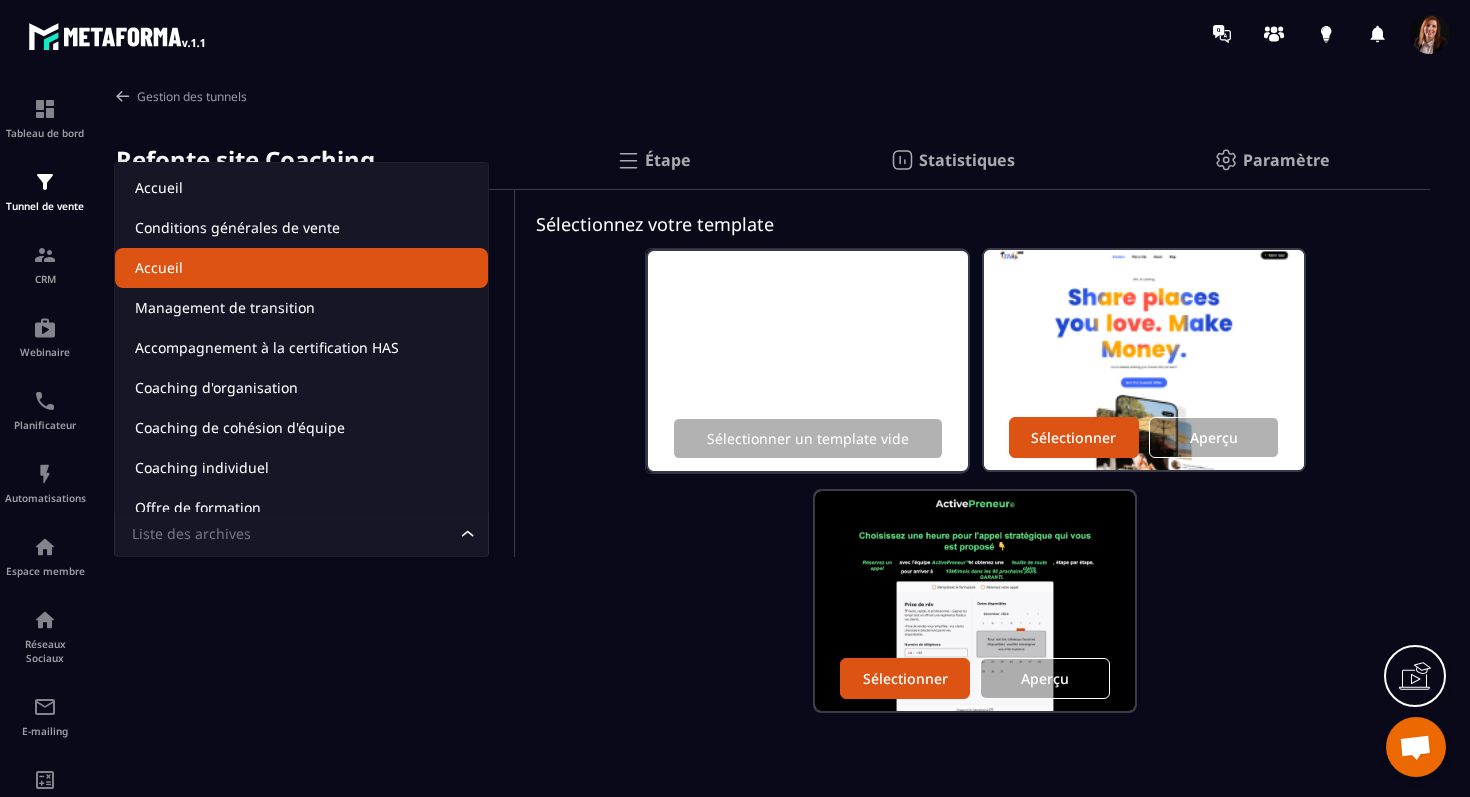 click on "Accueil" 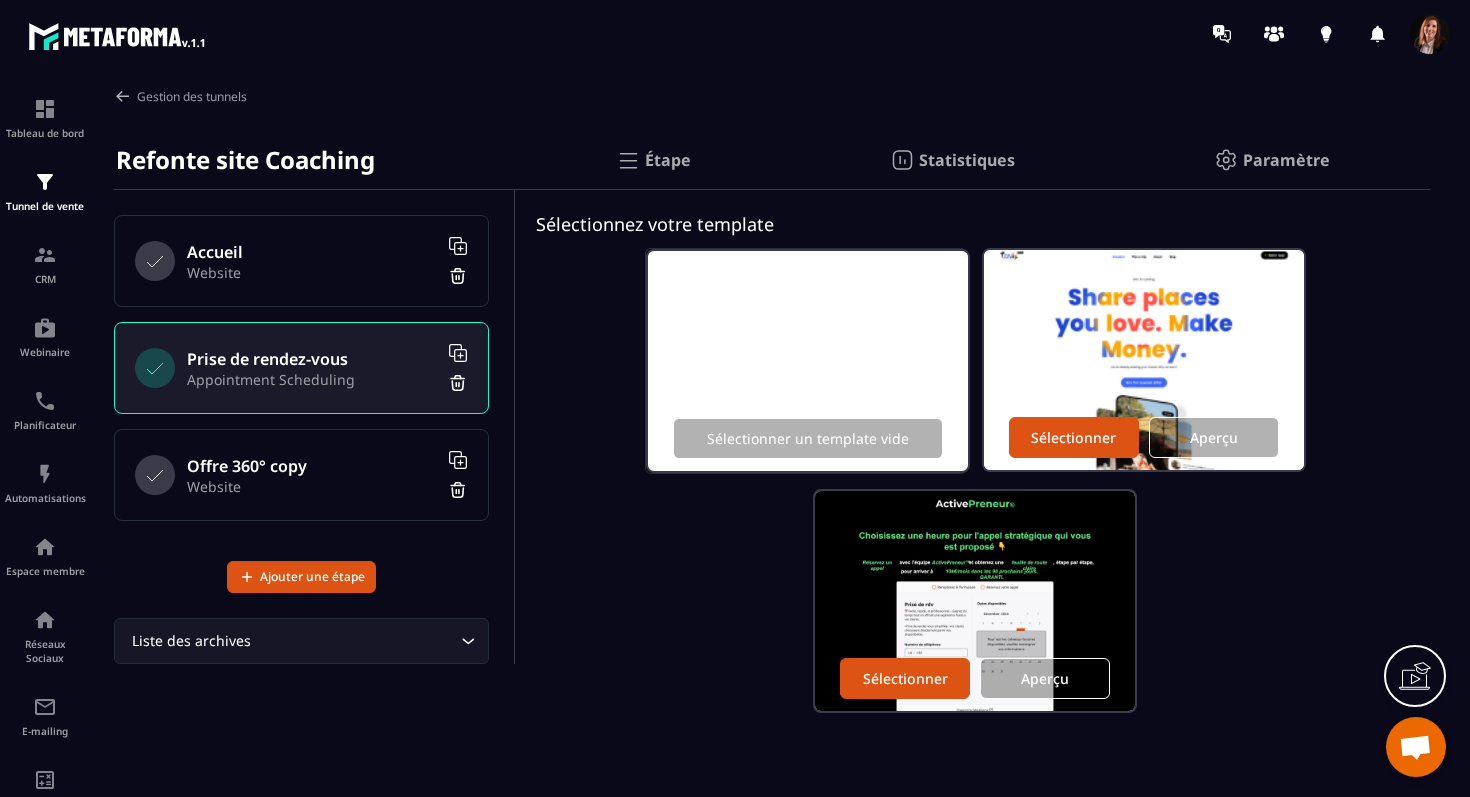 click 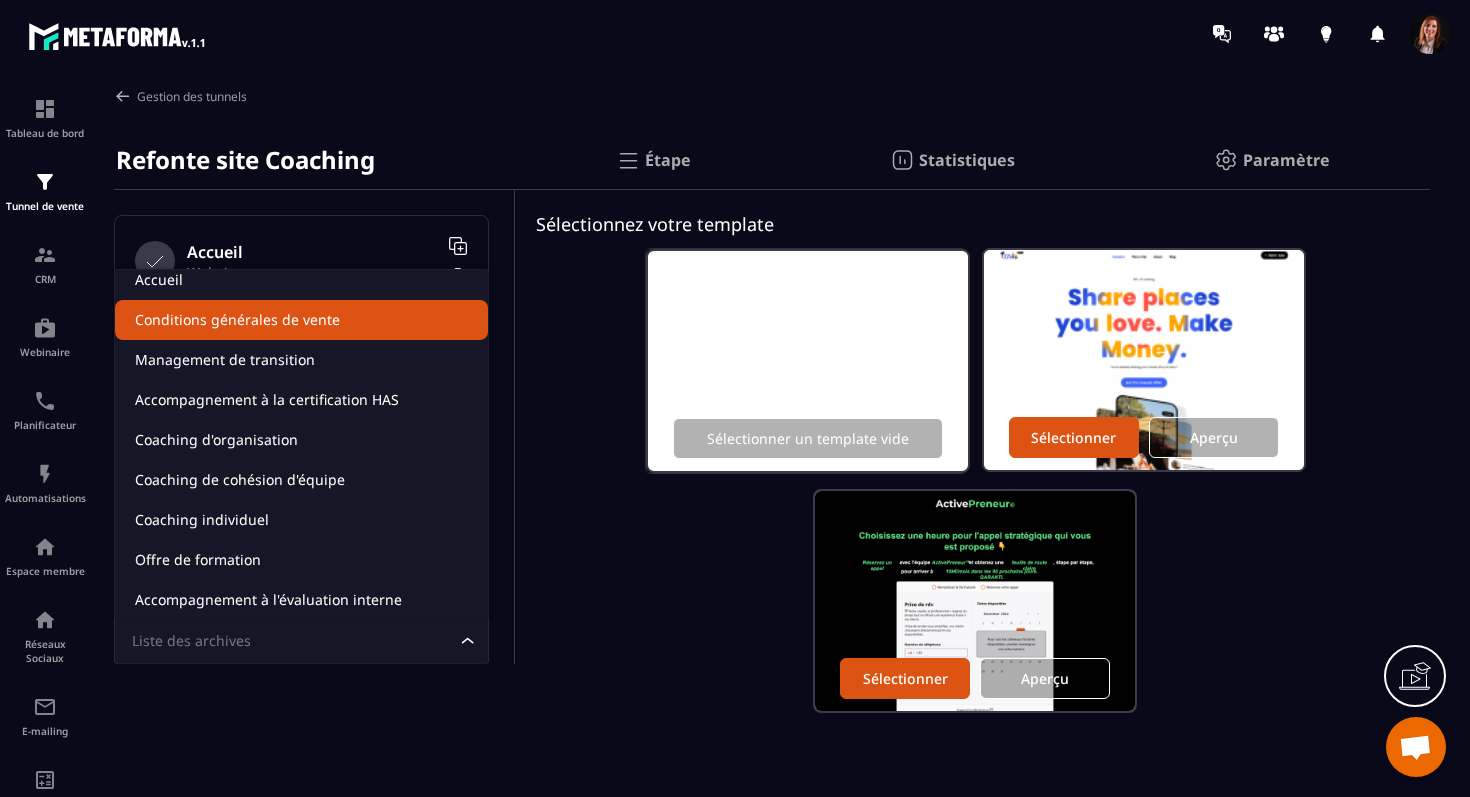 scroll, scrollTop: 5, scrollLeft: 0, axis: vertical 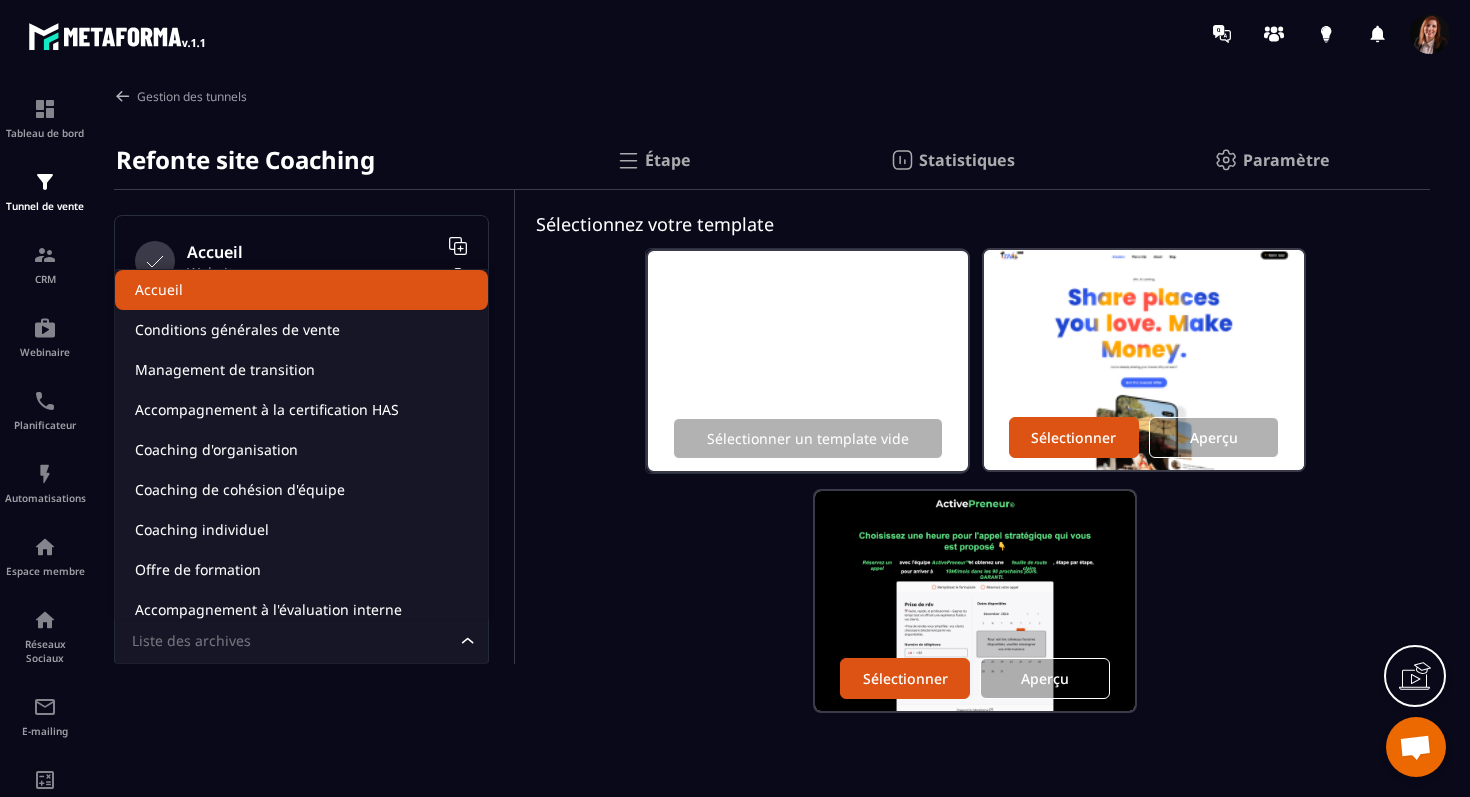 click on "Accueil" 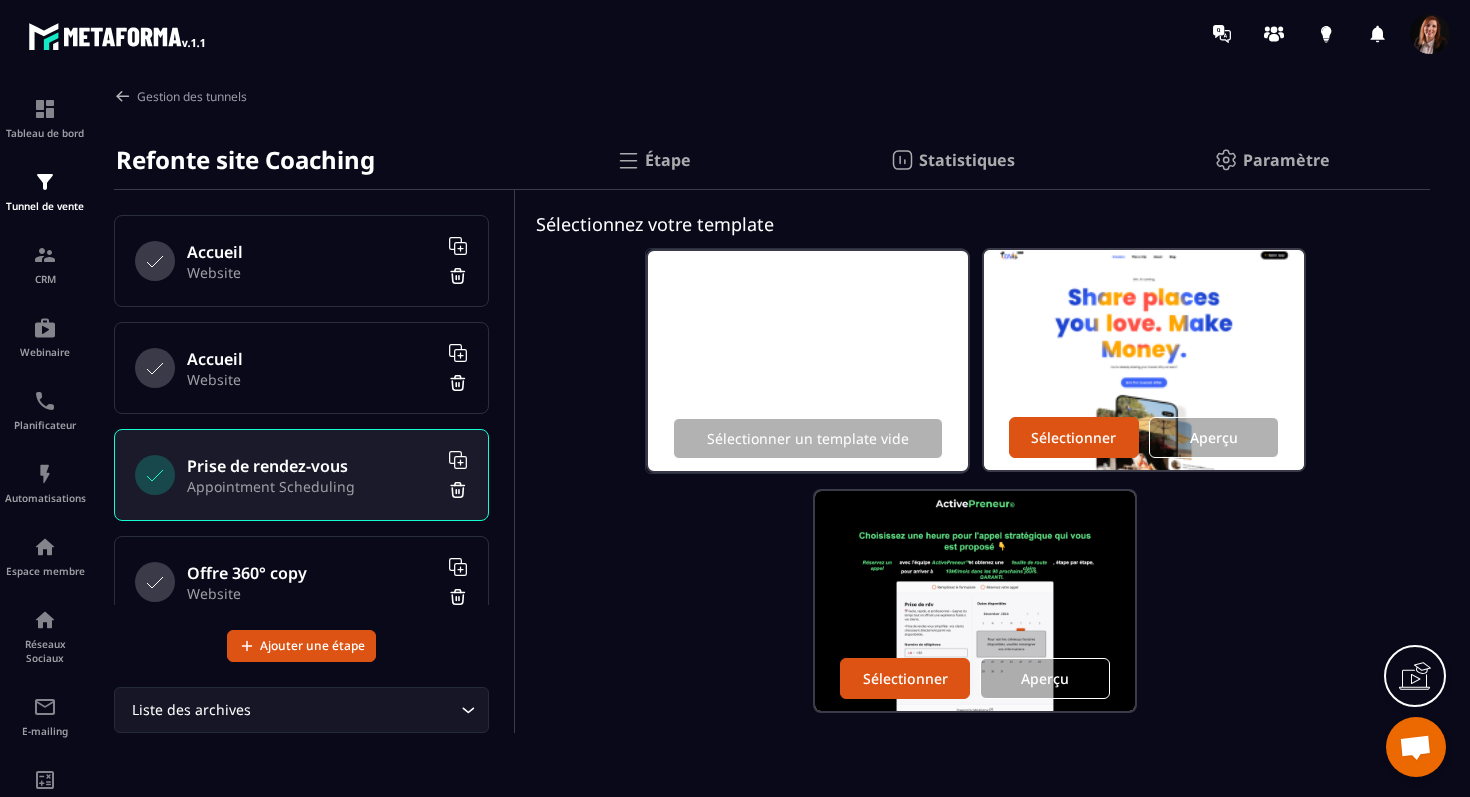 click on "Accueil Website" at bounding box center [301, 261] 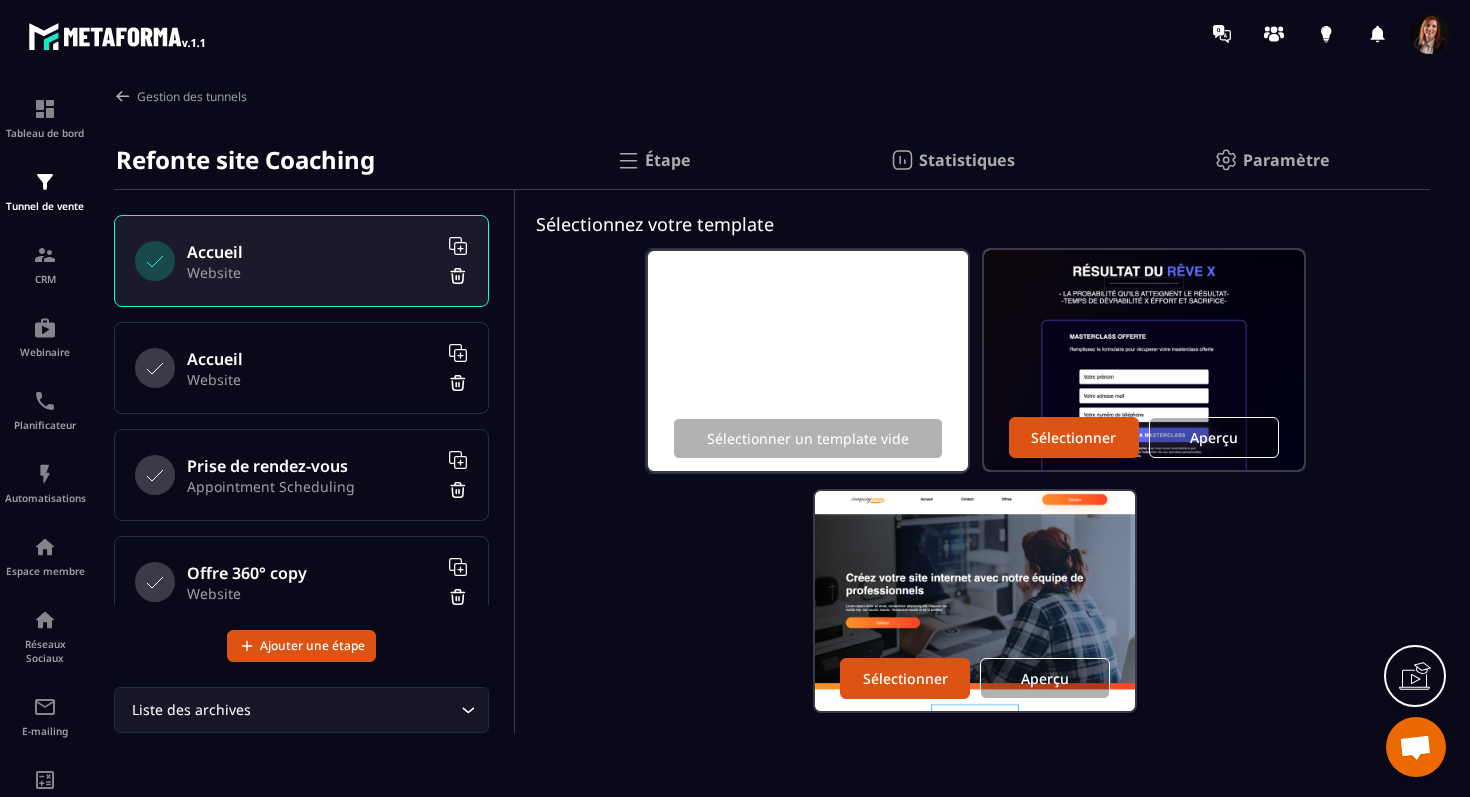 click 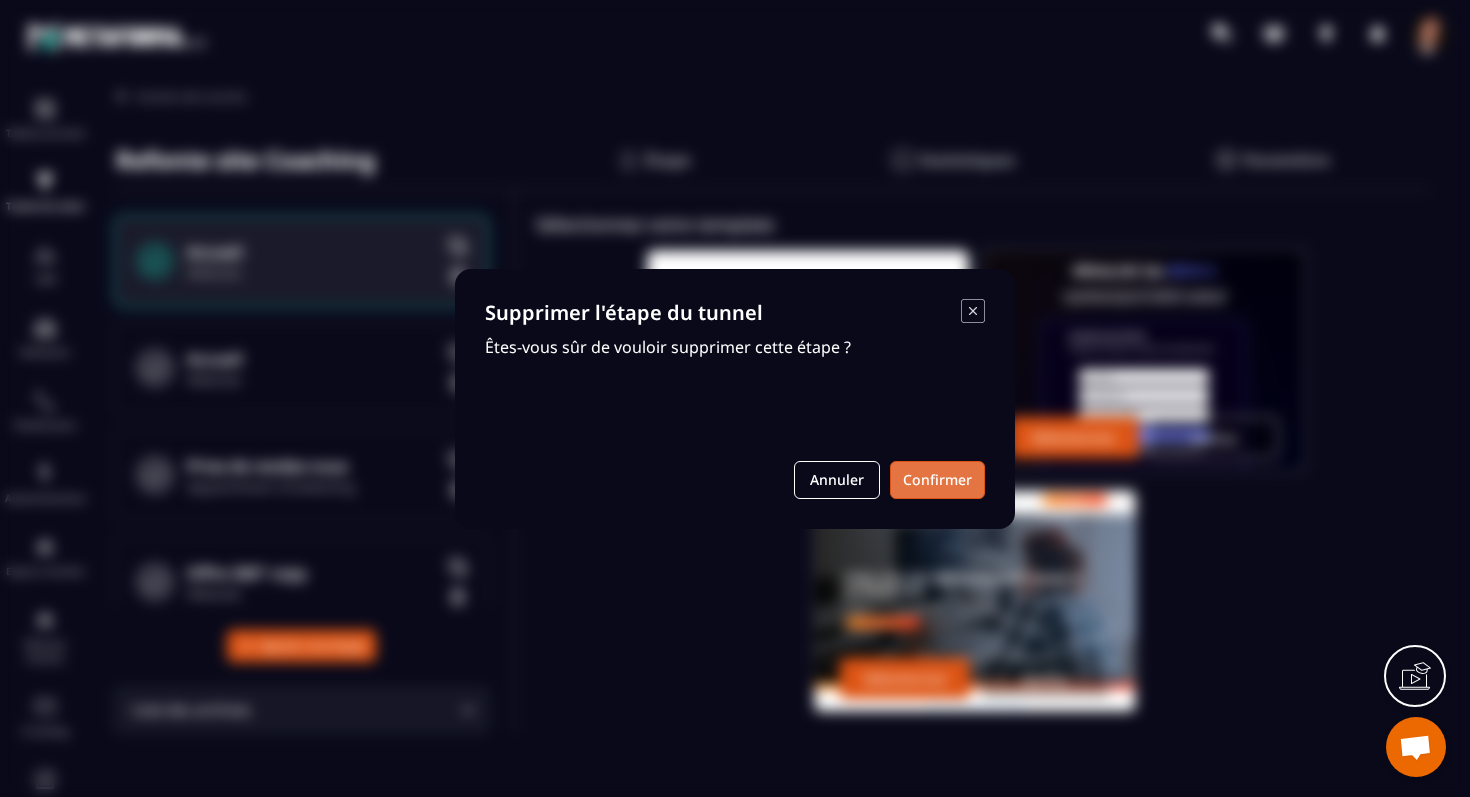 click on "Confirmer" at bounding box center [937, 480] 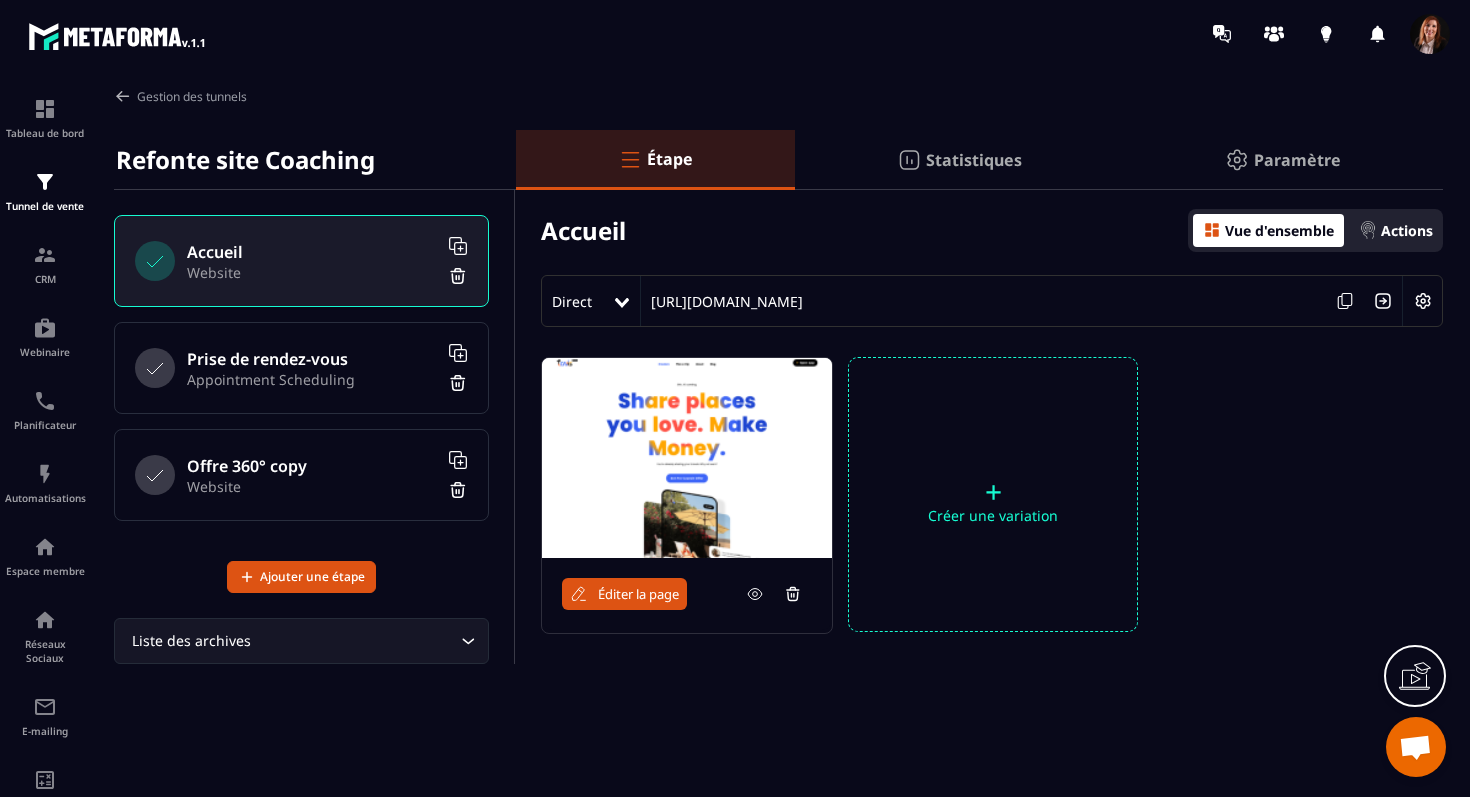 click on "Accueil Website Prise de rendez-vous Appointment Scheduling Offre 360° copy Website Ajouter une étape" at bounding box center (314, 391) 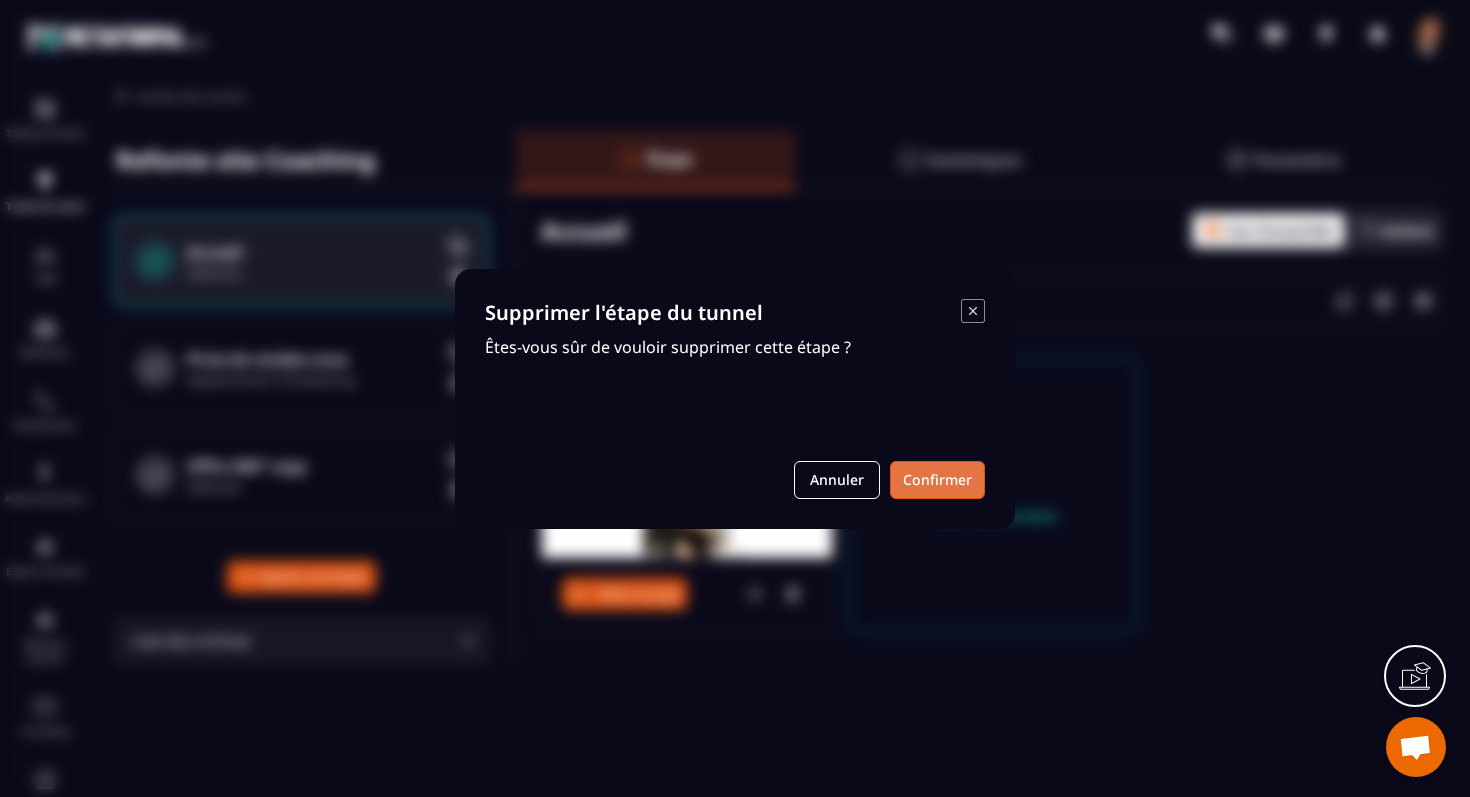 click on "Confirmer" at bounding box center [937, 480] 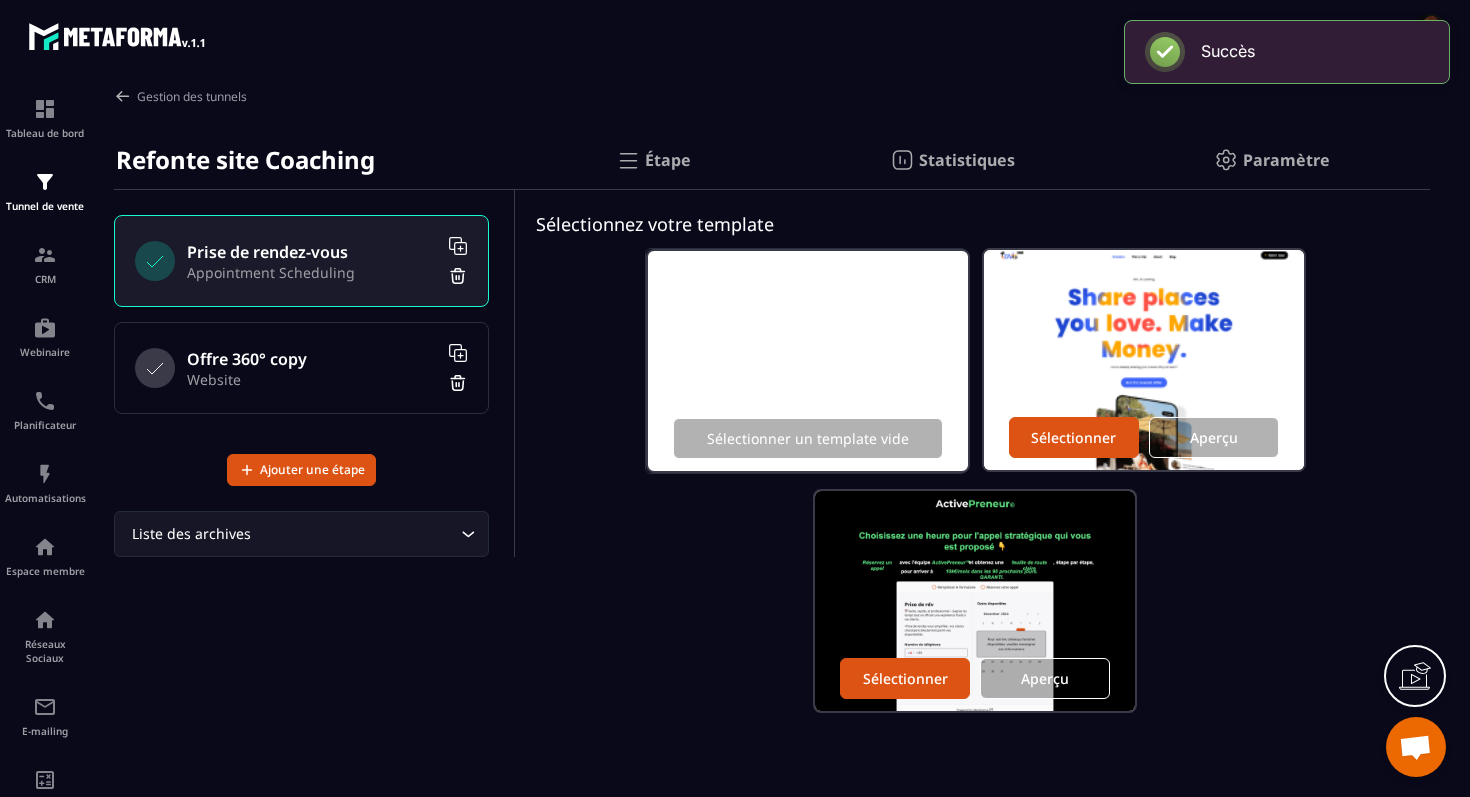 click on "Liste des archives" at bounding box center (291, 534) 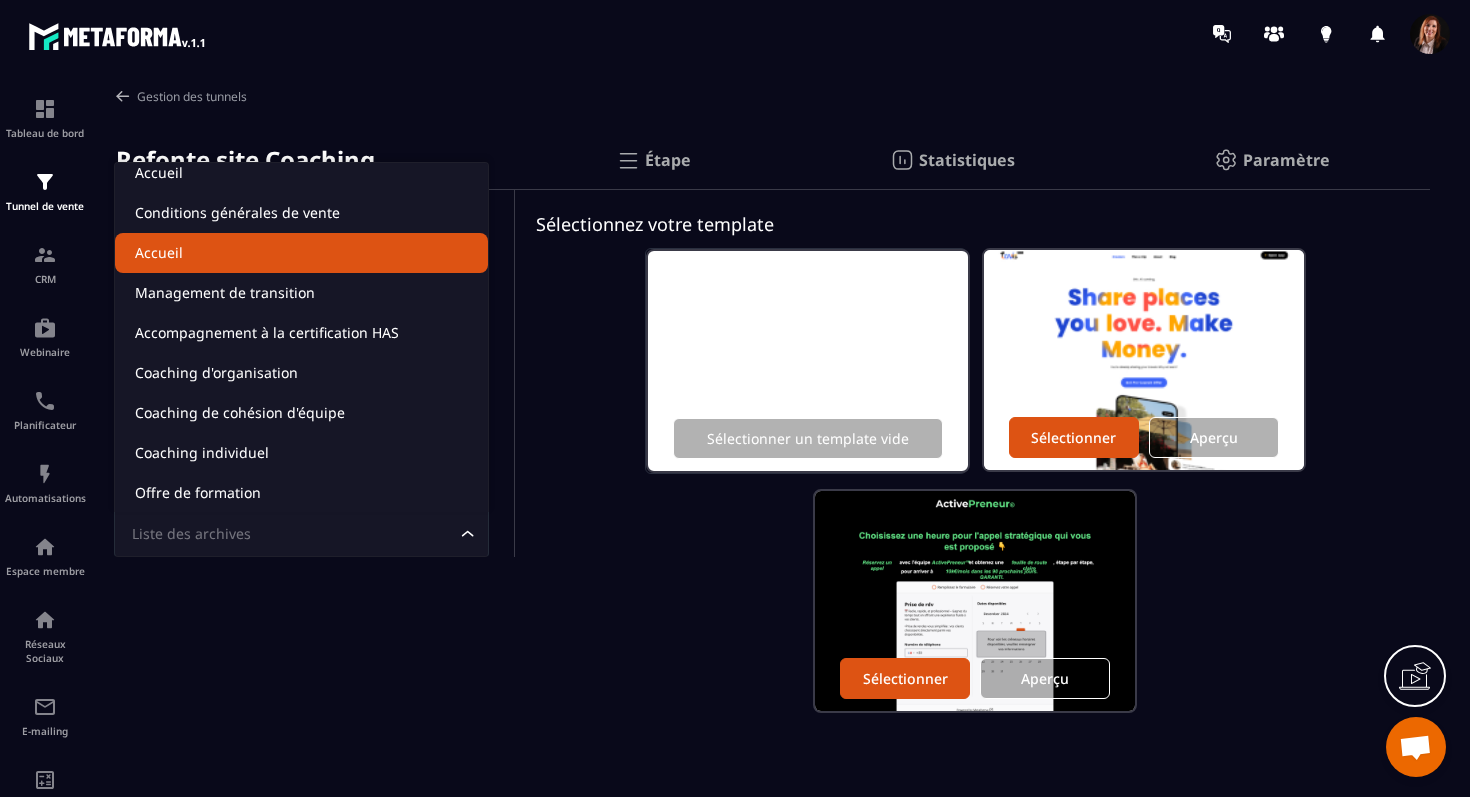 scroll, scrollTop: 0, scrollLeft: 0, axis: both 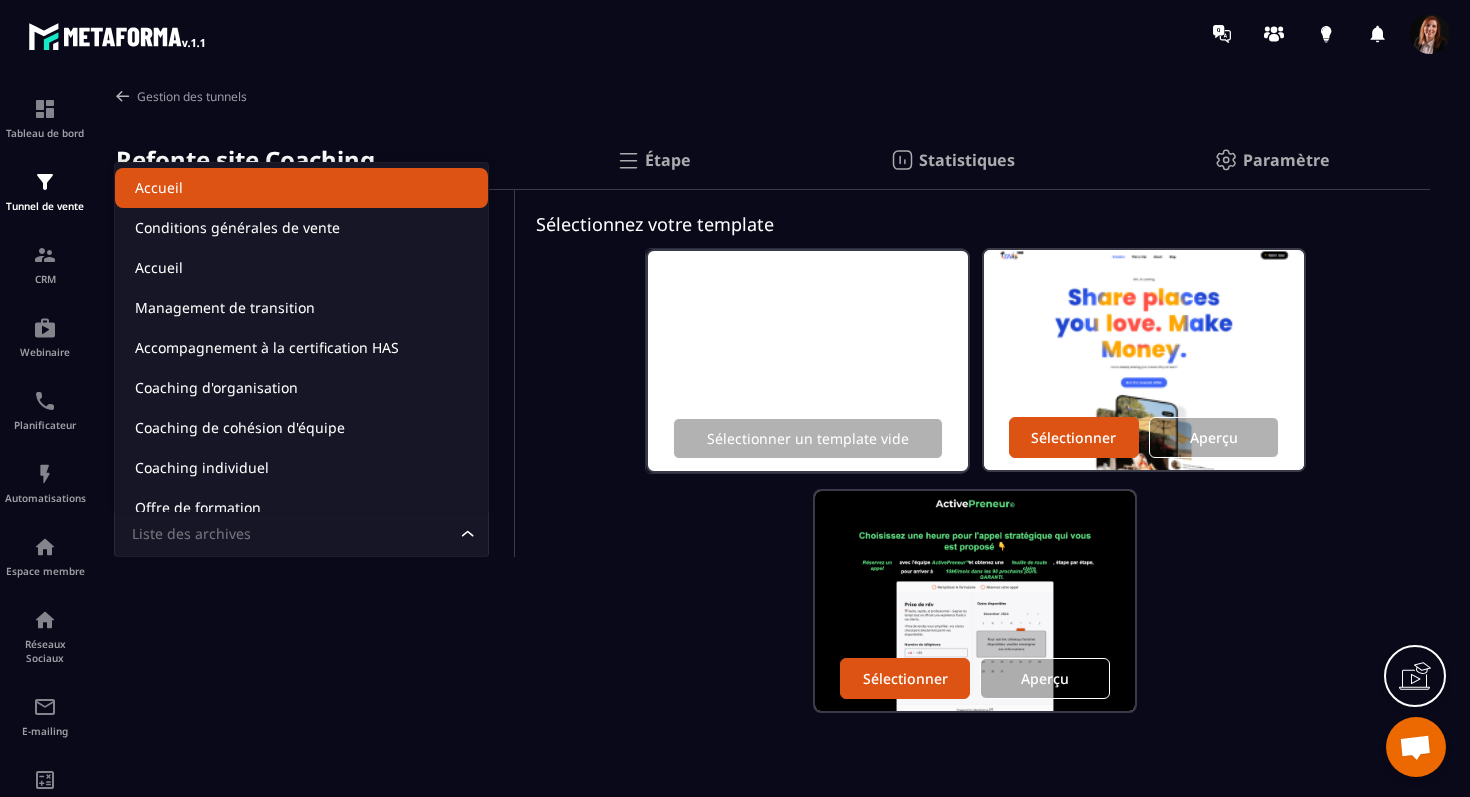 click on "Accueil" 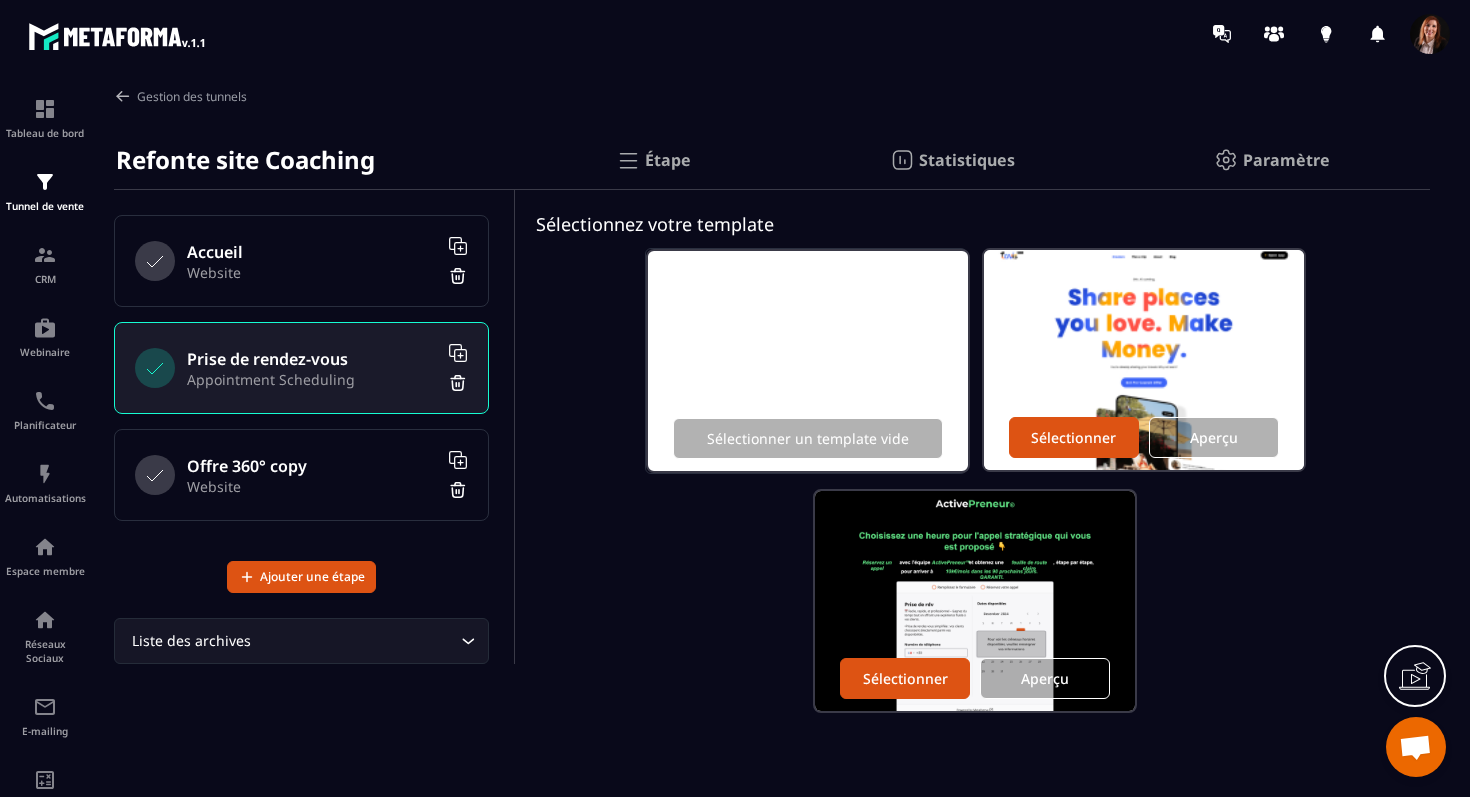 click on "Accueil" at bounding box center [312, 252] 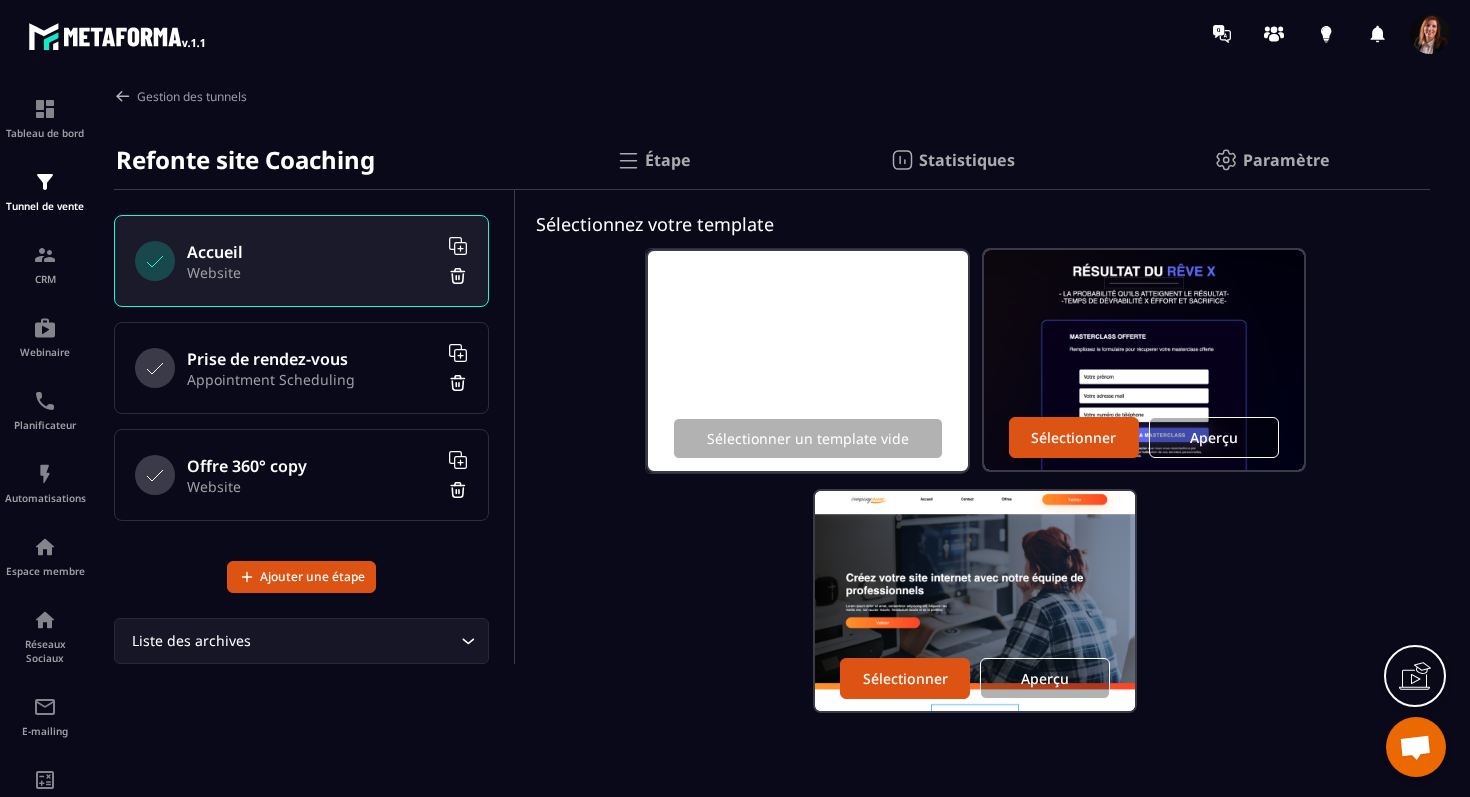 click 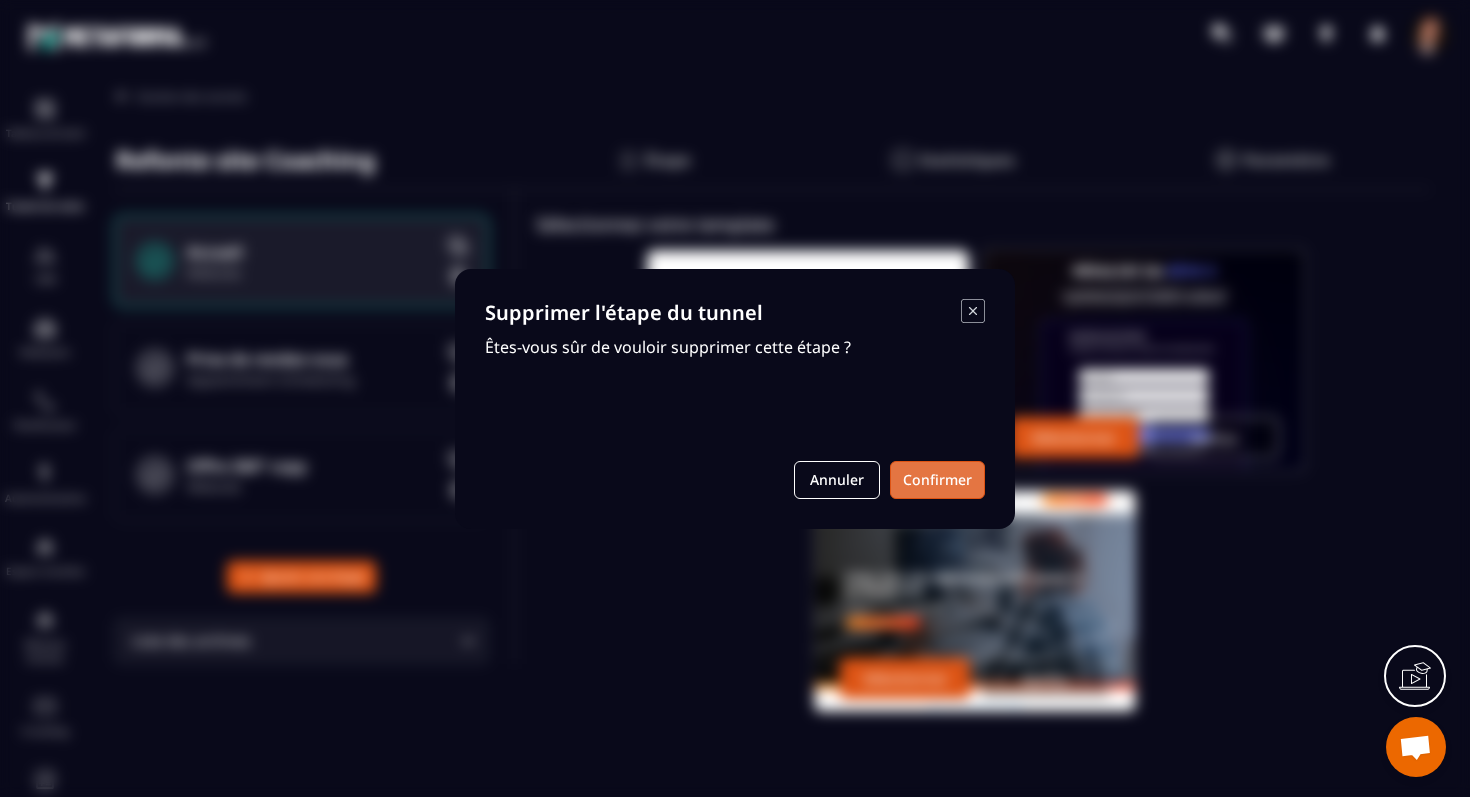 click on "Confirmer" at bounding box center [937, 480] 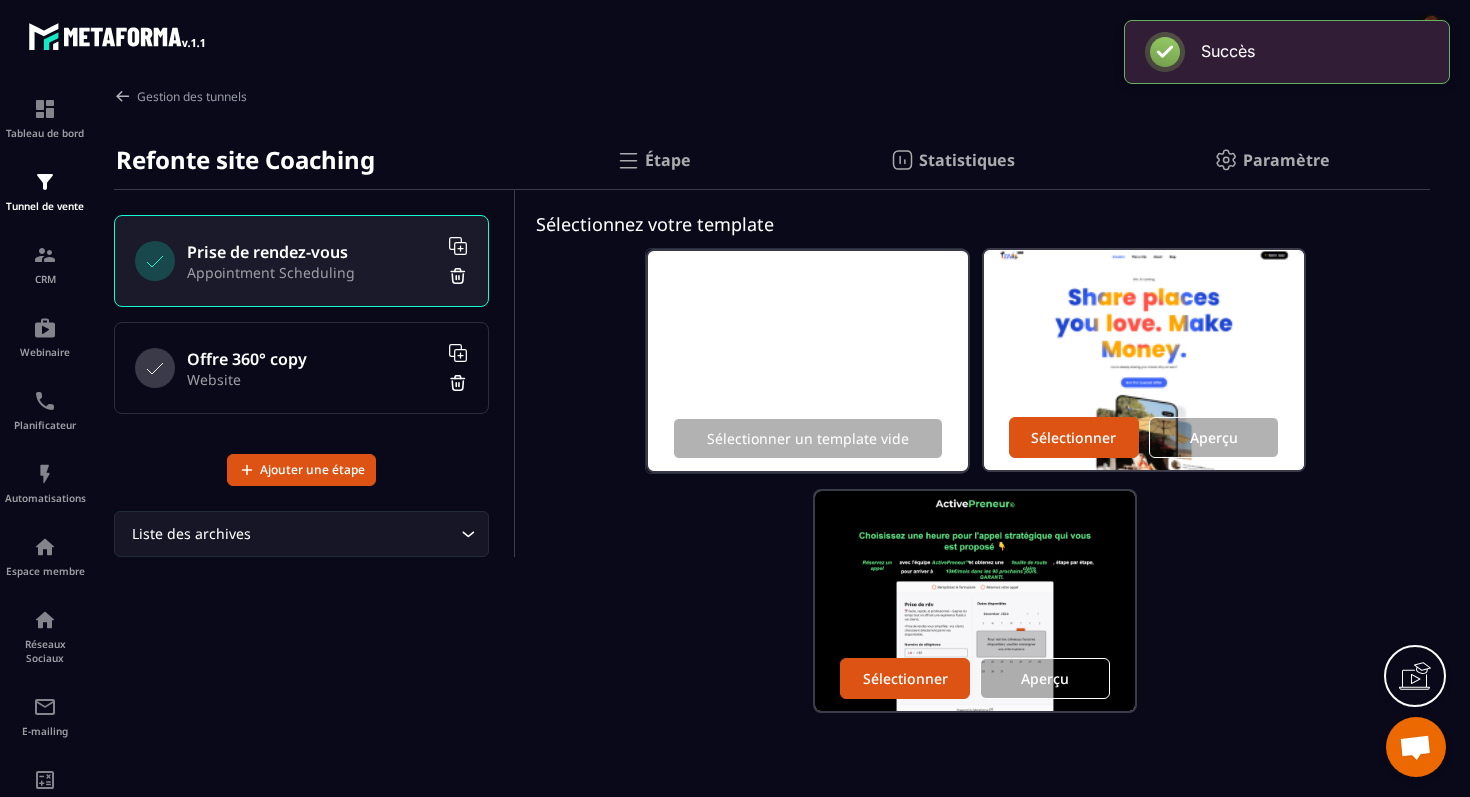 click 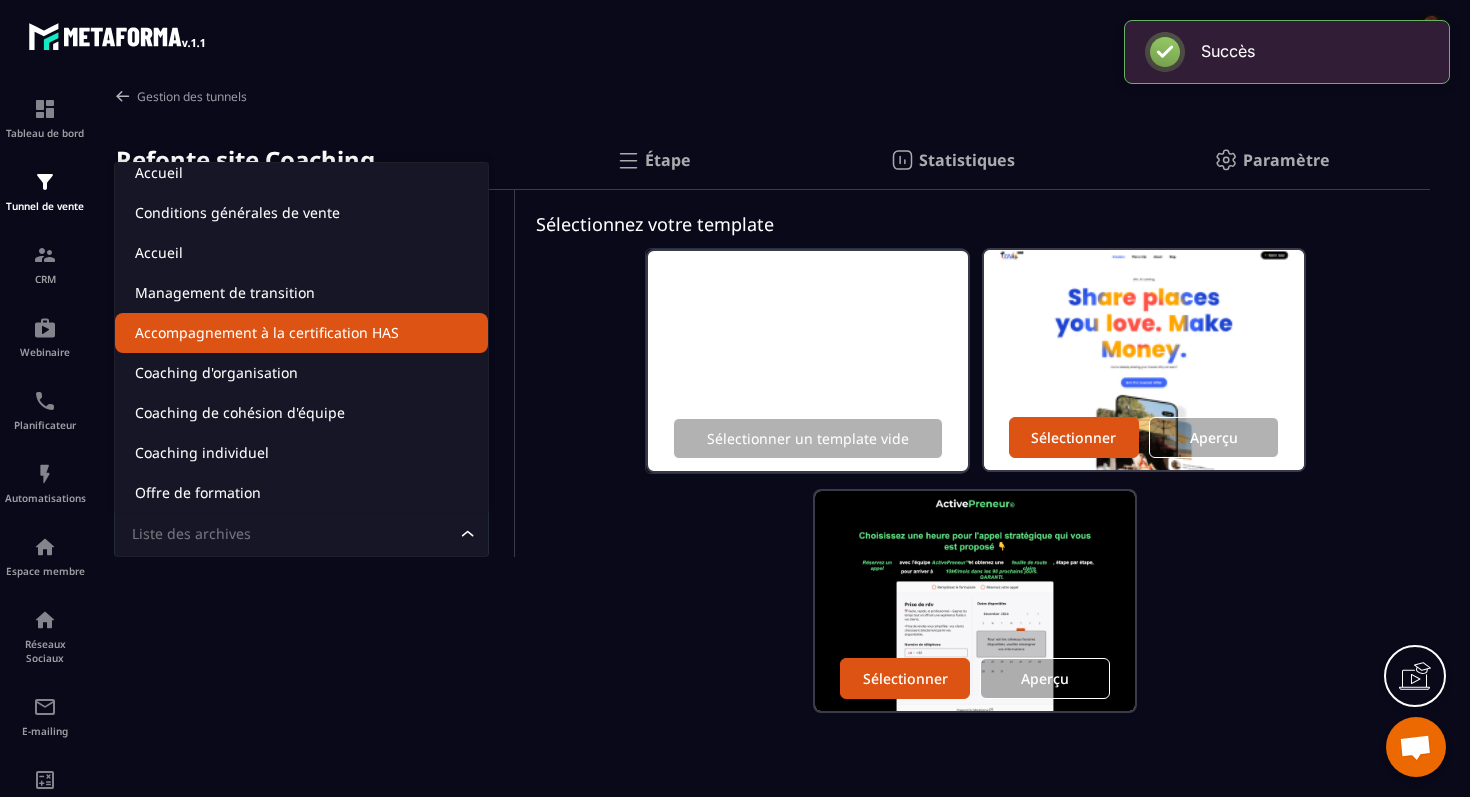 scroll, scrollTop: 0, scrollLeft: 0, axis: both 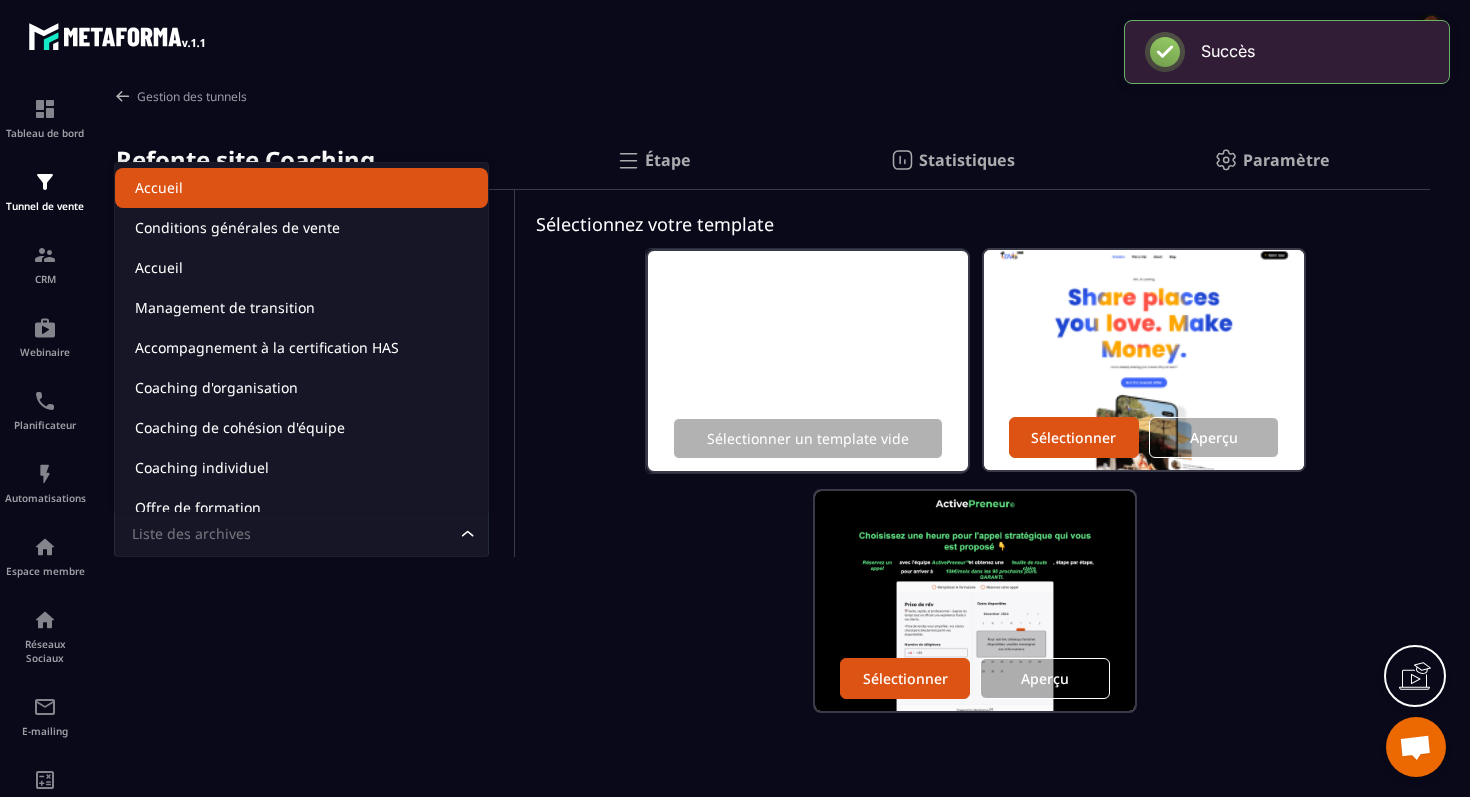 click on "Accueil" 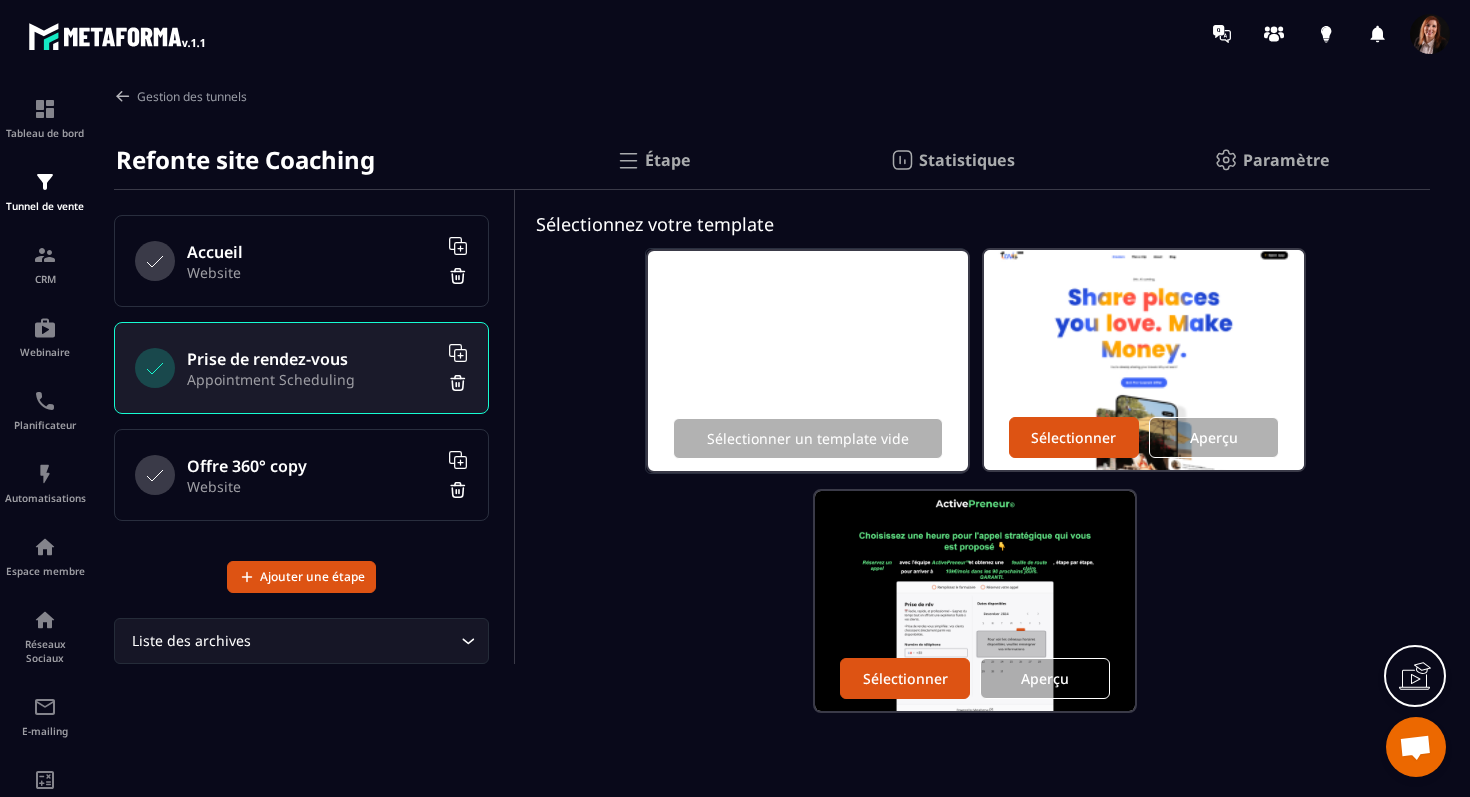 click 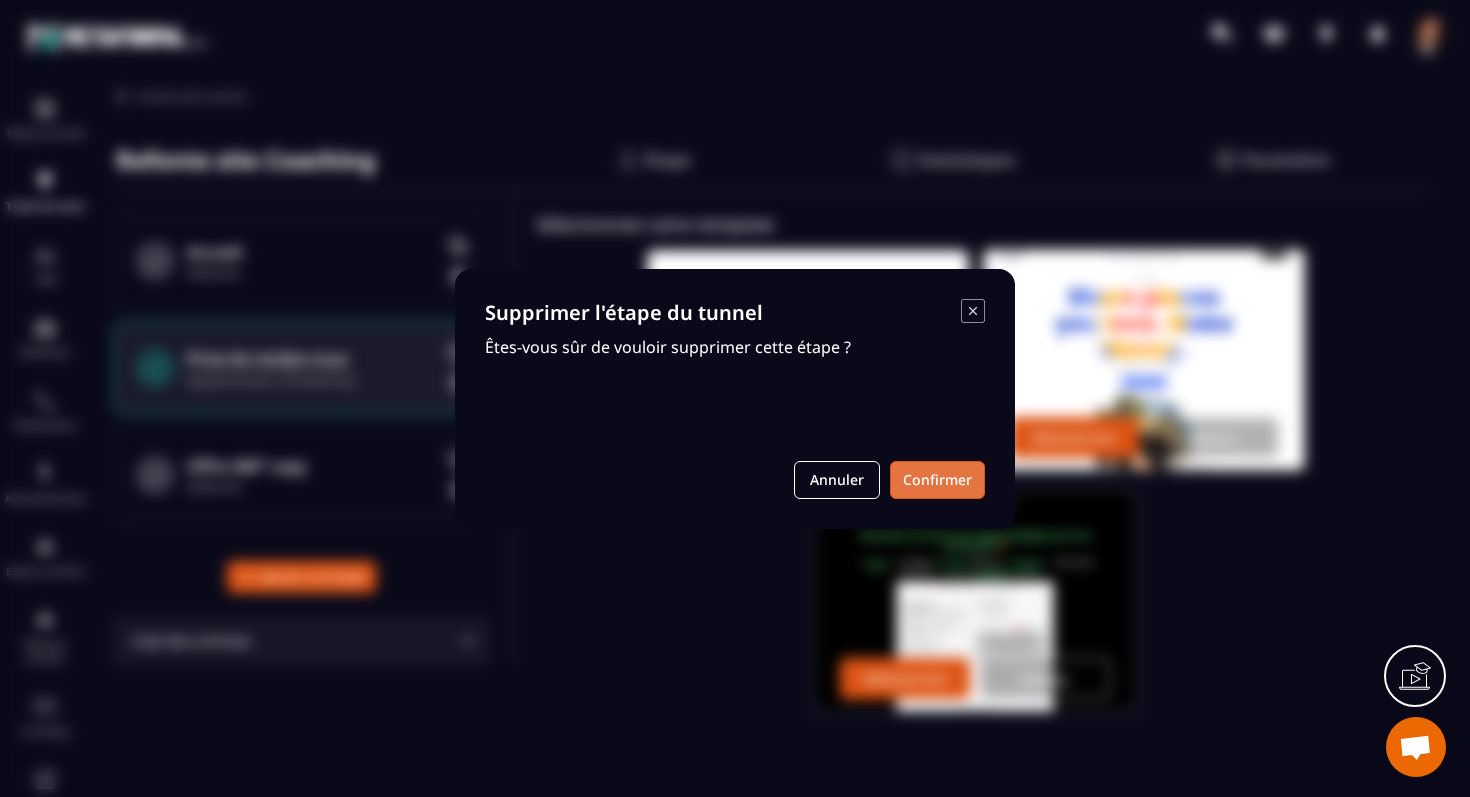 click on "Confirmer" at bounding box center [937, 480] 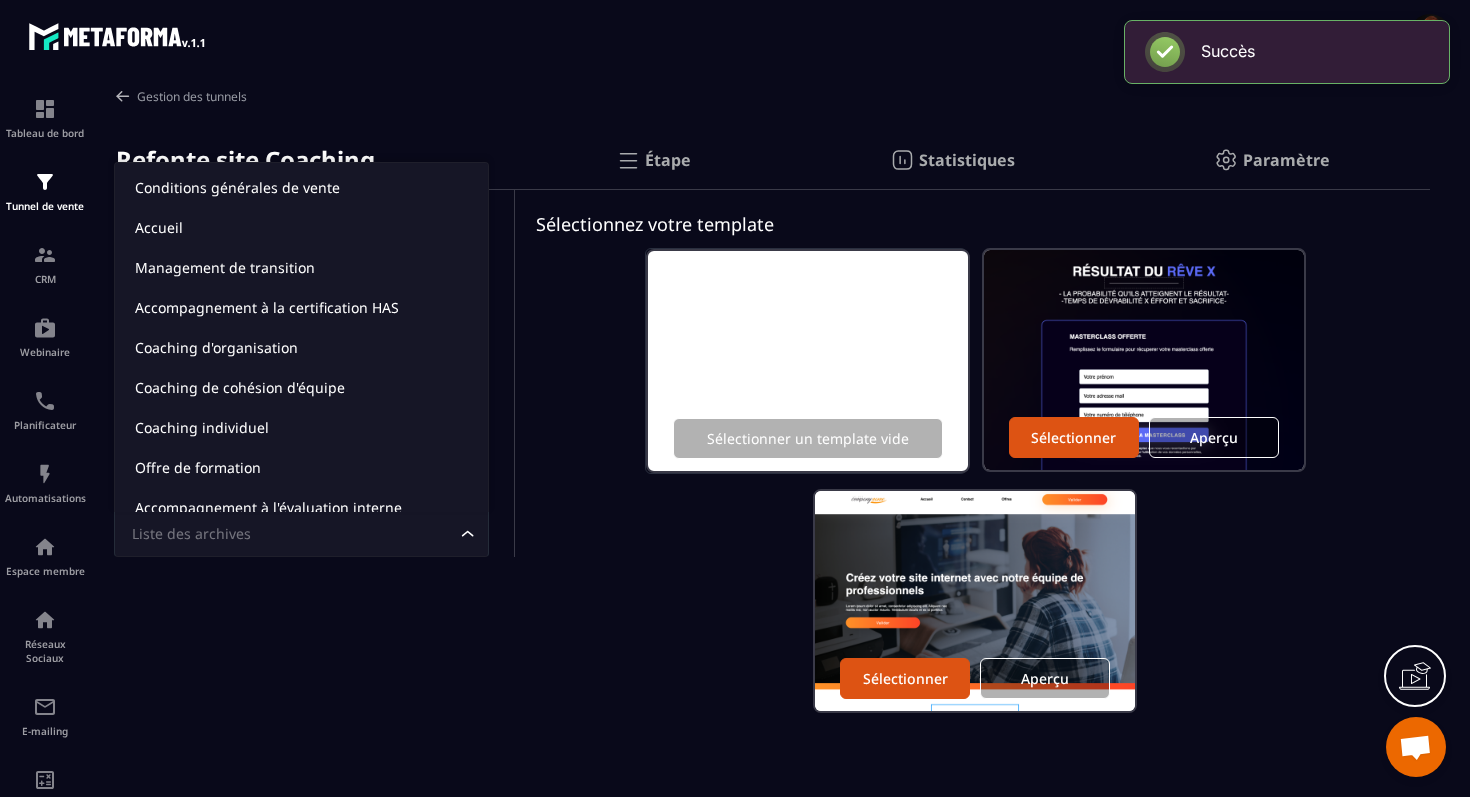 click on "Liste des archives" at bounding box center (291, 534) 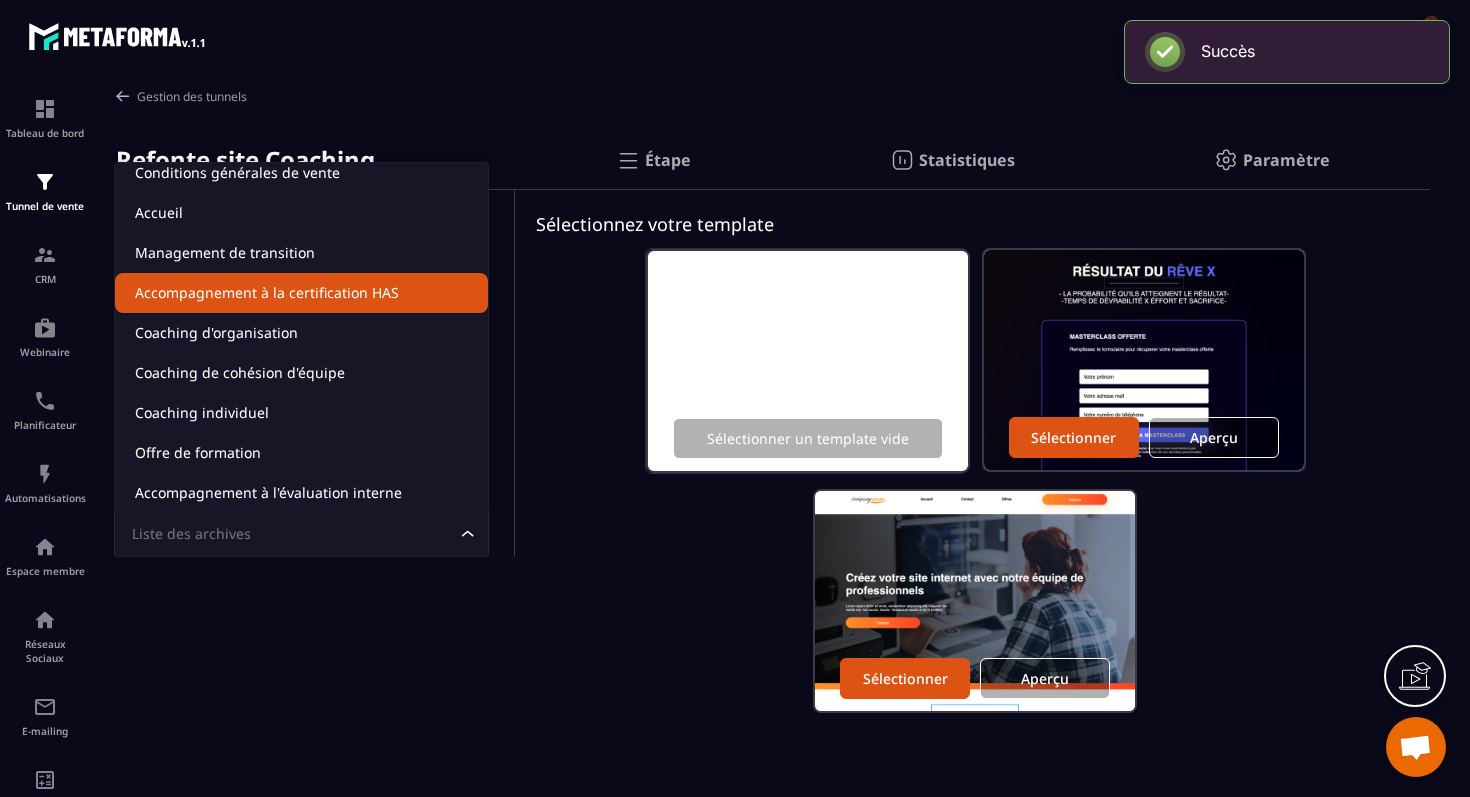 scroll, scrollTop: 0, scrollLeft: 0, axis: both 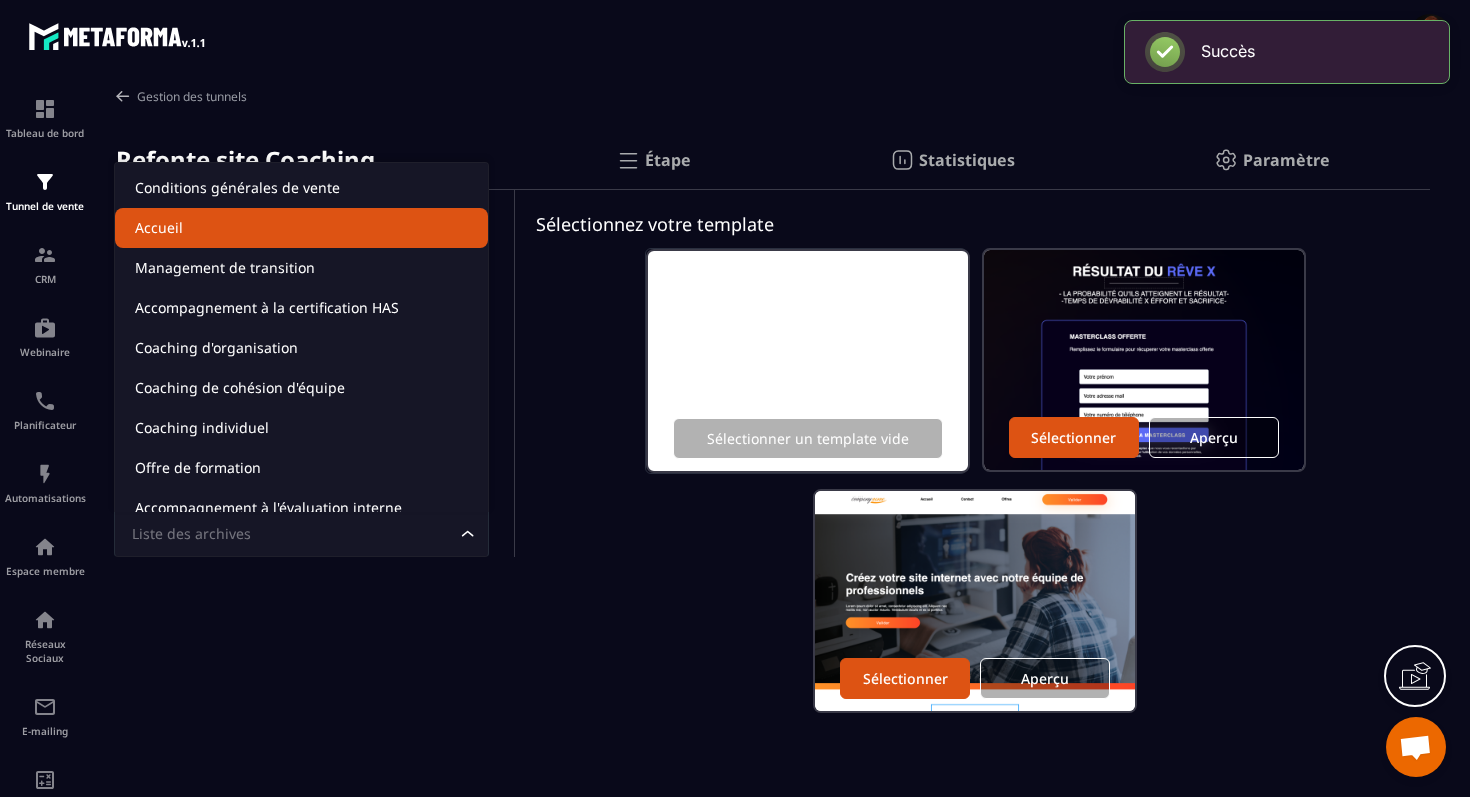 click on "Accueil" 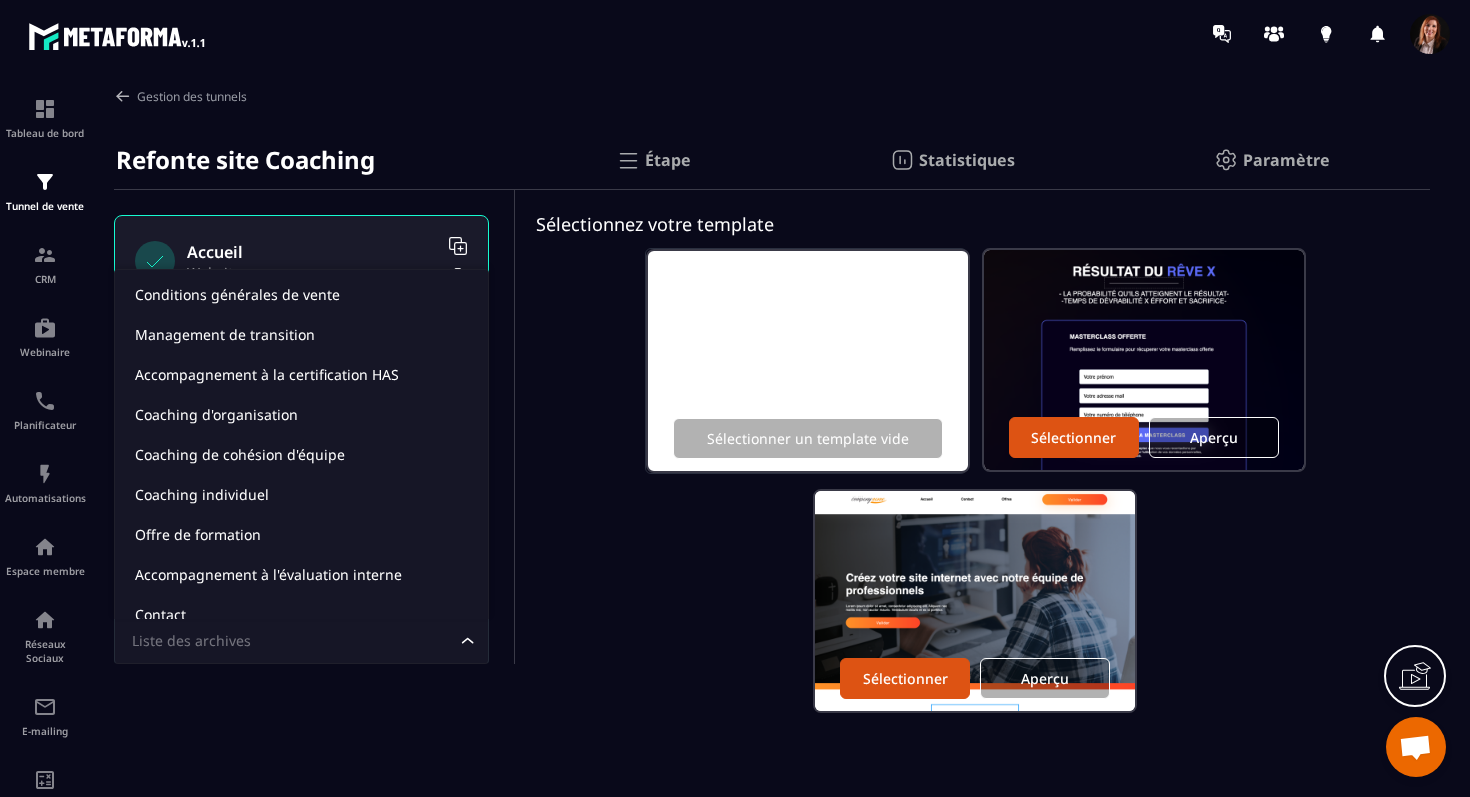 click on "Liste des archives" at bounding box center (291, 641) 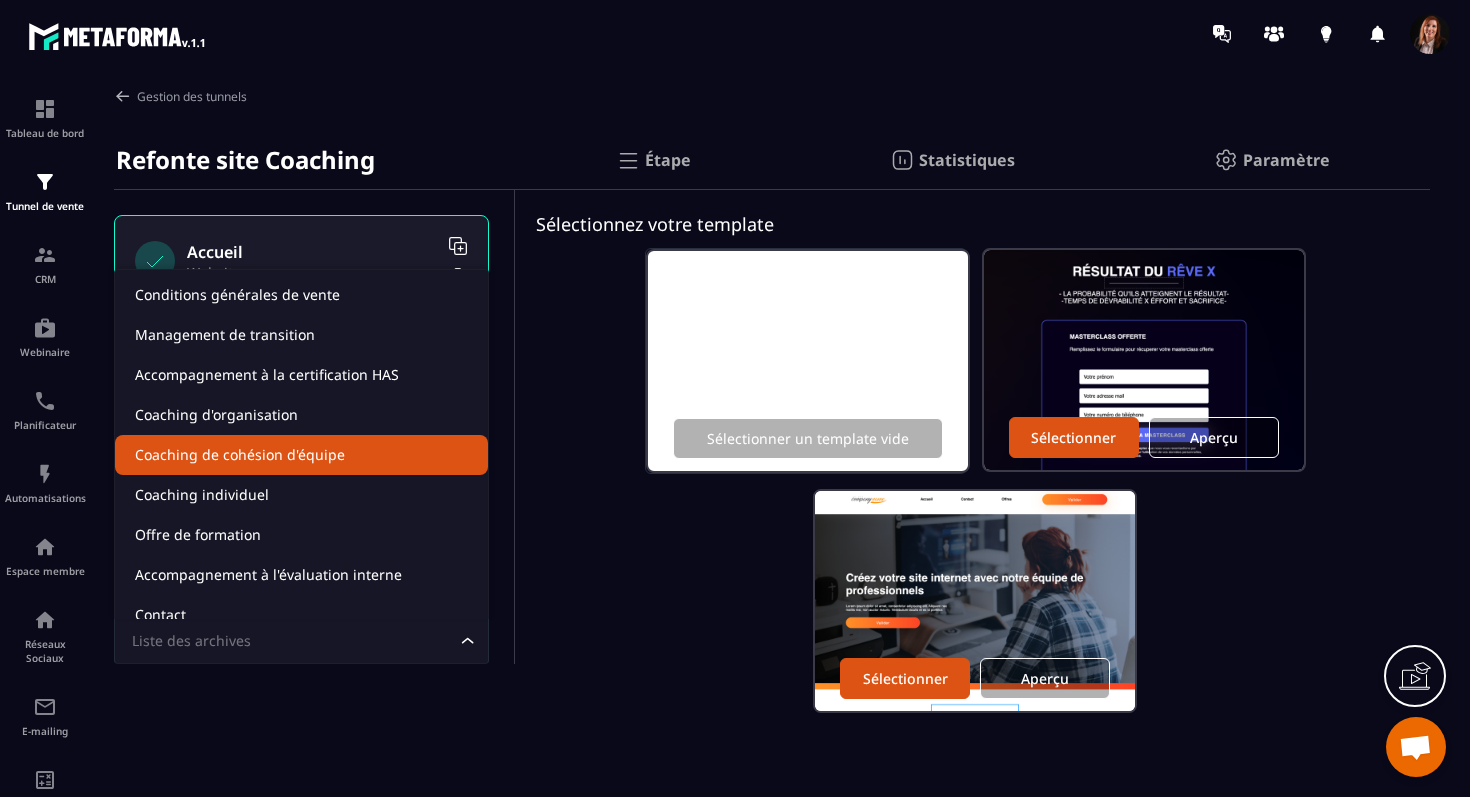 scroll, scrollTop: 261, scrollLeft: 0, axis: vertical 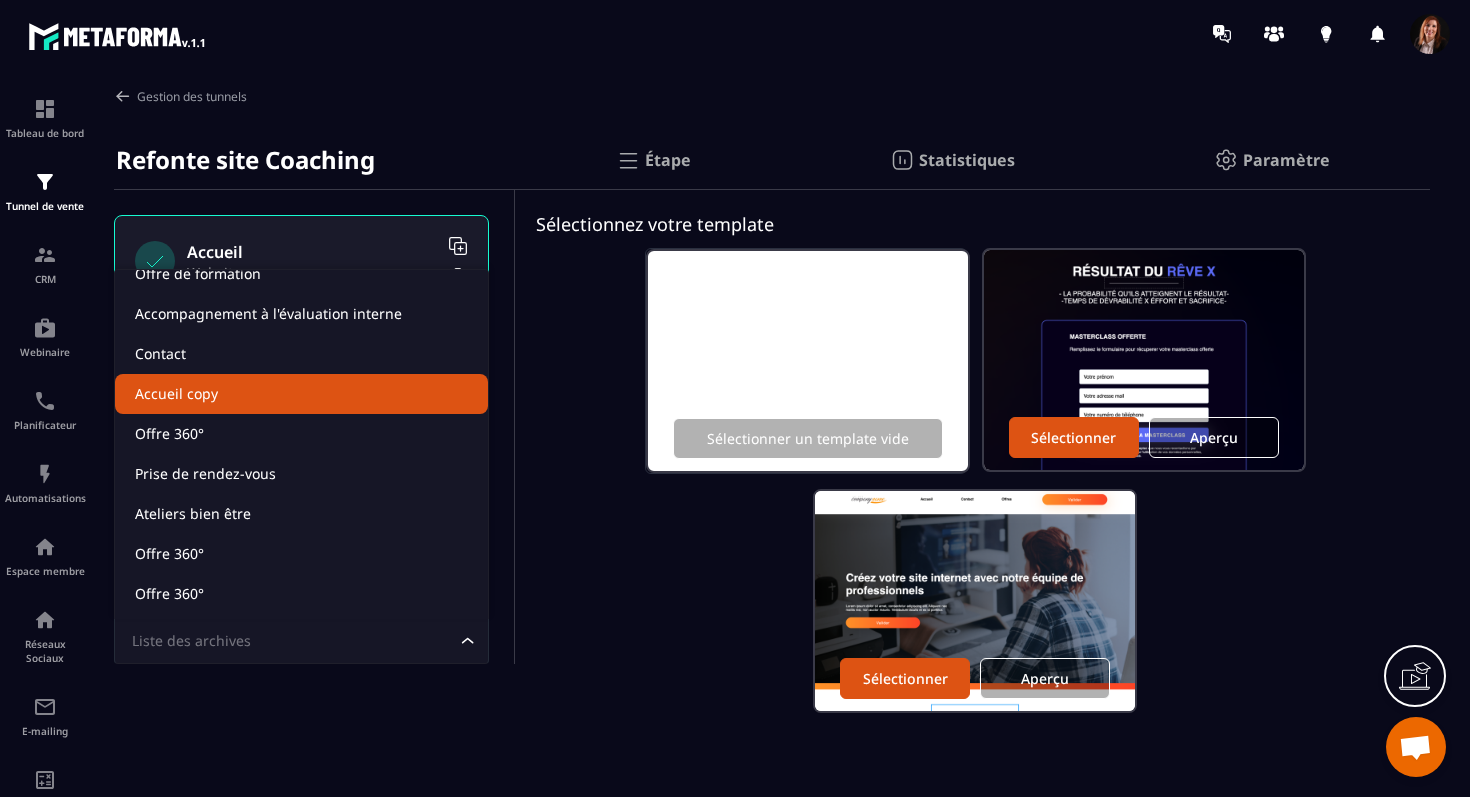 click on "Accueil copy" 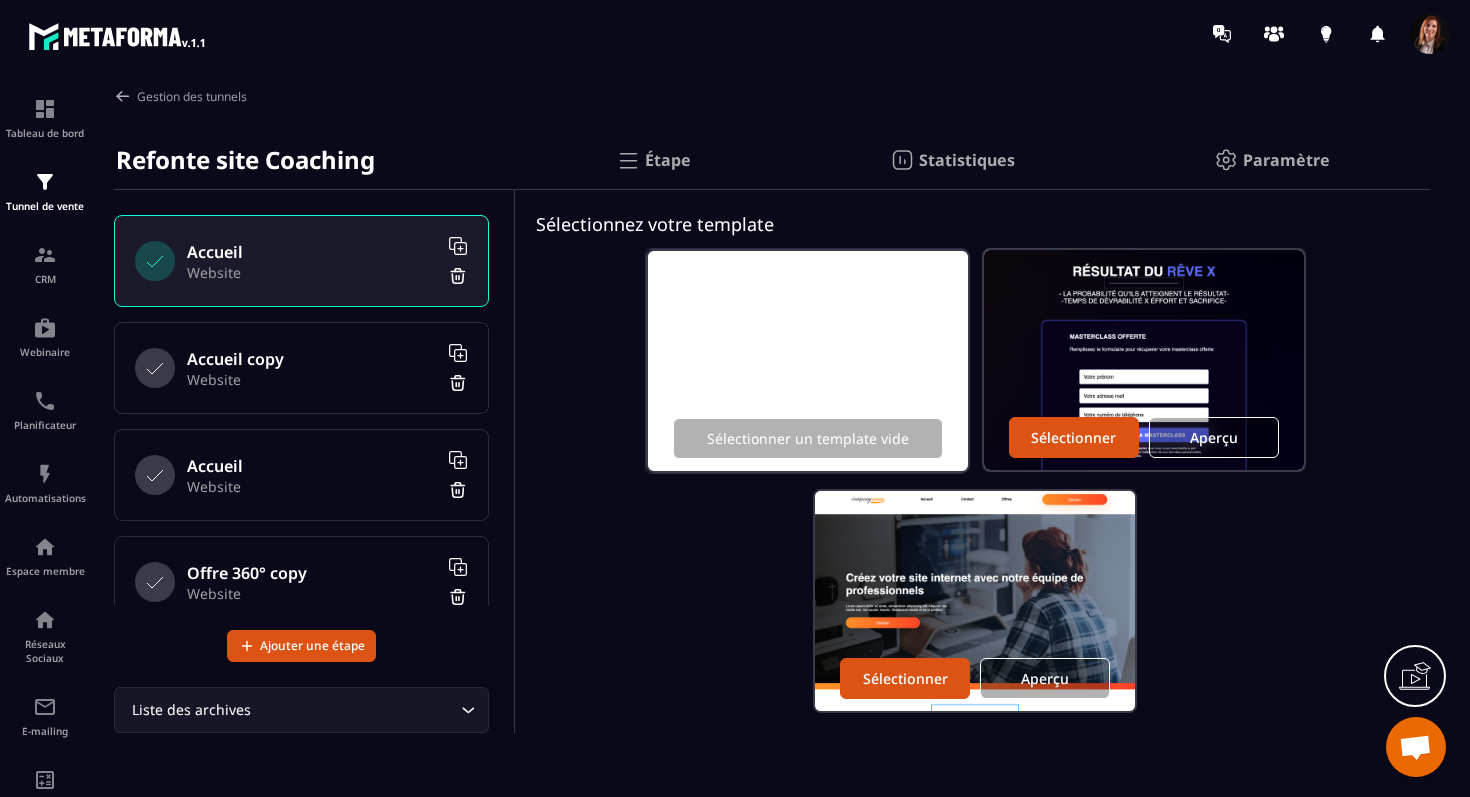 scroll, scrollTop: 38, scrollLeft: 0, axis: vertical 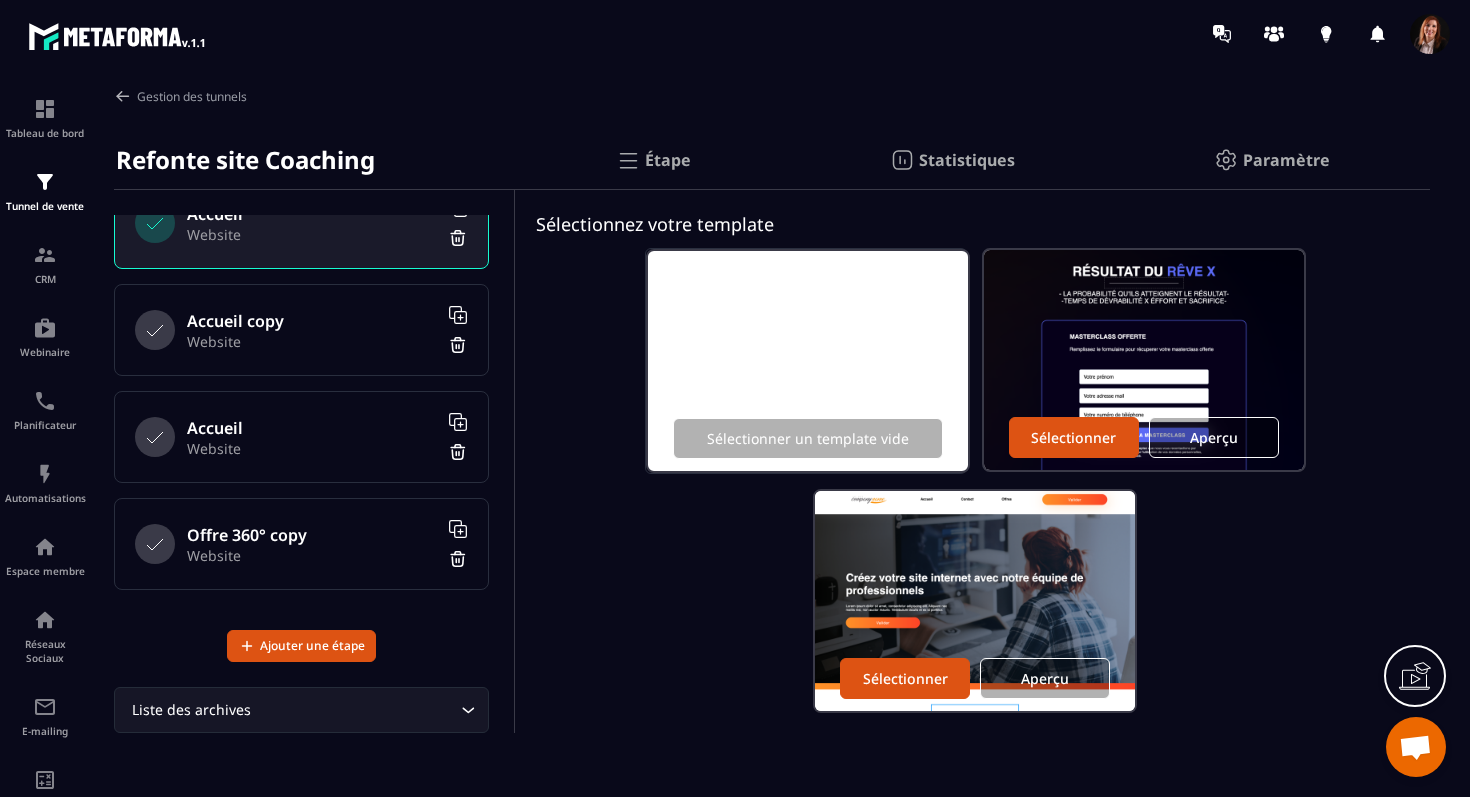click on "Accueil" at bounding box center (312, 428) 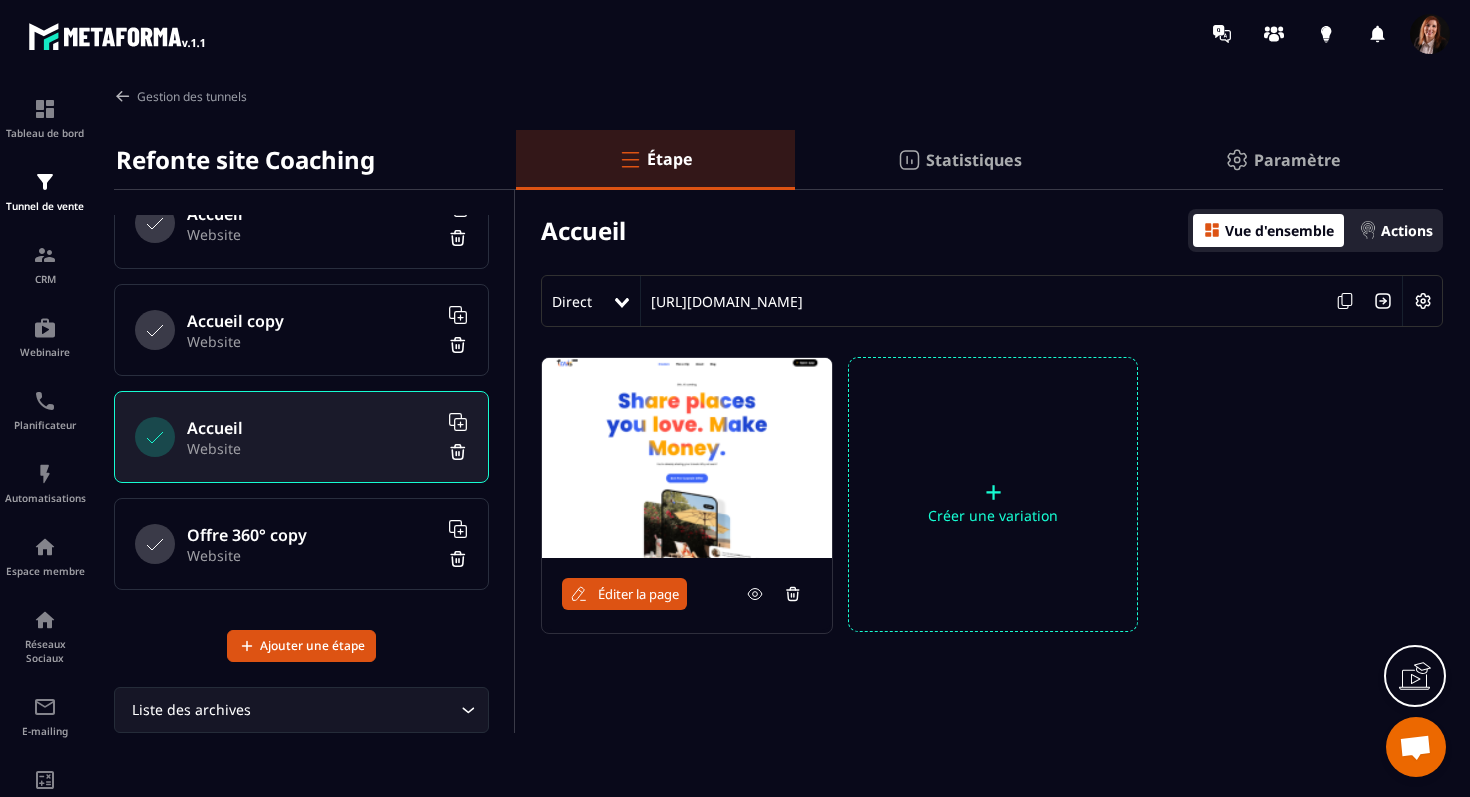 click on "Accueil copy Website" at bounding box center (301, 330) 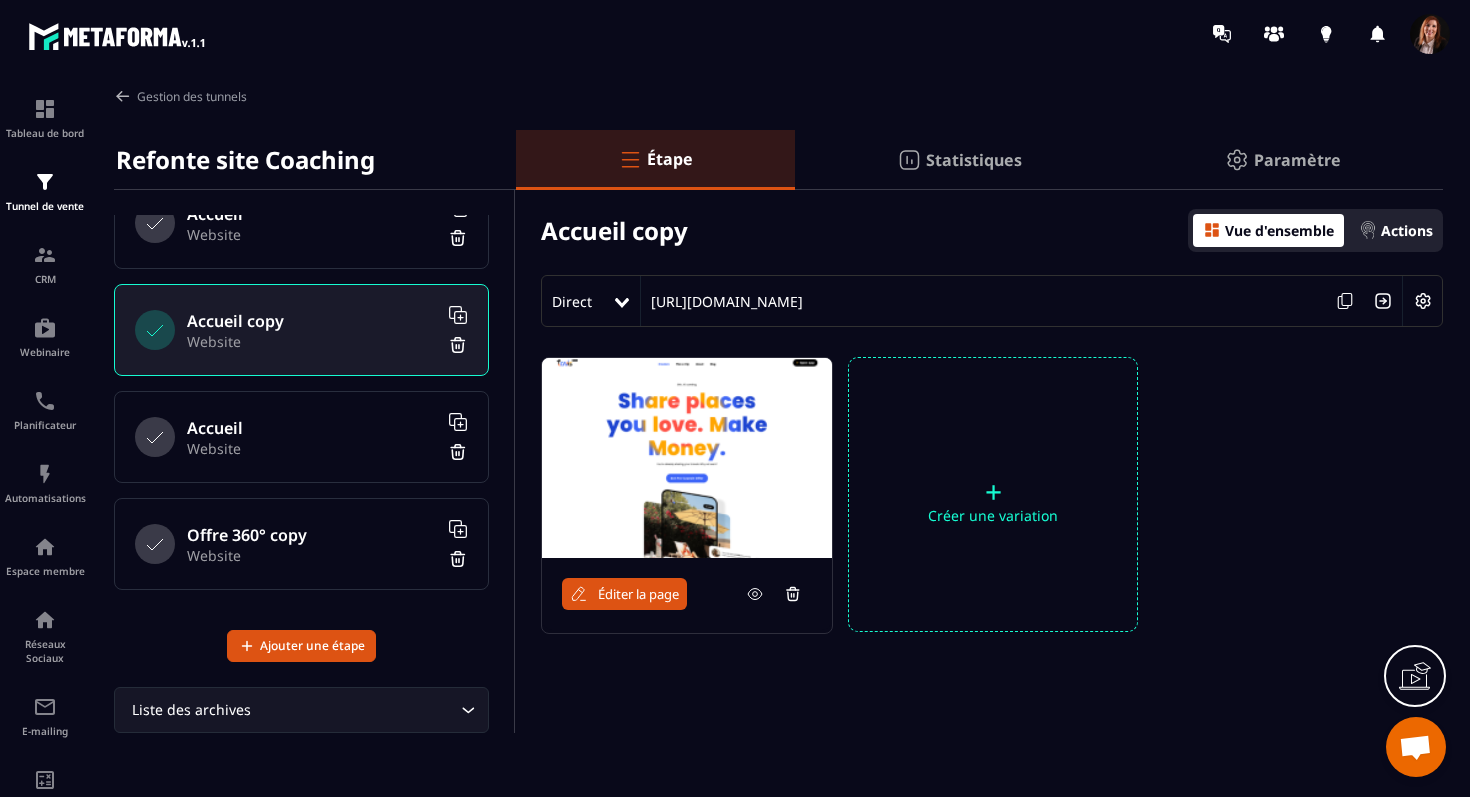 click 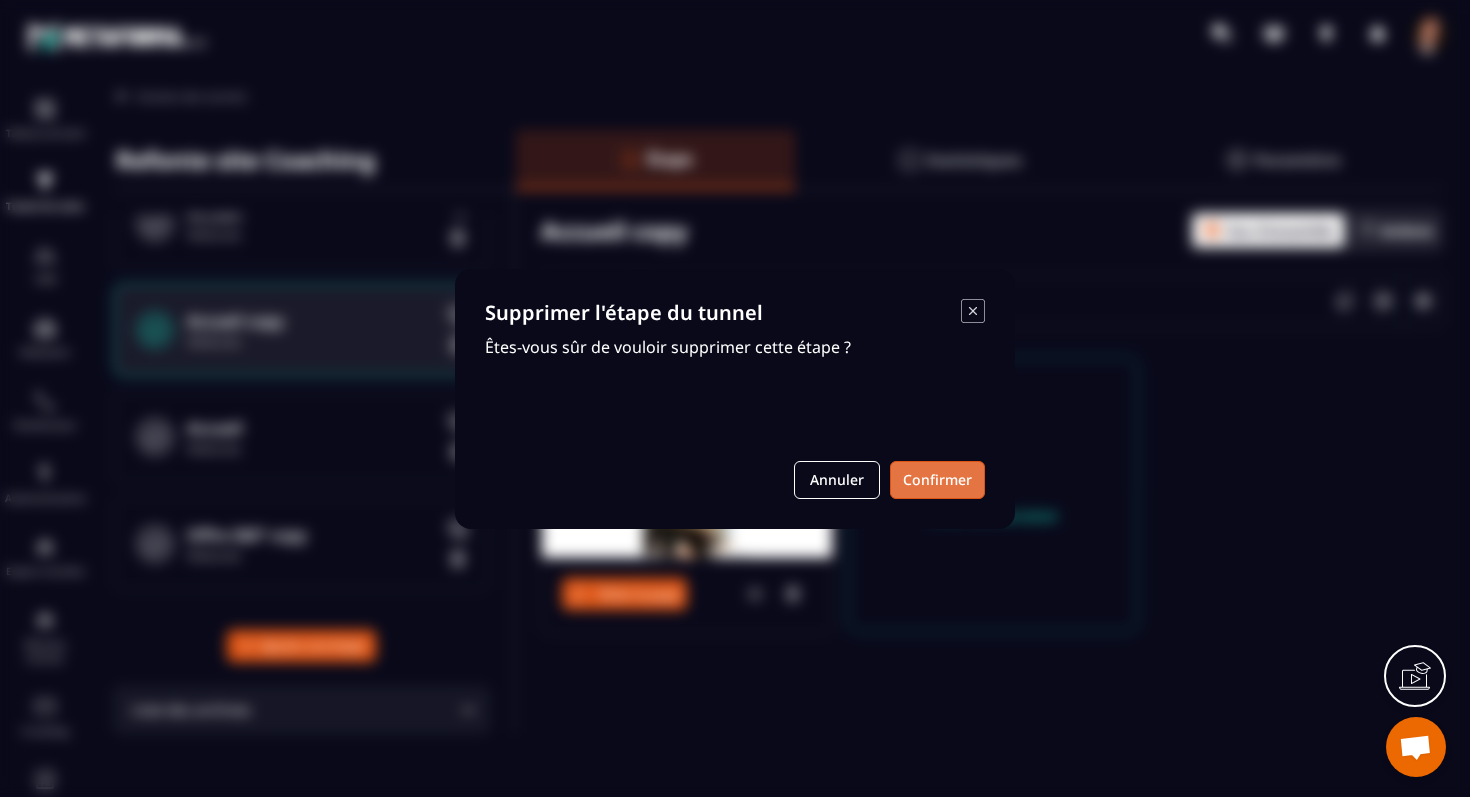 click on "Confirmer" at bounding box center (937, 480) 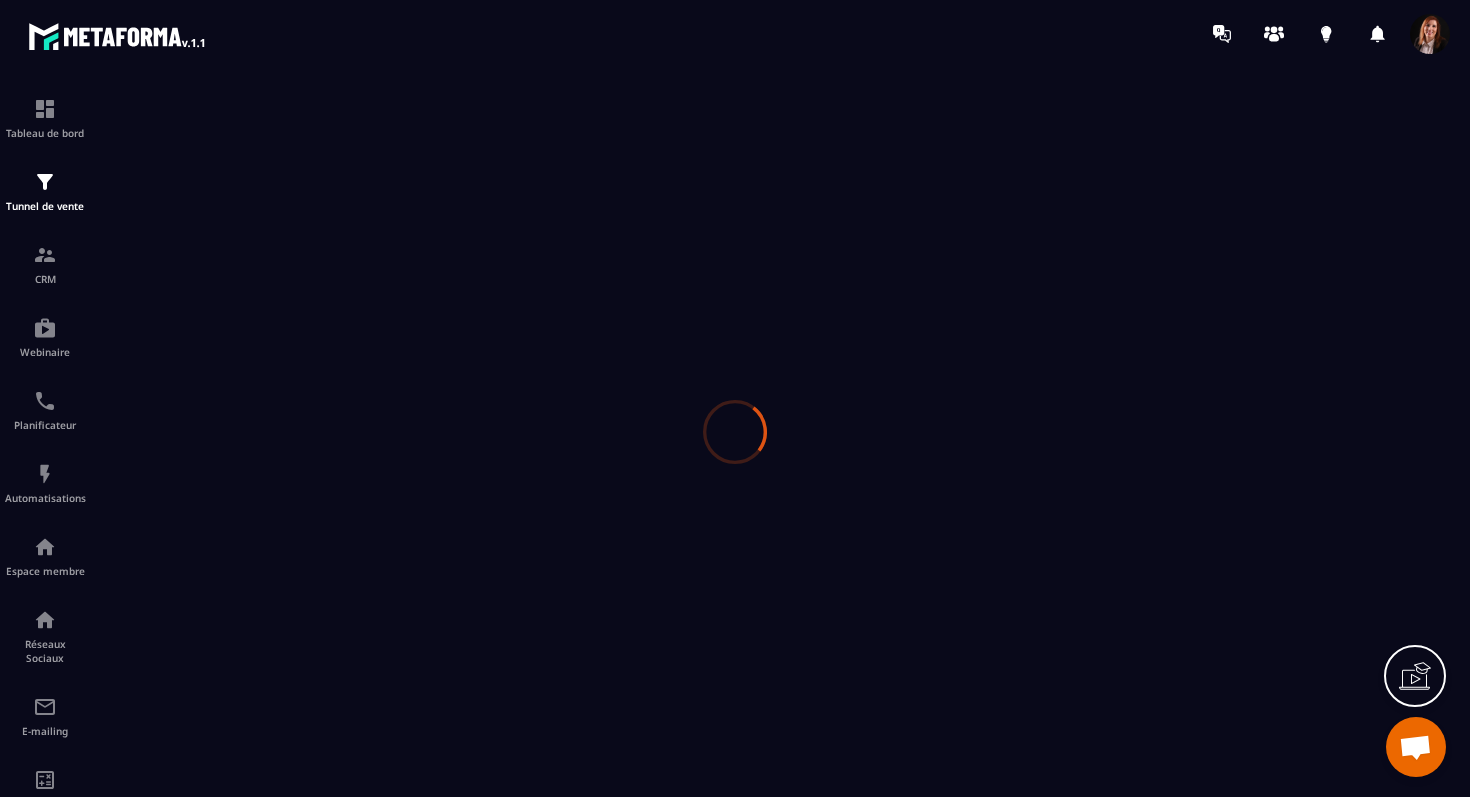 scroll, scrollTop: 0, scrollLeft: 0, axis: both 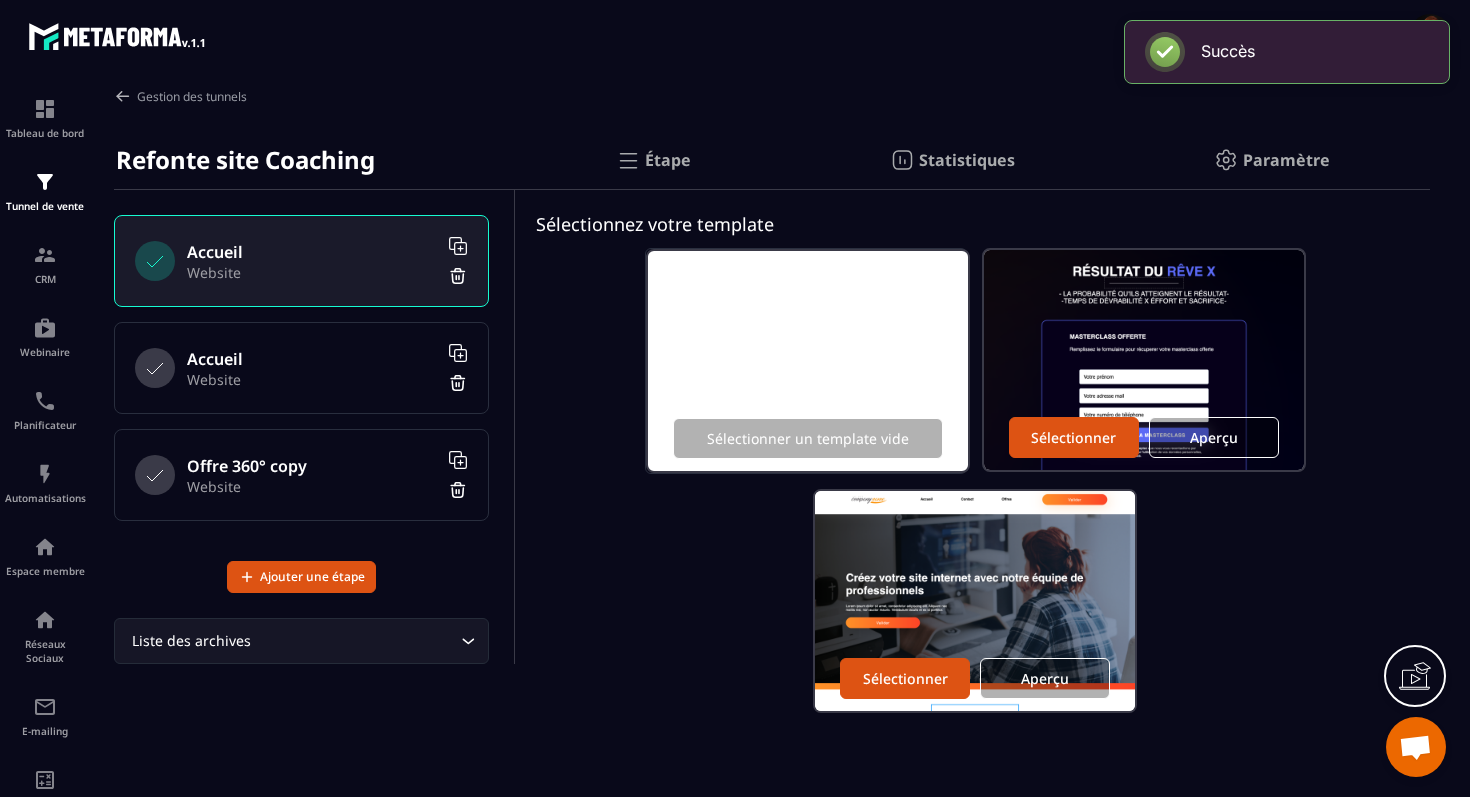 click on "Accueil" at bounding box center (312, 359) 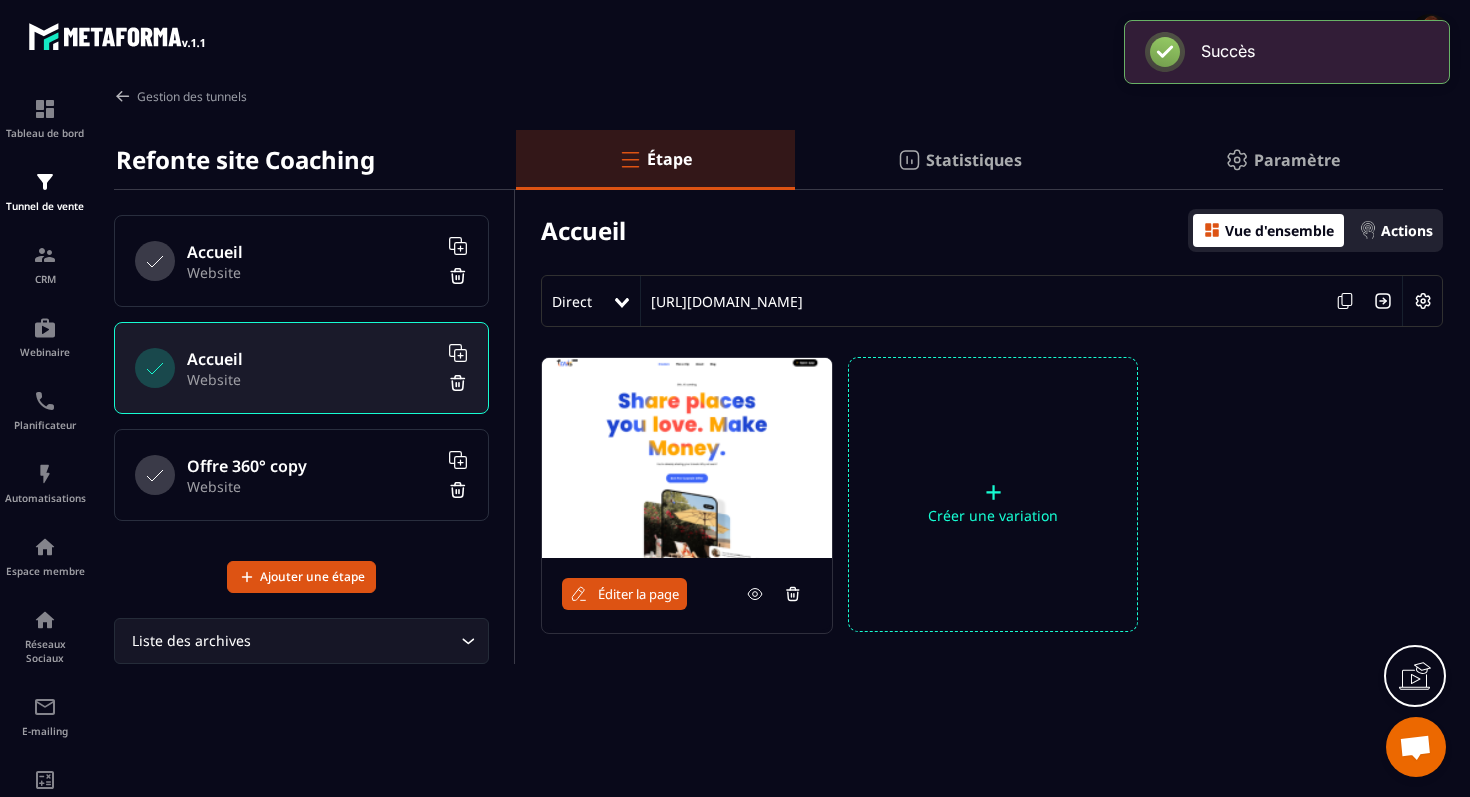 click on "Accueil" at bounding box center (312, 252) 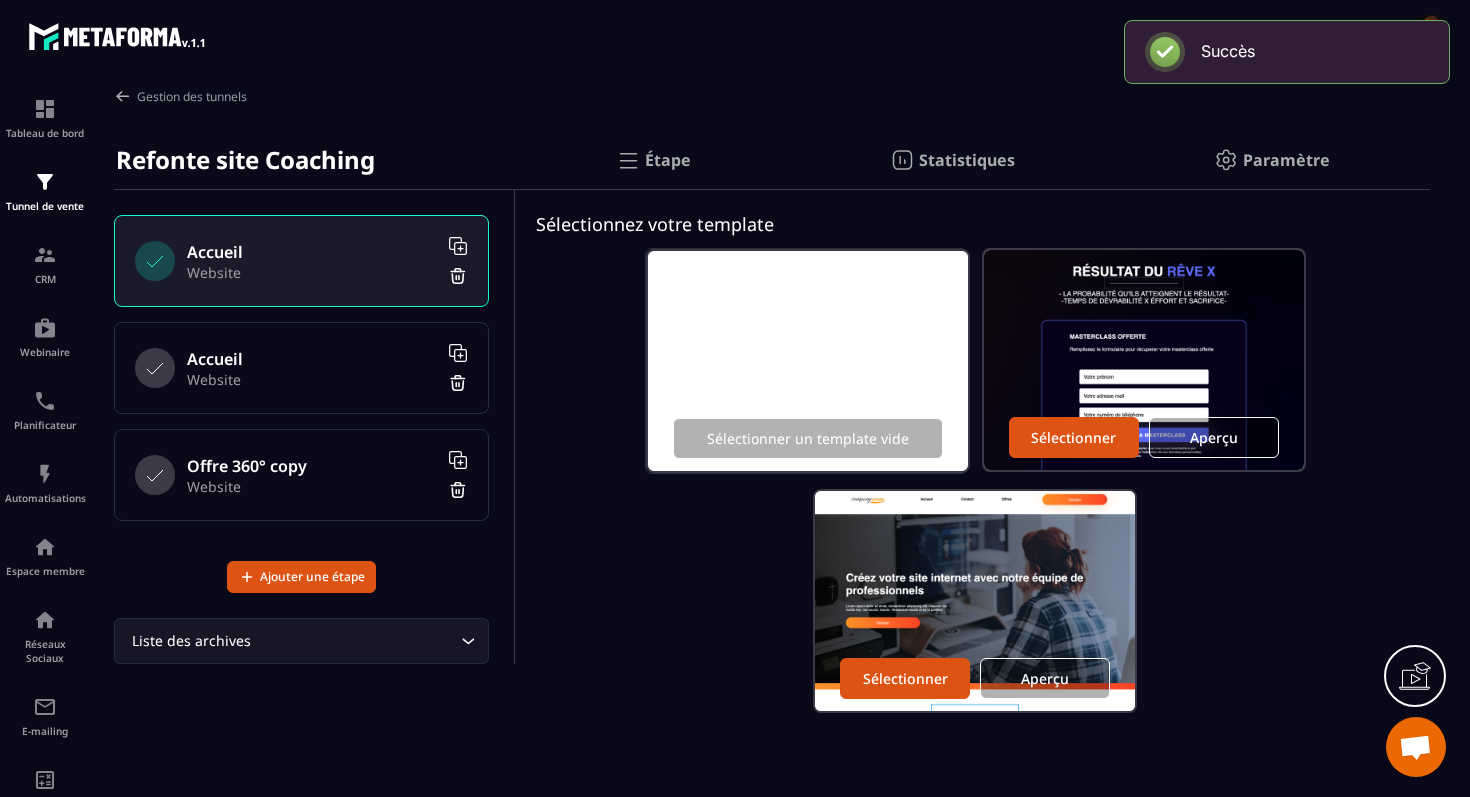 click 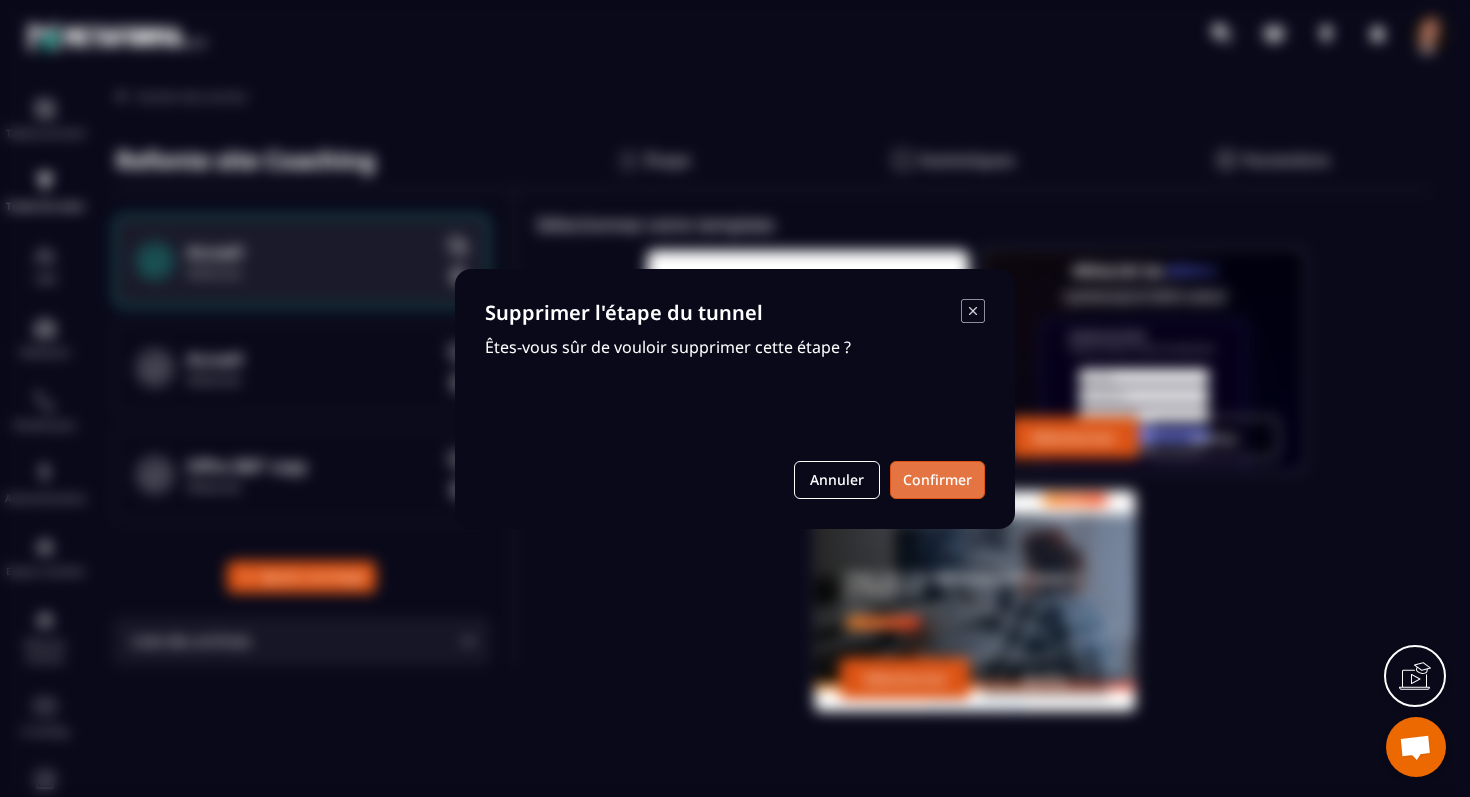 click on "Confirmer" at bounding box center (937, 480) 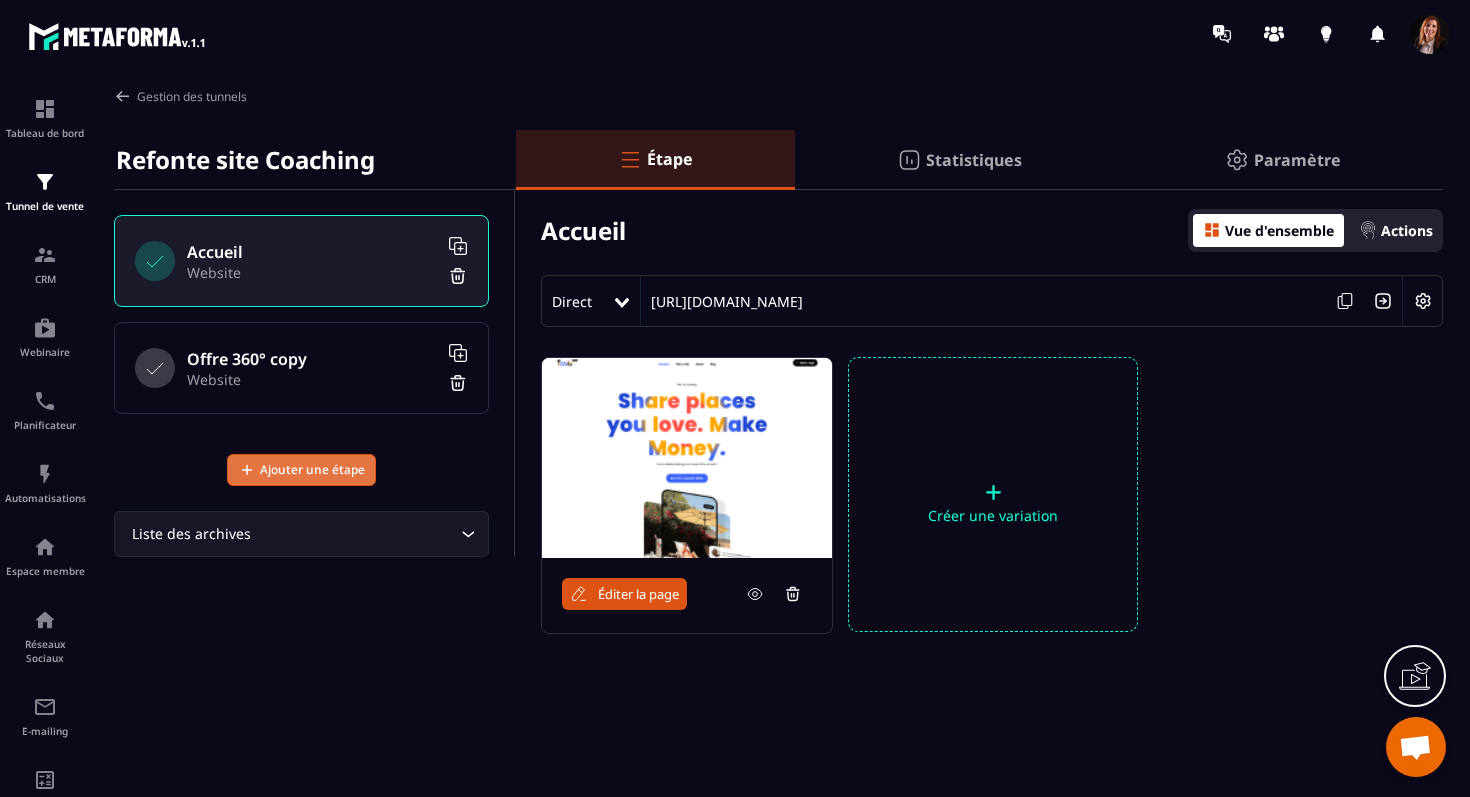 click on "Ajouter une étape" at bounding box center (312, 470) 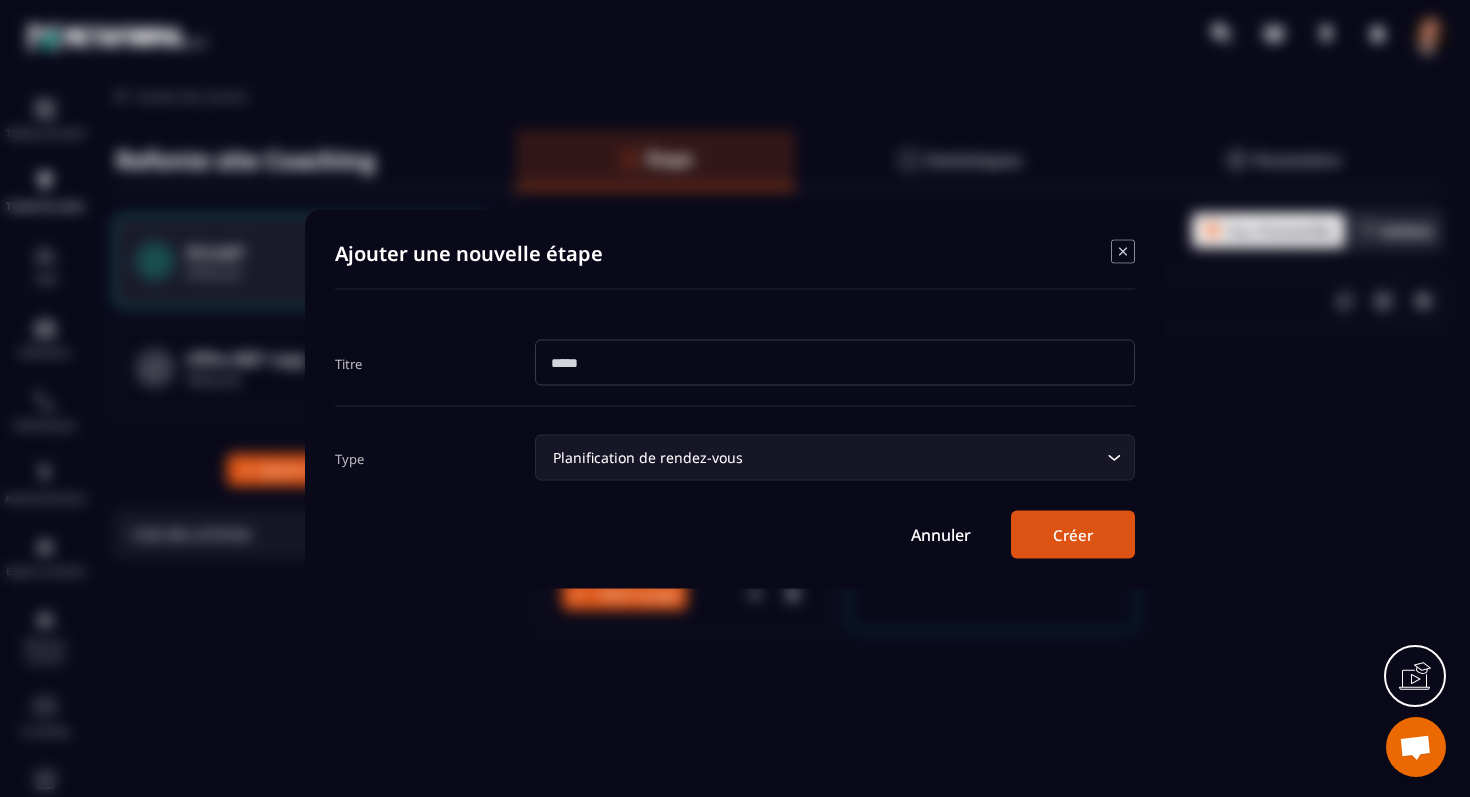 click on "Planification de rendez-vous Loading..." 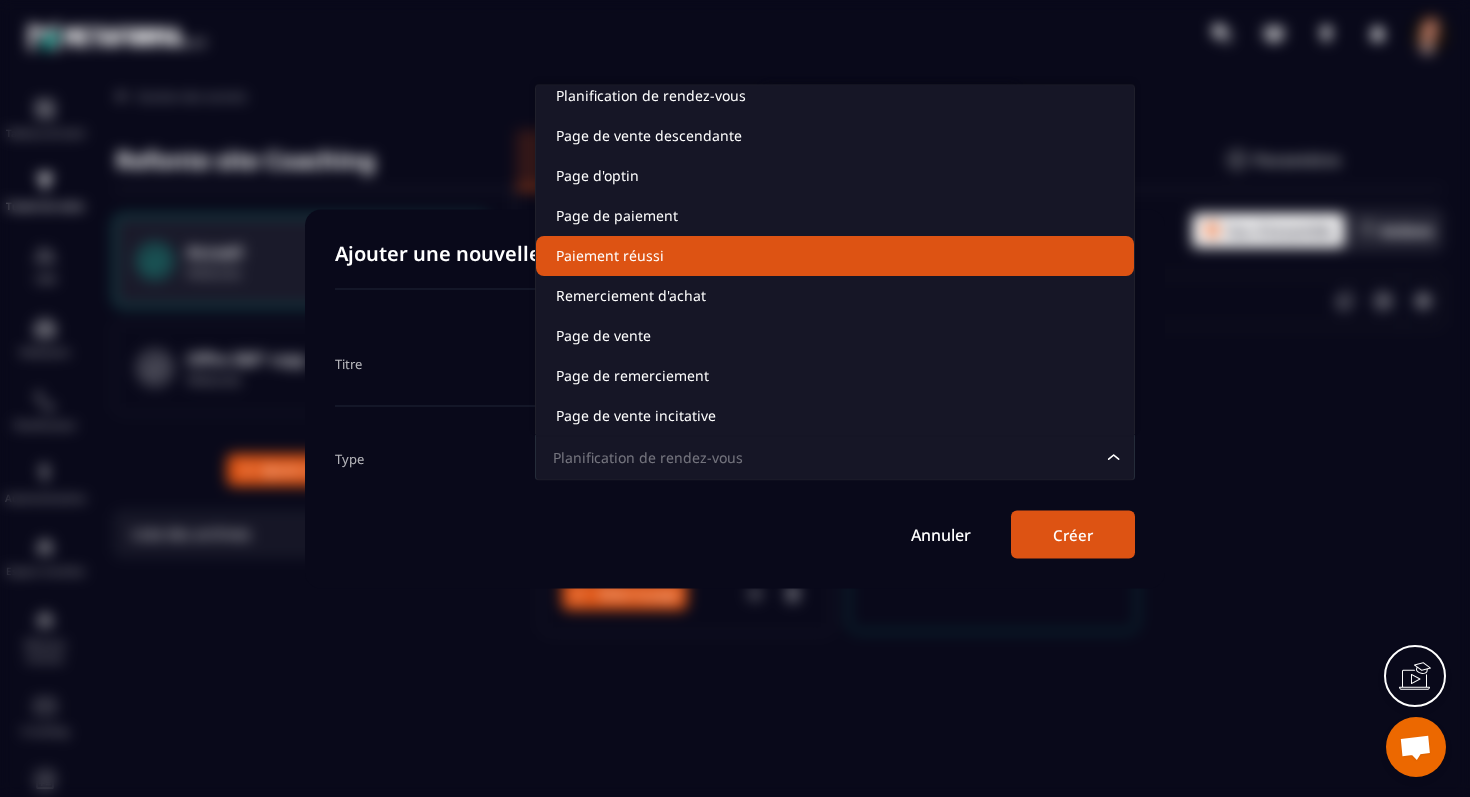 scroll, scrollTop: 0, scrollLeft: 0, axis: both 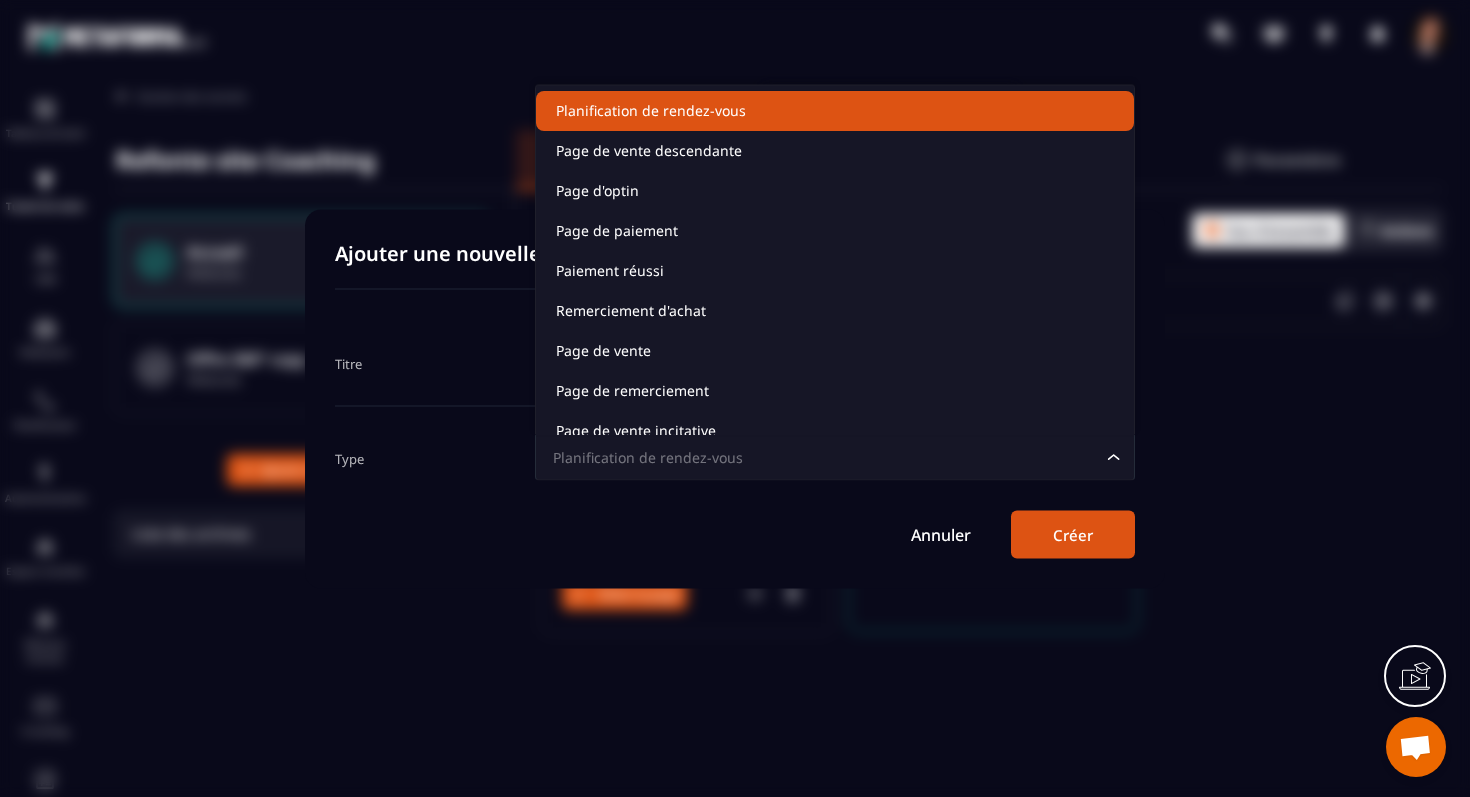 click on "Planification de rendez-vous" 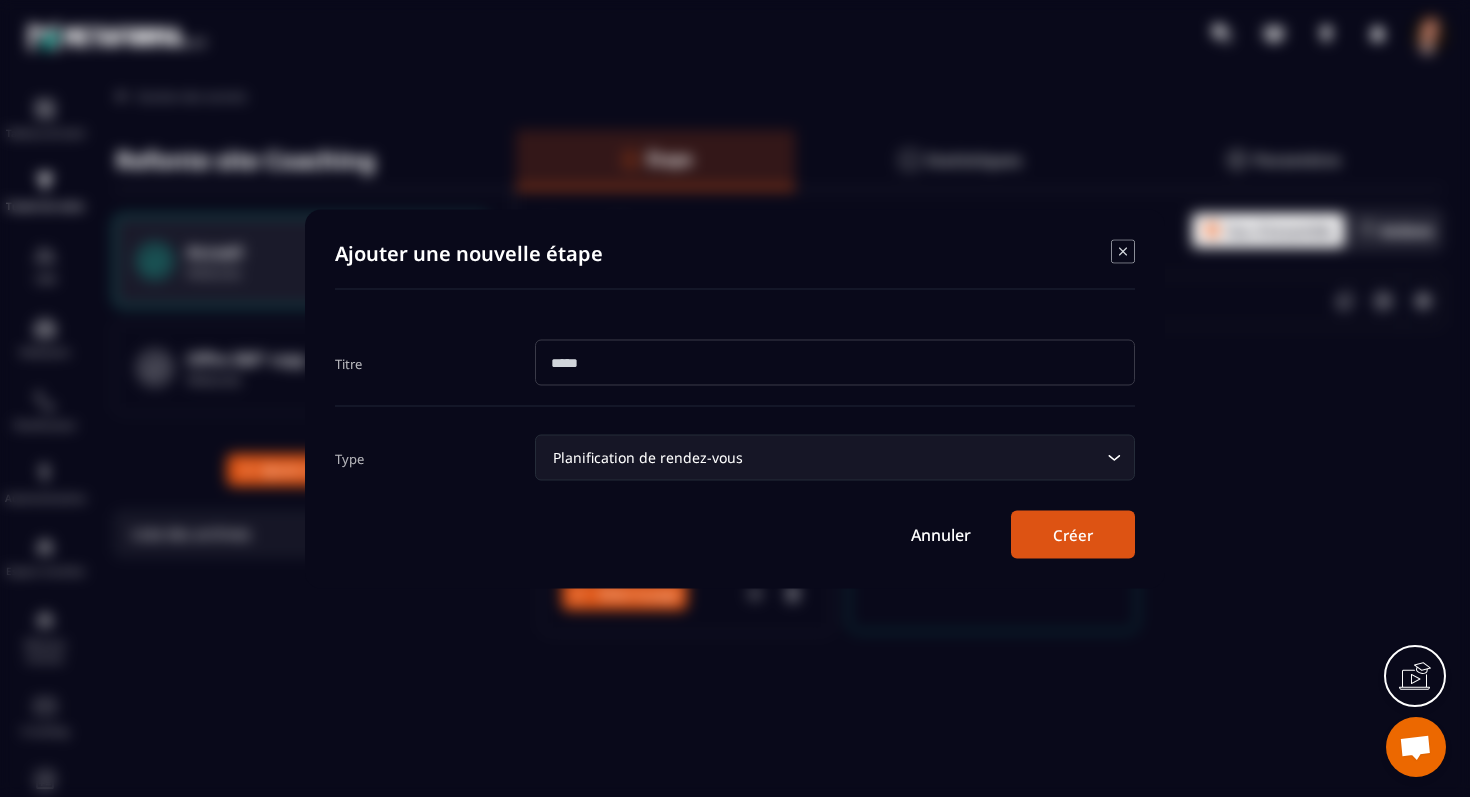 click at bounding box center (835, 362) 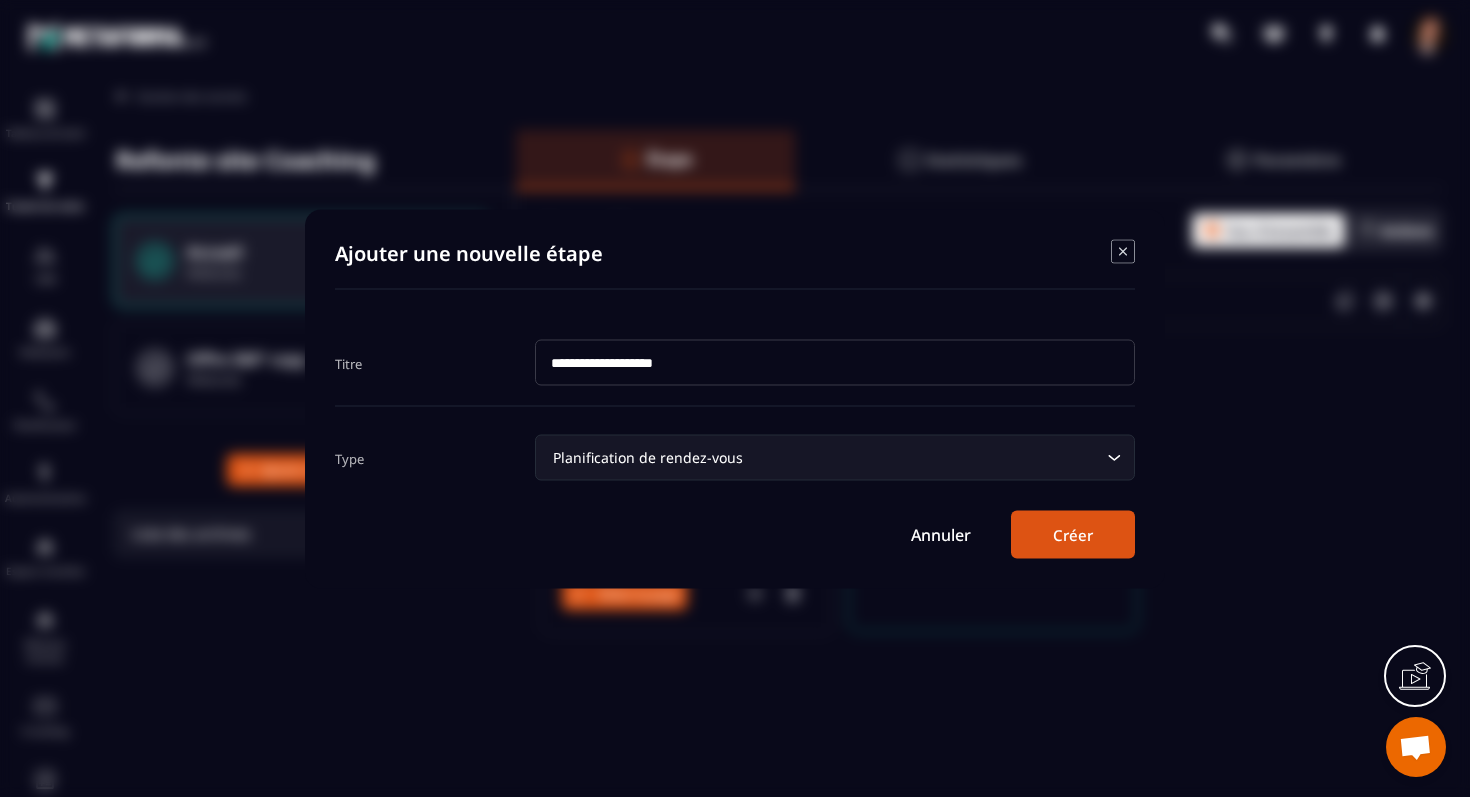 type on "**********" 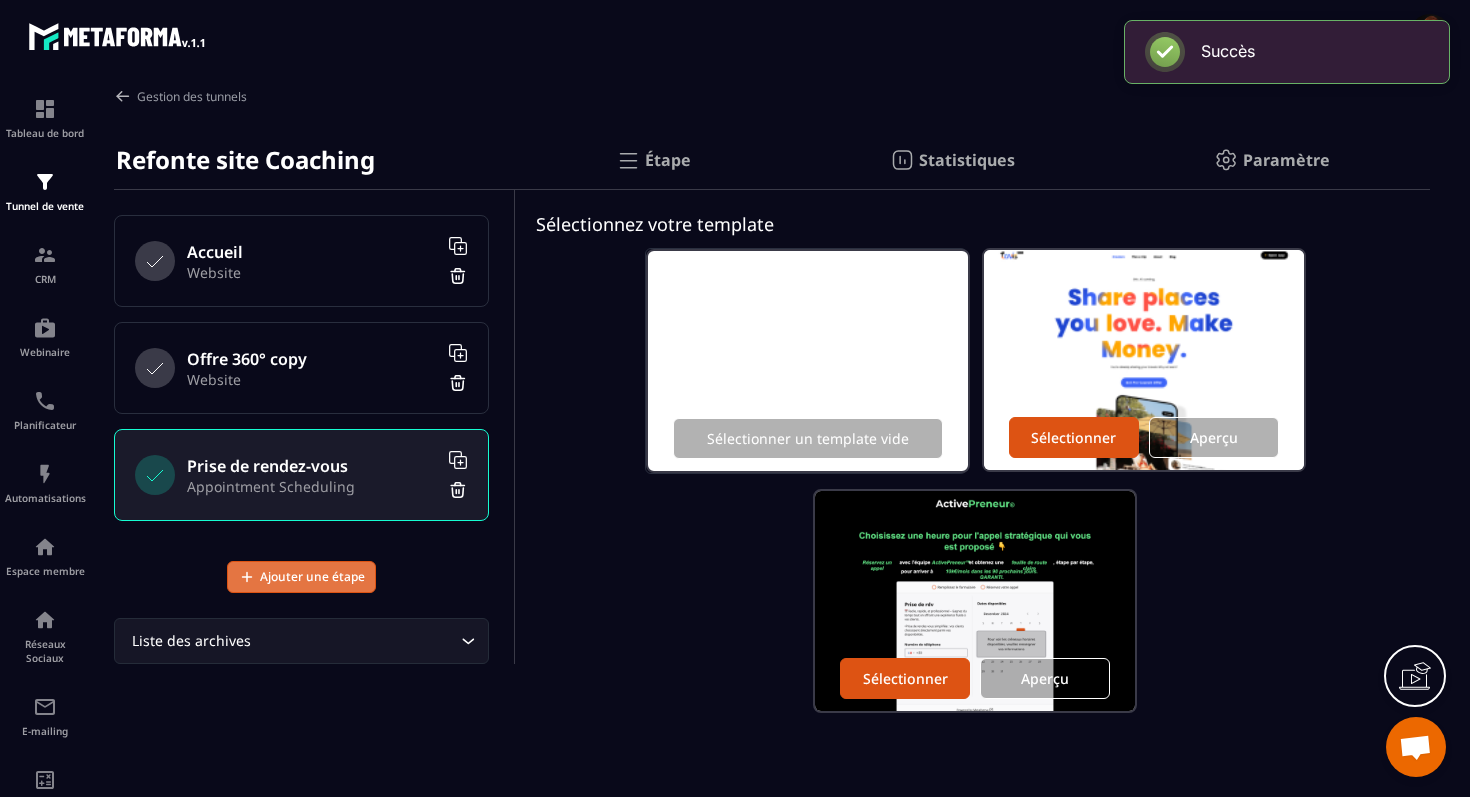 click on "Ajouter une étape" at bounding box center (312, 577) 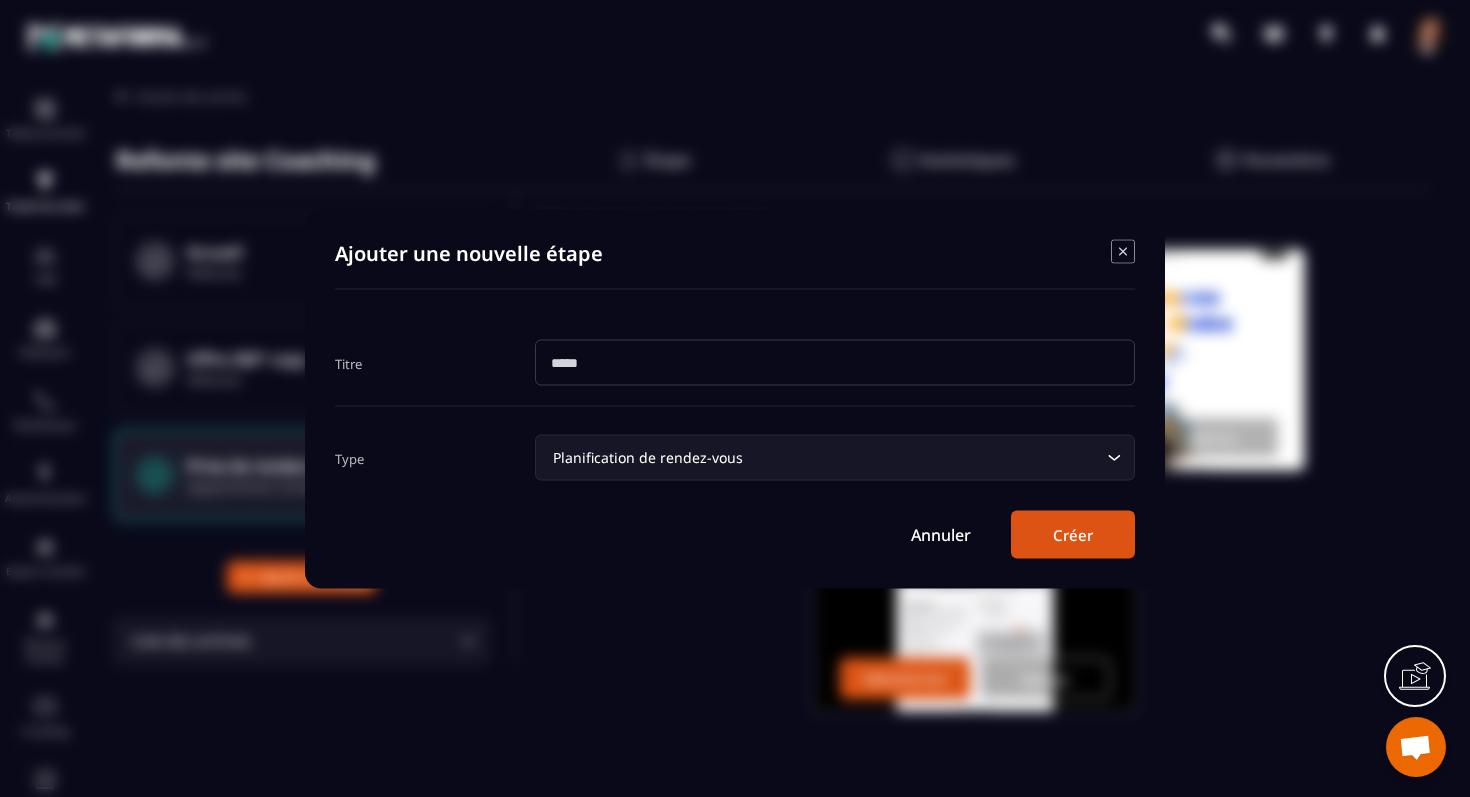click on "Planification de rendez-vous" at bounding box center (825, 457) 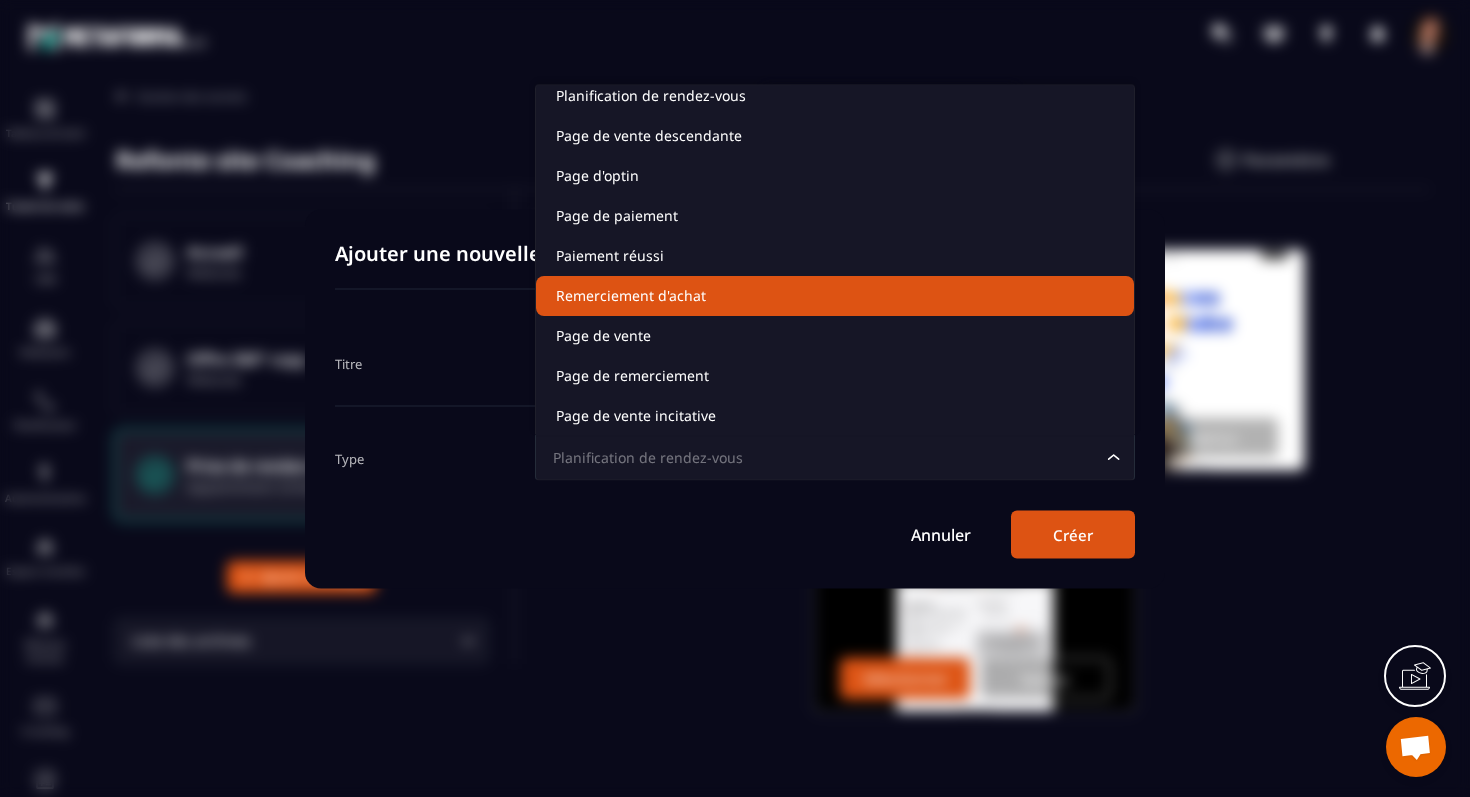 scroll, scrollTop: 0, scrollLeft: 0, axis: both 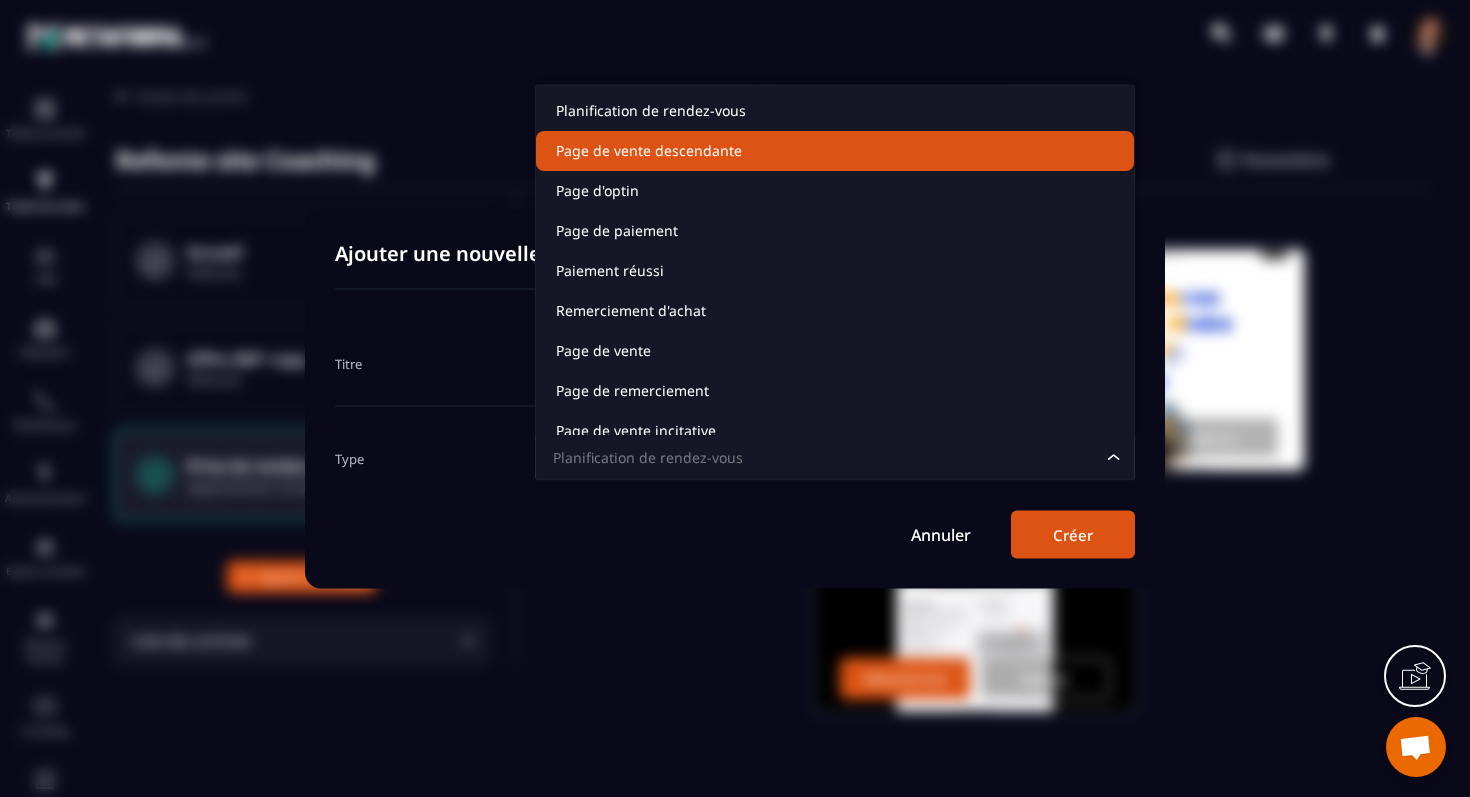 click on "Page de vente descendante" 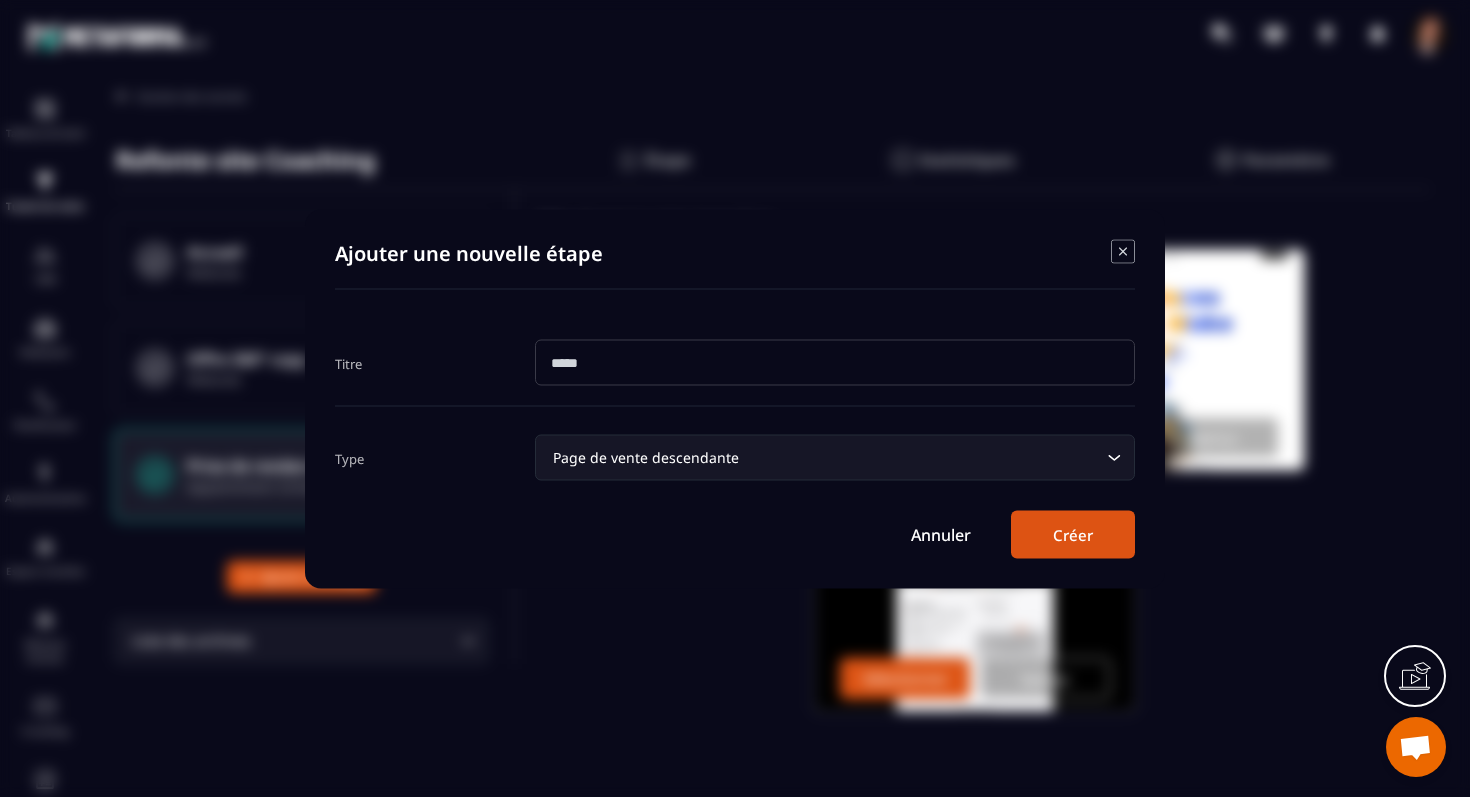 click at bounding box center (835, 362) 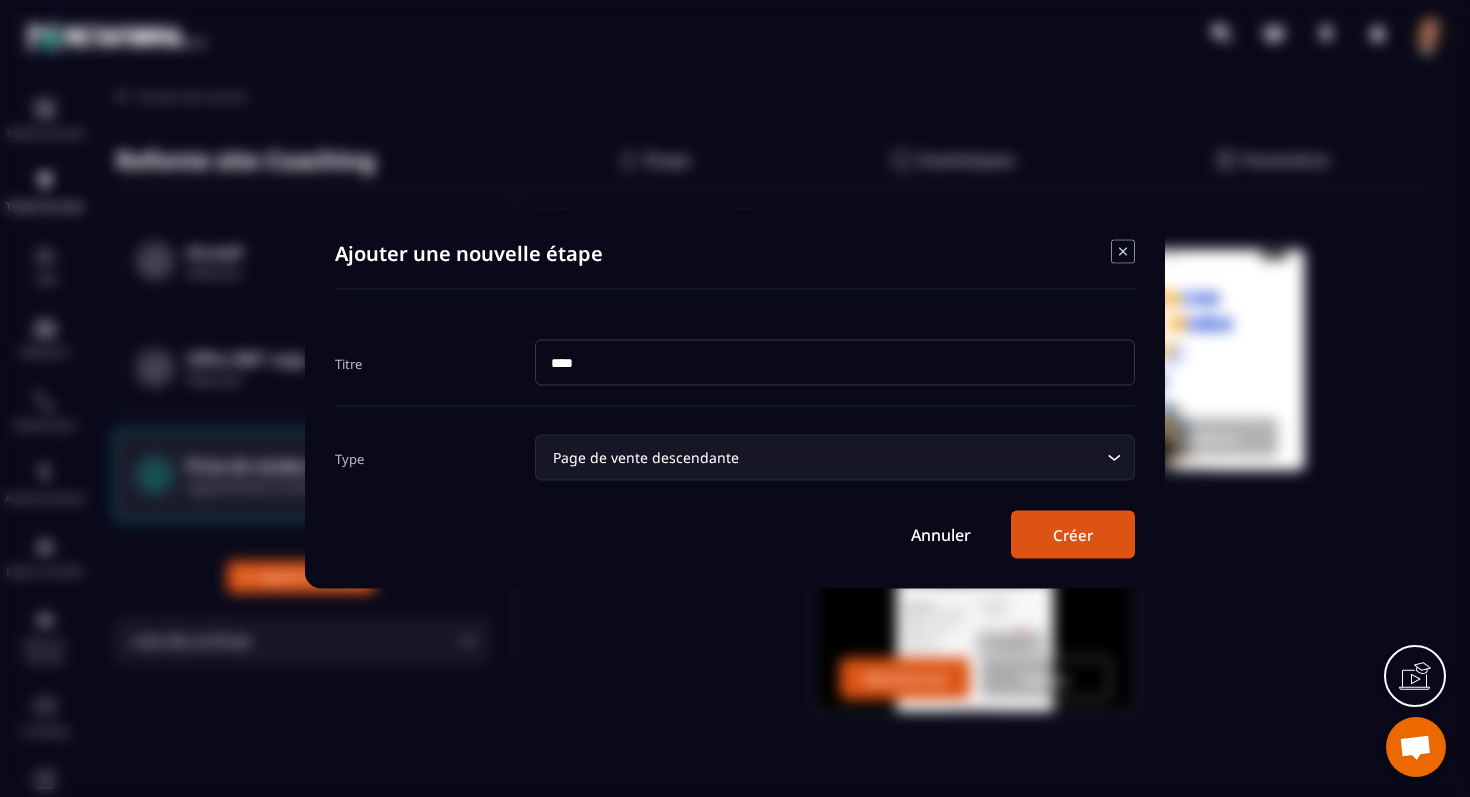 type on "**********" 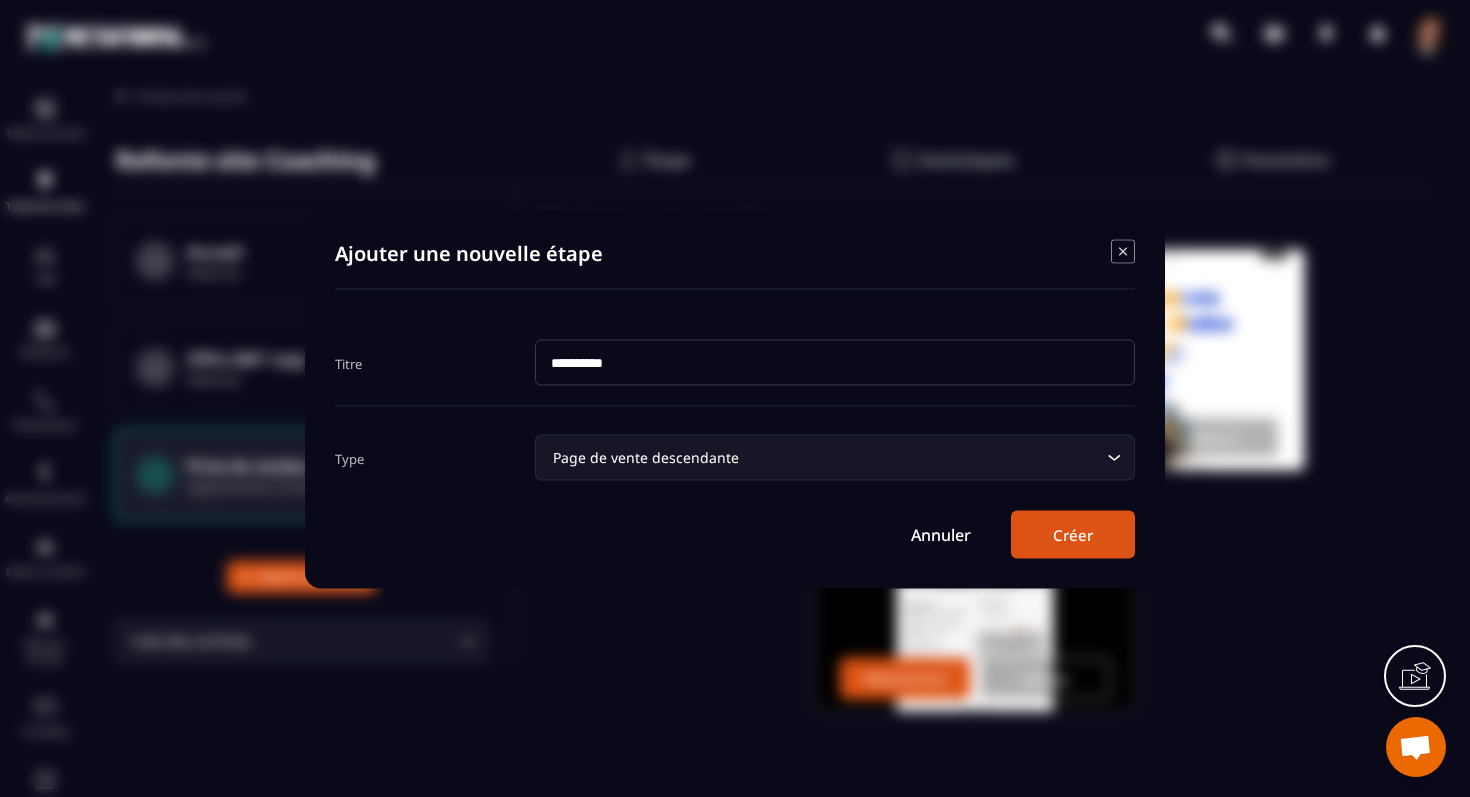 click on "Créer" at bounding box center [1073, 534] 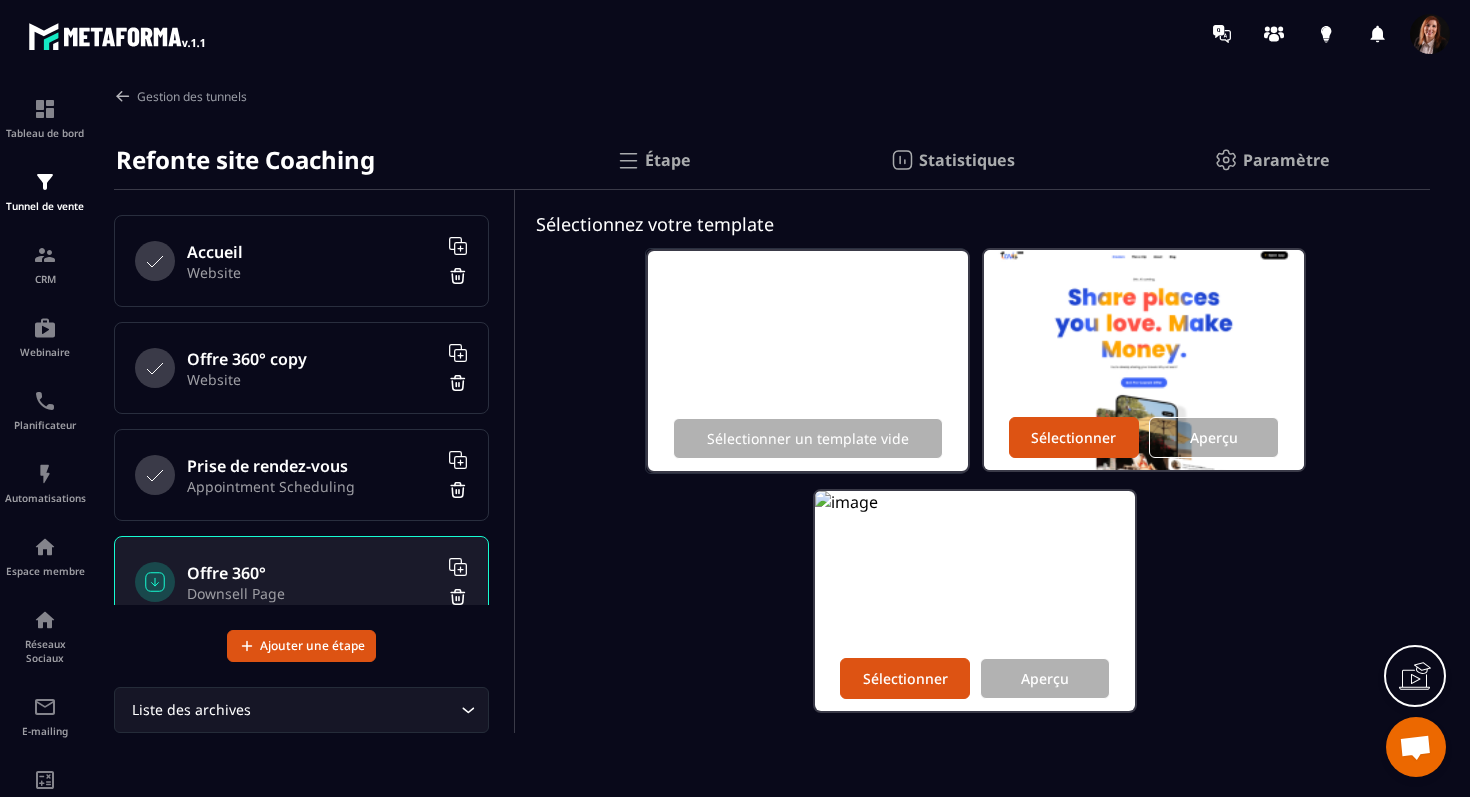 click on "Offre 360° copy" at bounding box center [312, 359] 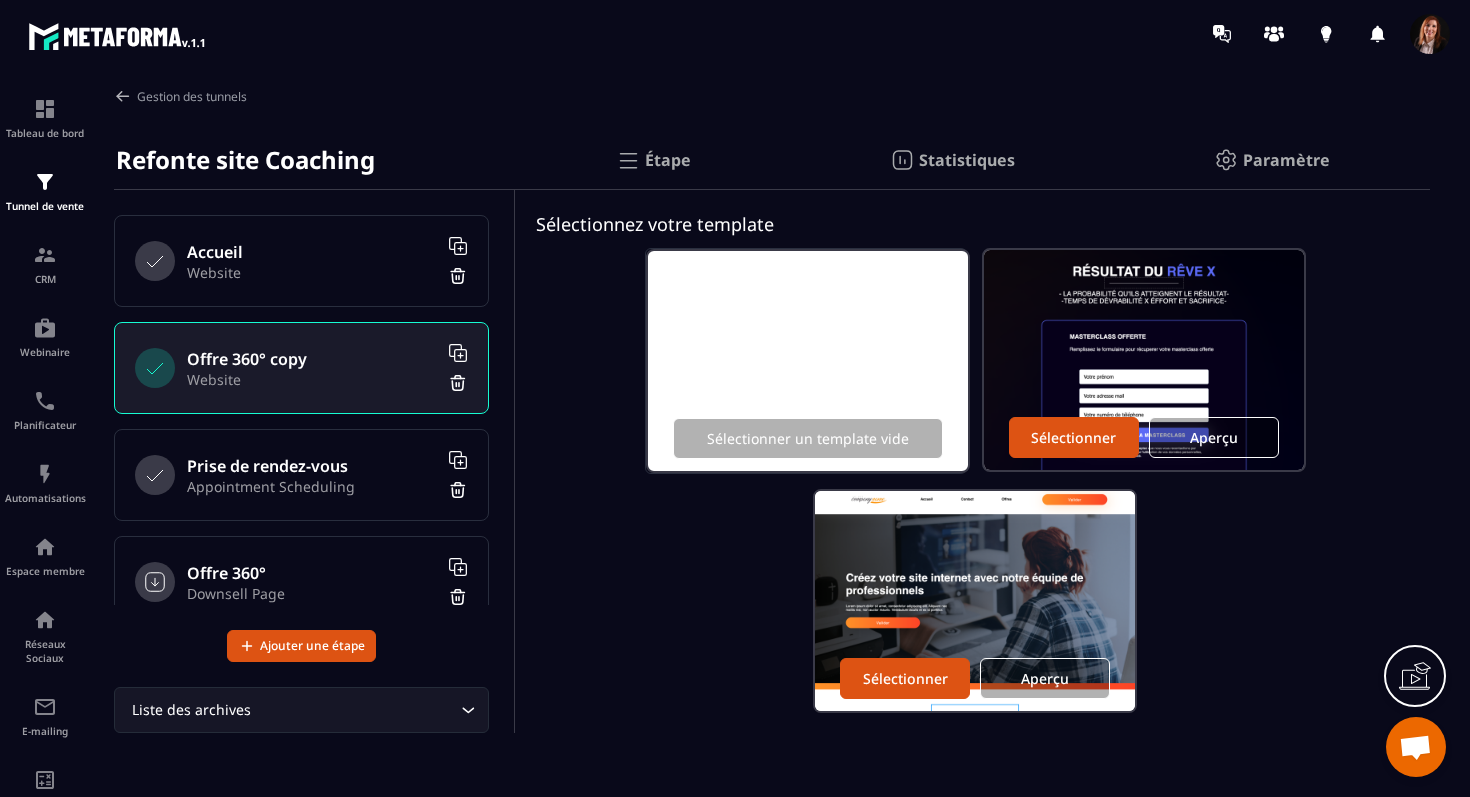 click 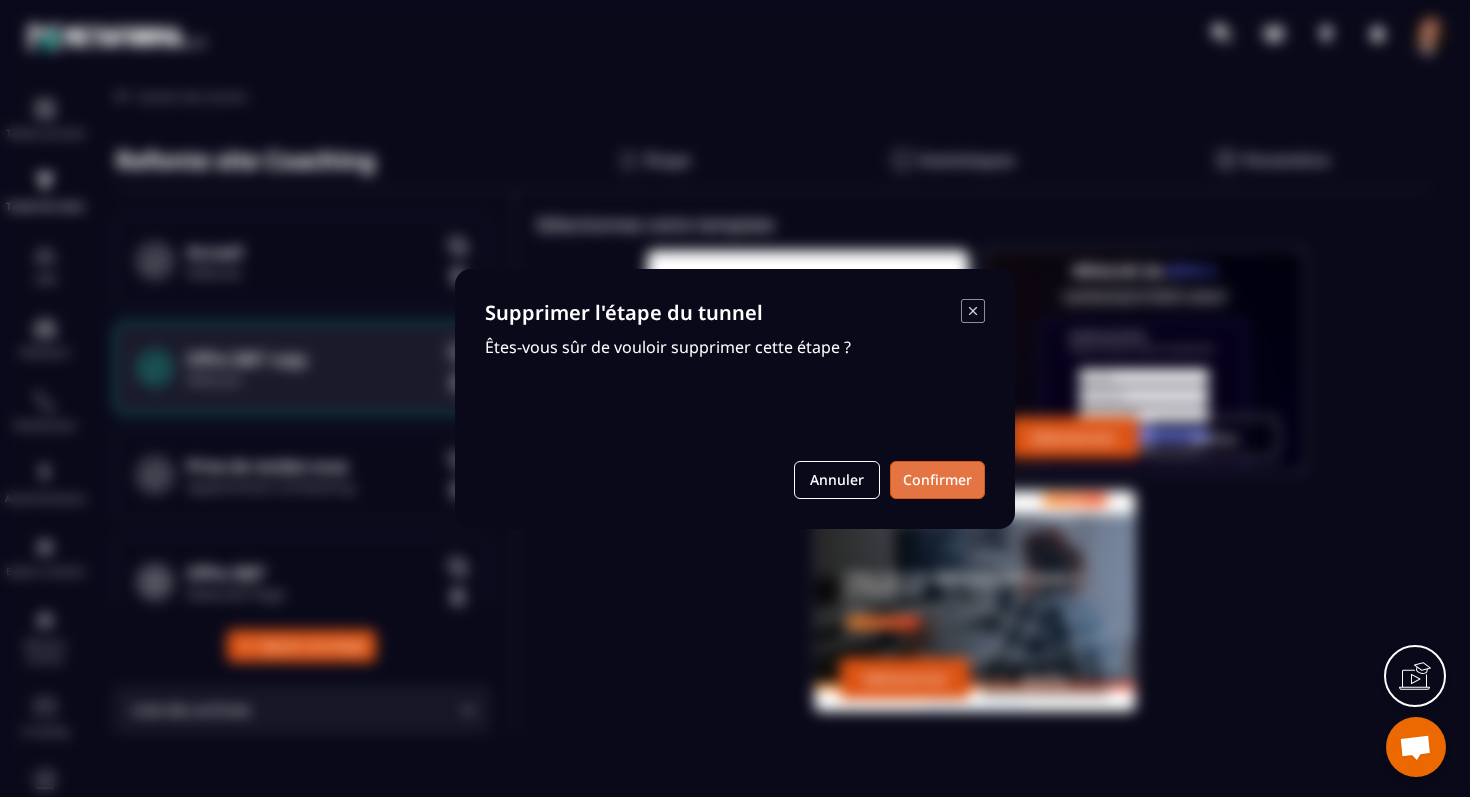 click on "Confirmer" at bounding box center [937, 480] 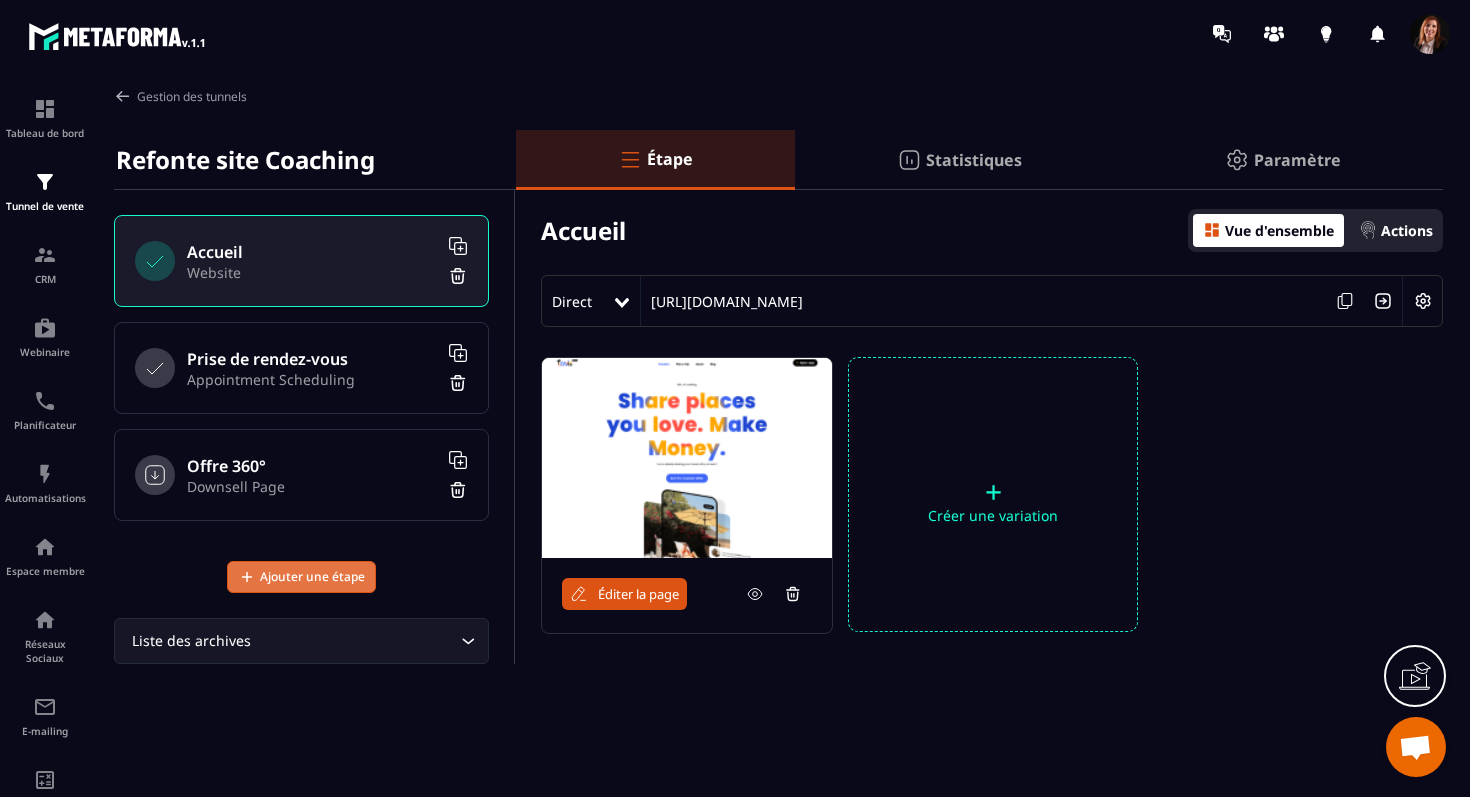 click on "Ajouter une étape" at bounding box center (312, 577) 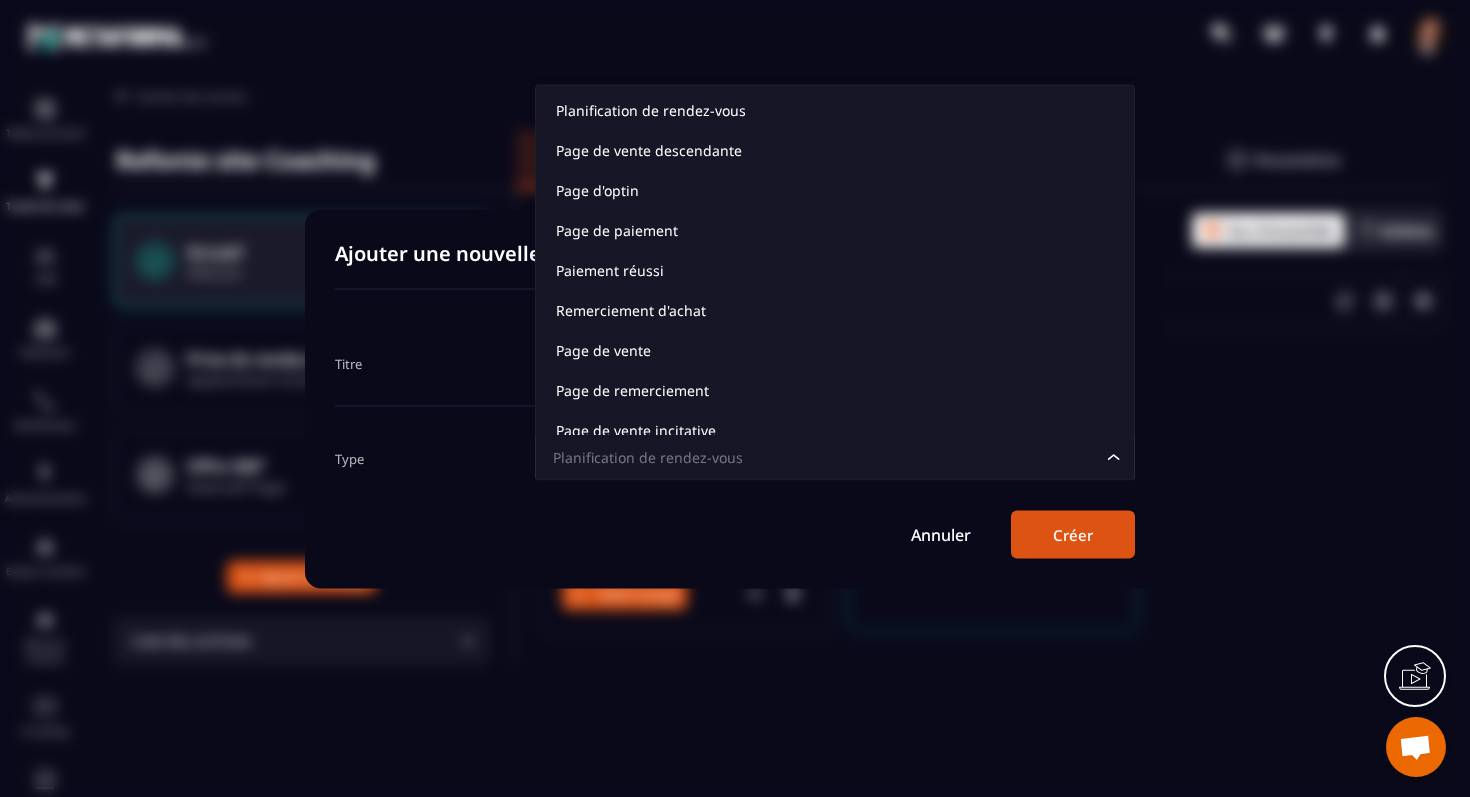 click on "Planification de rendez-vous" at bounding box center (825, 457) 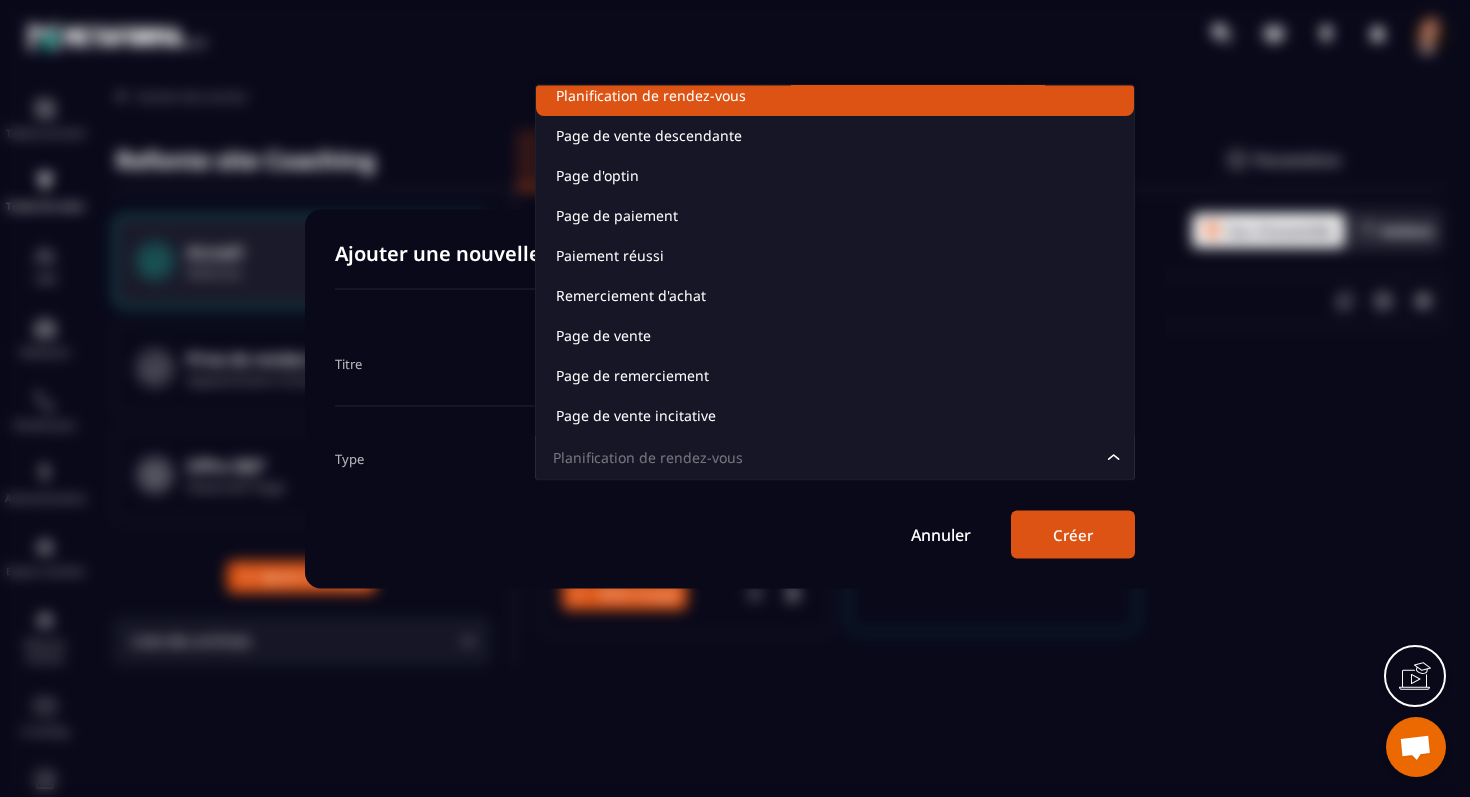 scroll, scrollTop: 5, scrollLeft: 0, axis: vertical 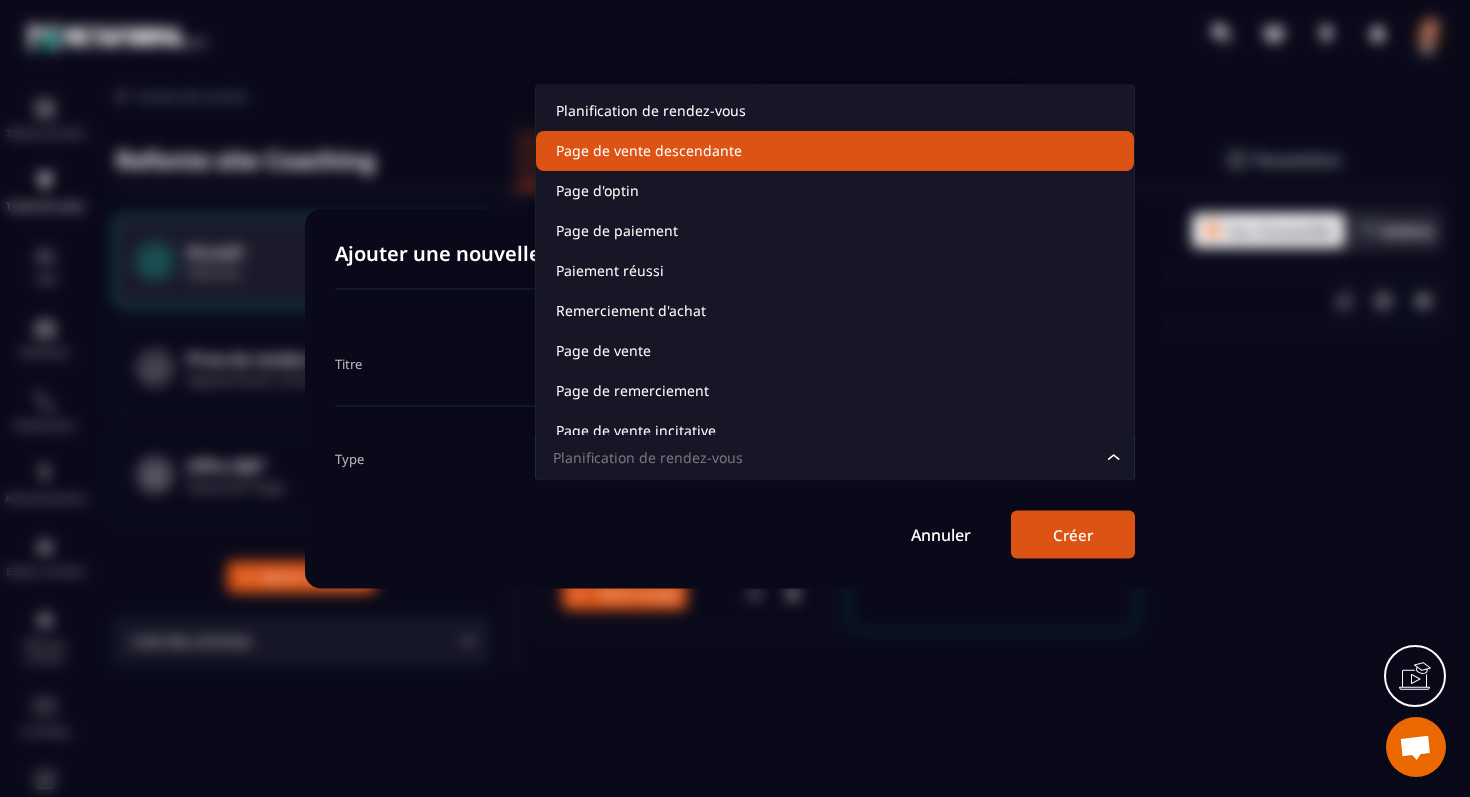click on "Page de vente descendante" 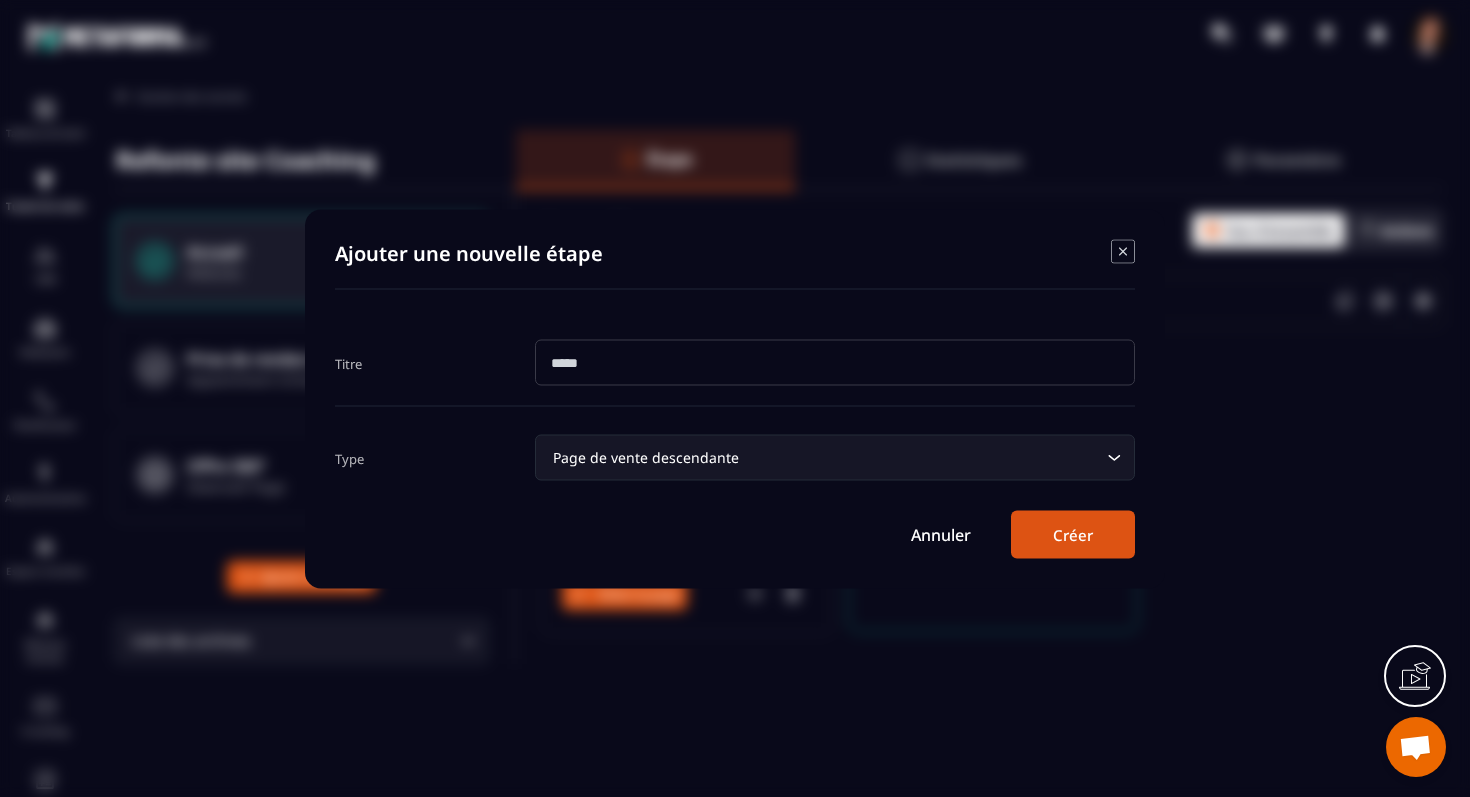 click at bounding box center (835, 362) 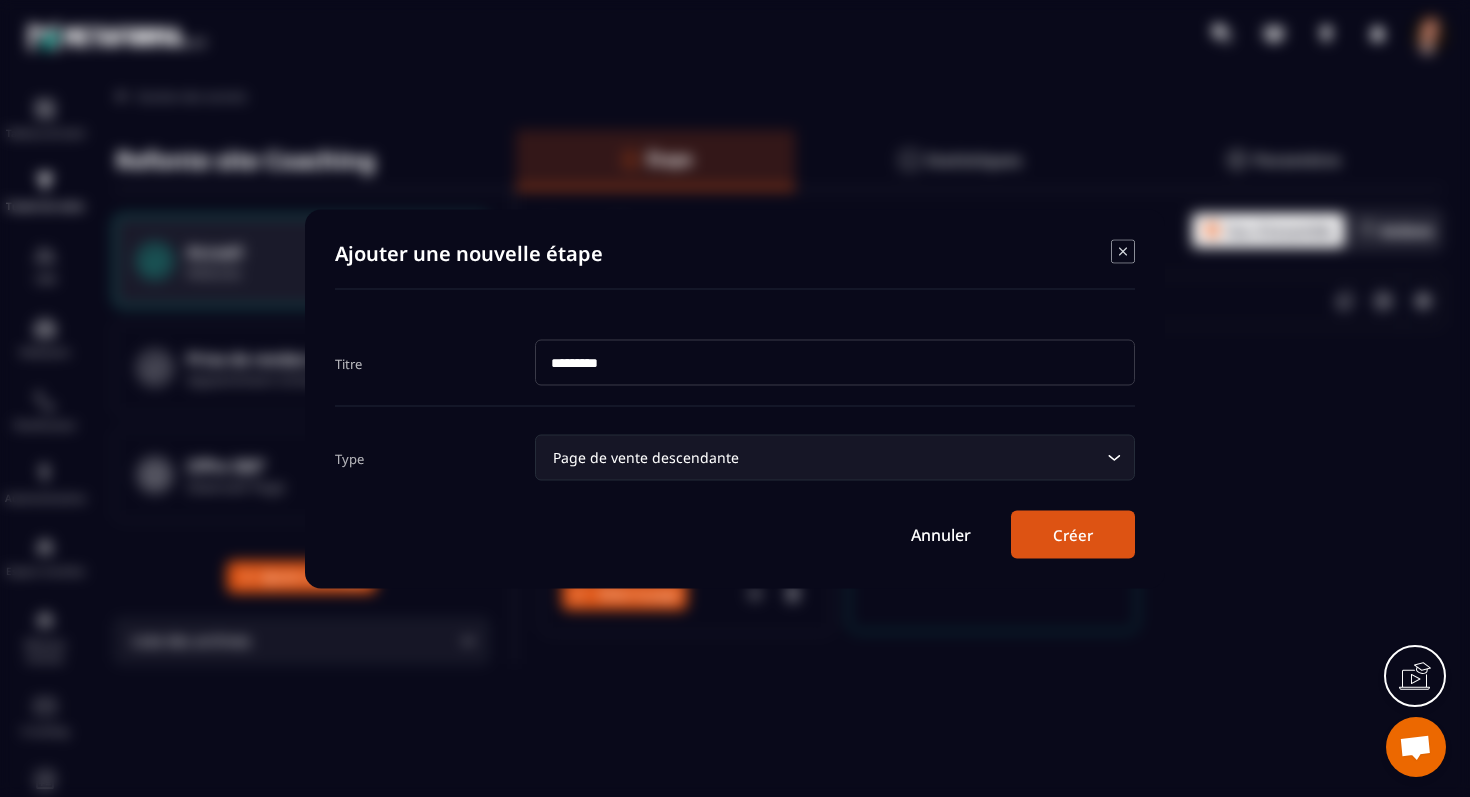 type on "**********" 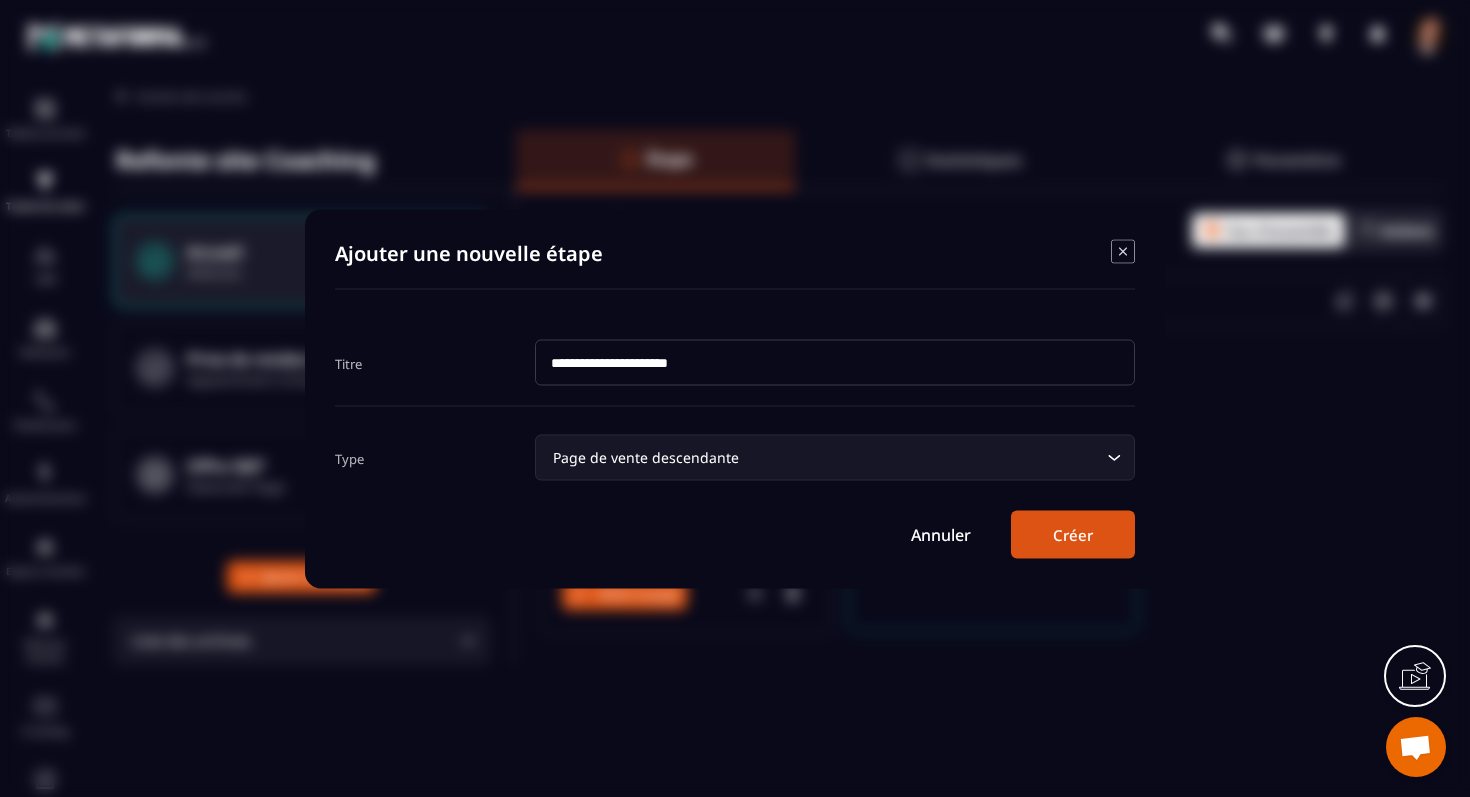 click on "Créer" at bounding box center [1073, 534] 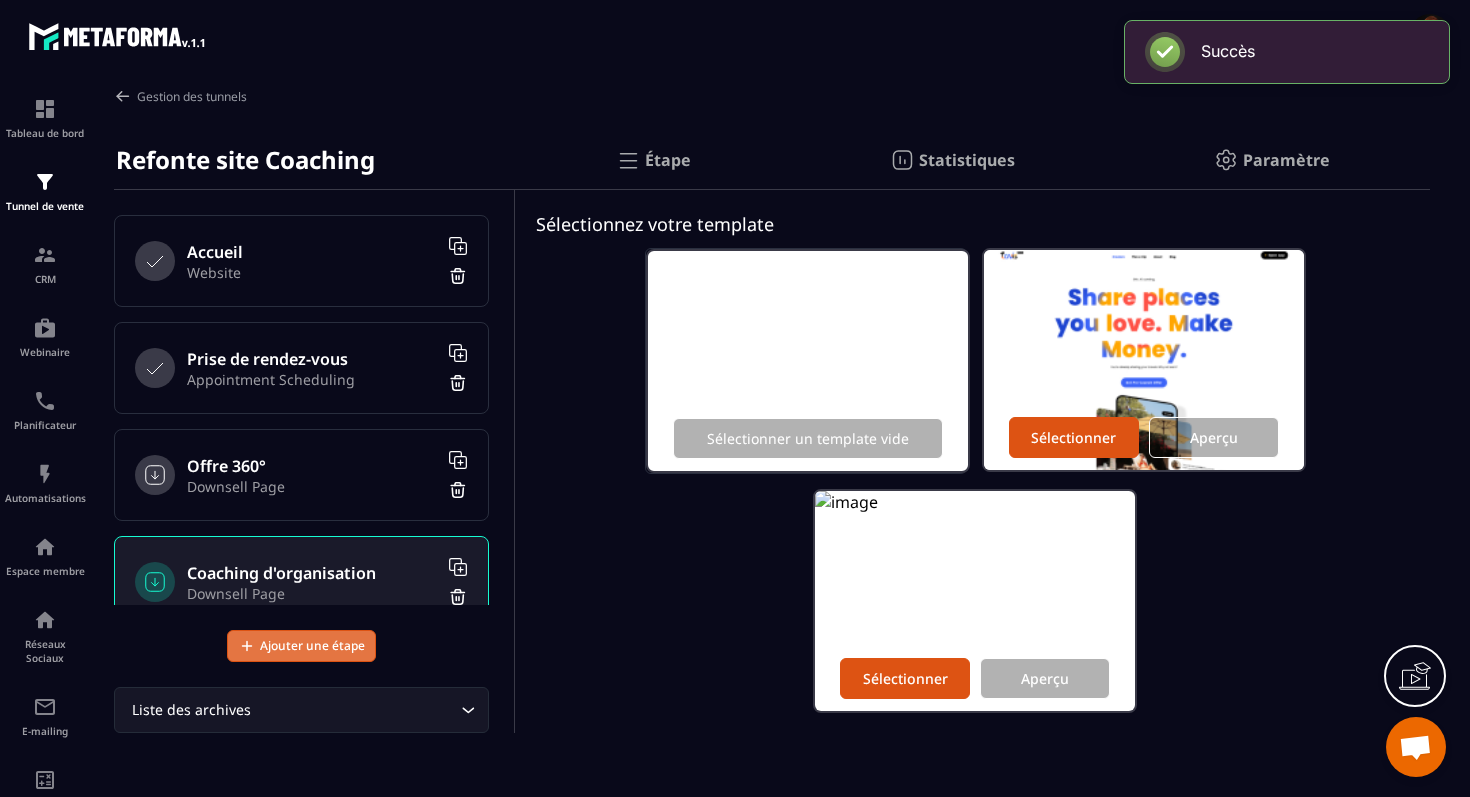 click on "Ajouter une étape" at bounding box center (312, 646) 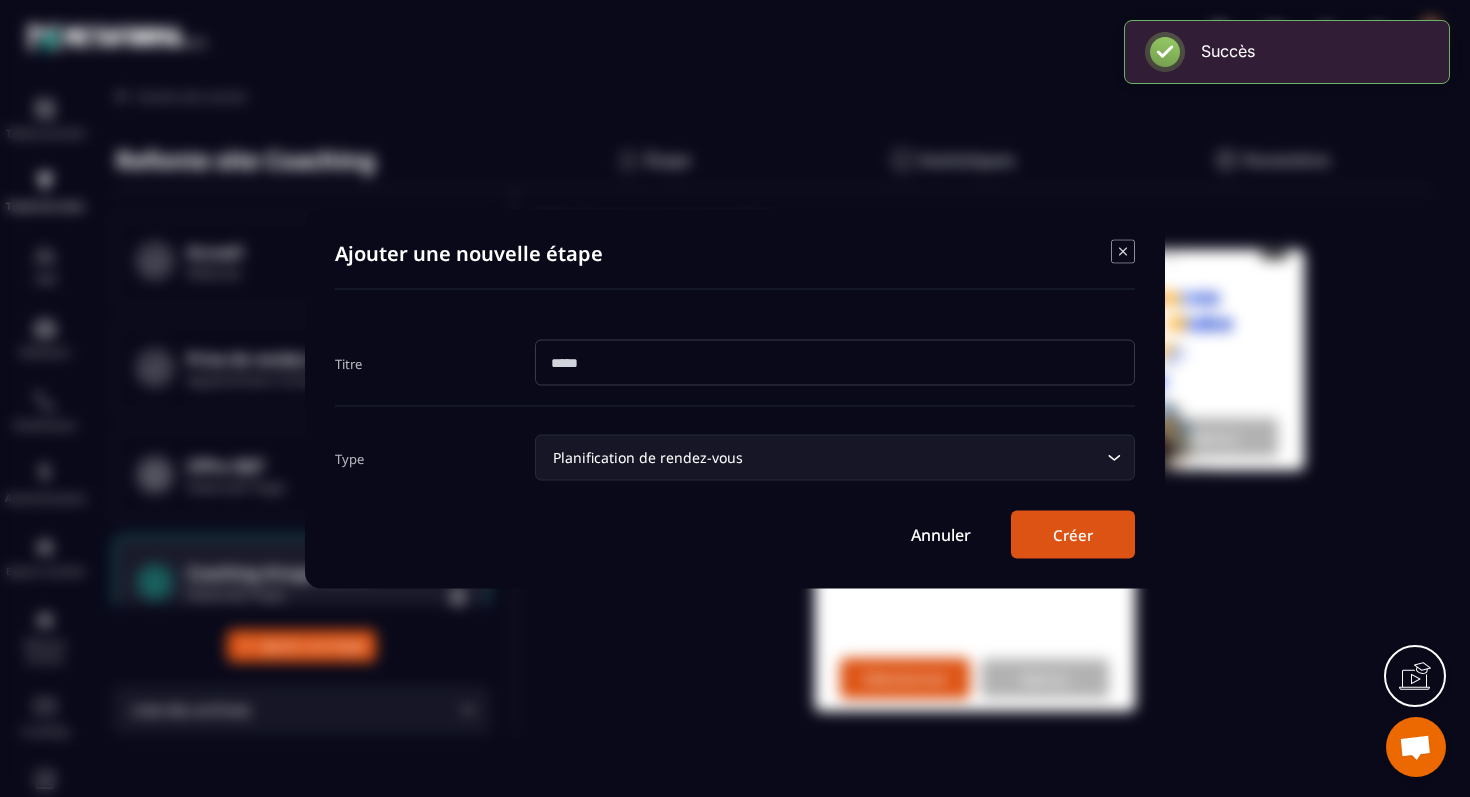 click at bounding box center [835, 362] 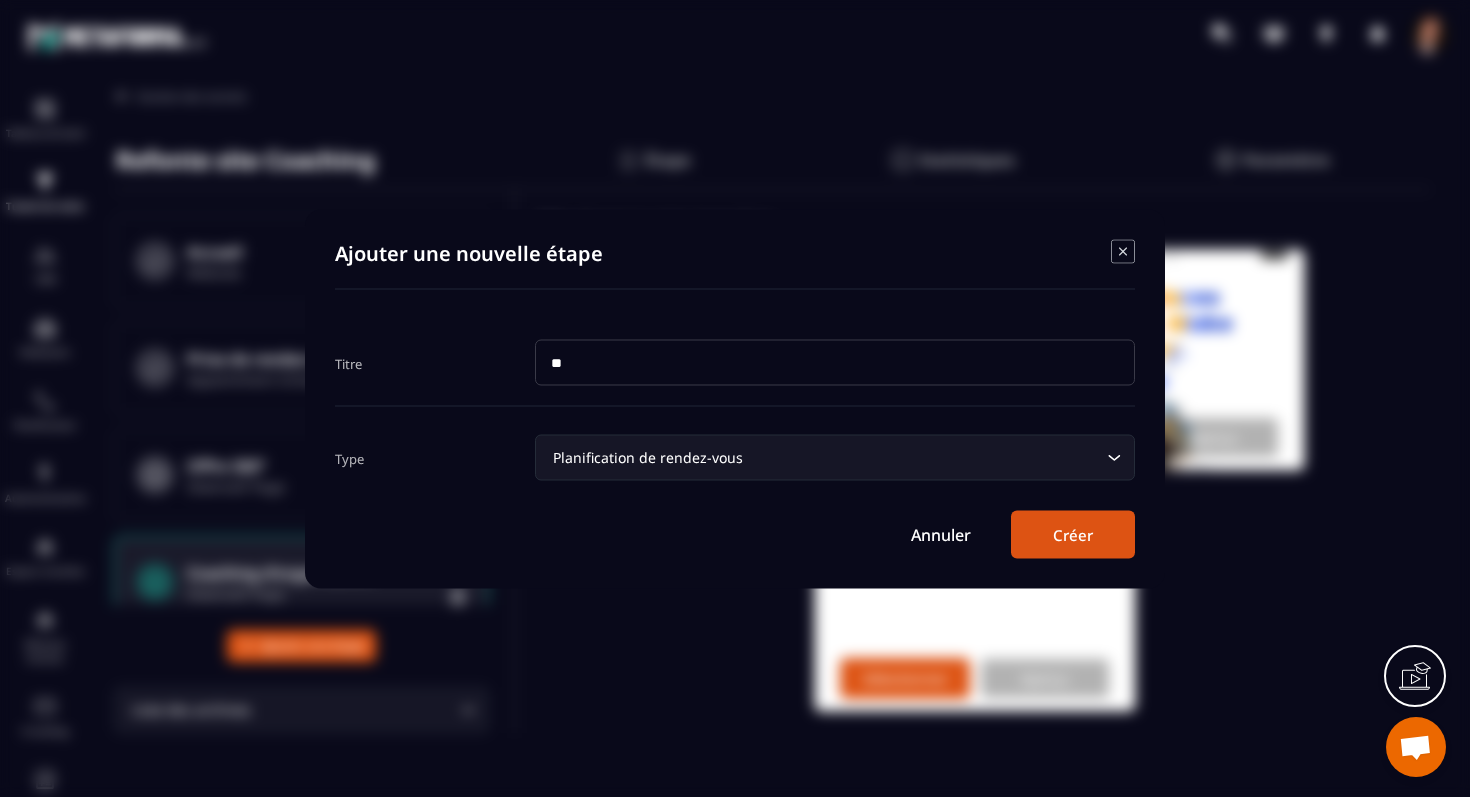 type on "*" 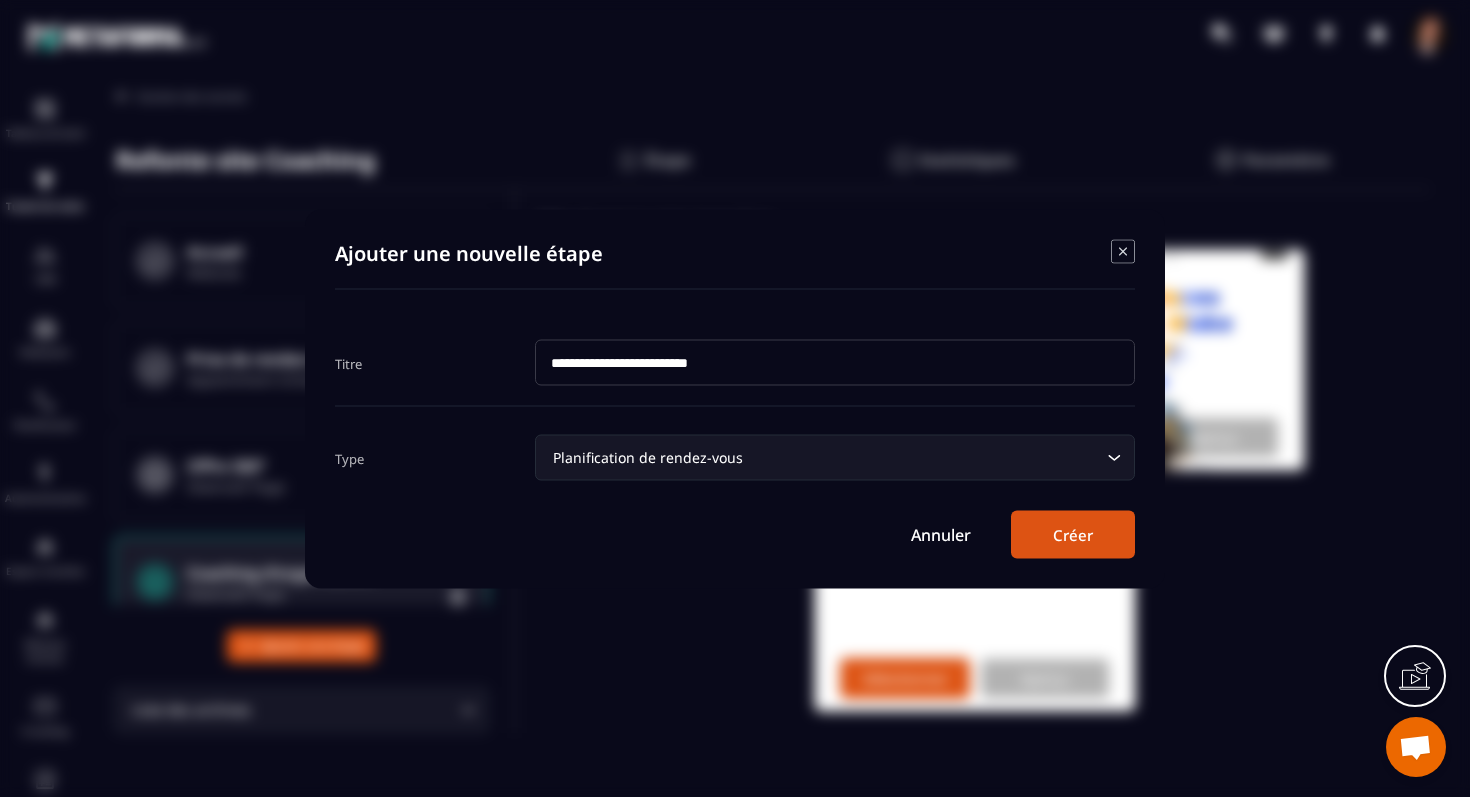 type on "**********" 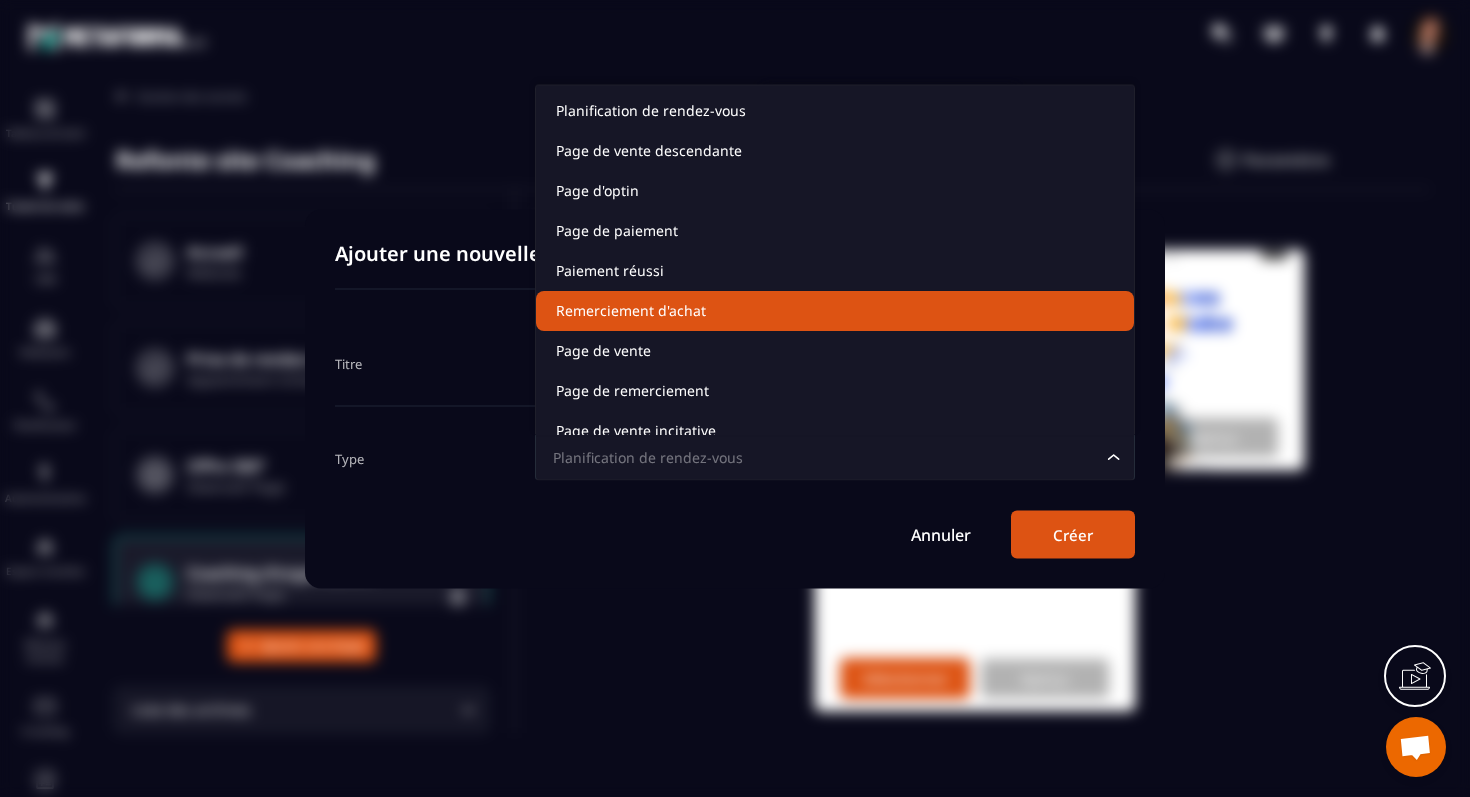 scroll, scrollTop: 15, scrollLeft: 0, axis: vertical 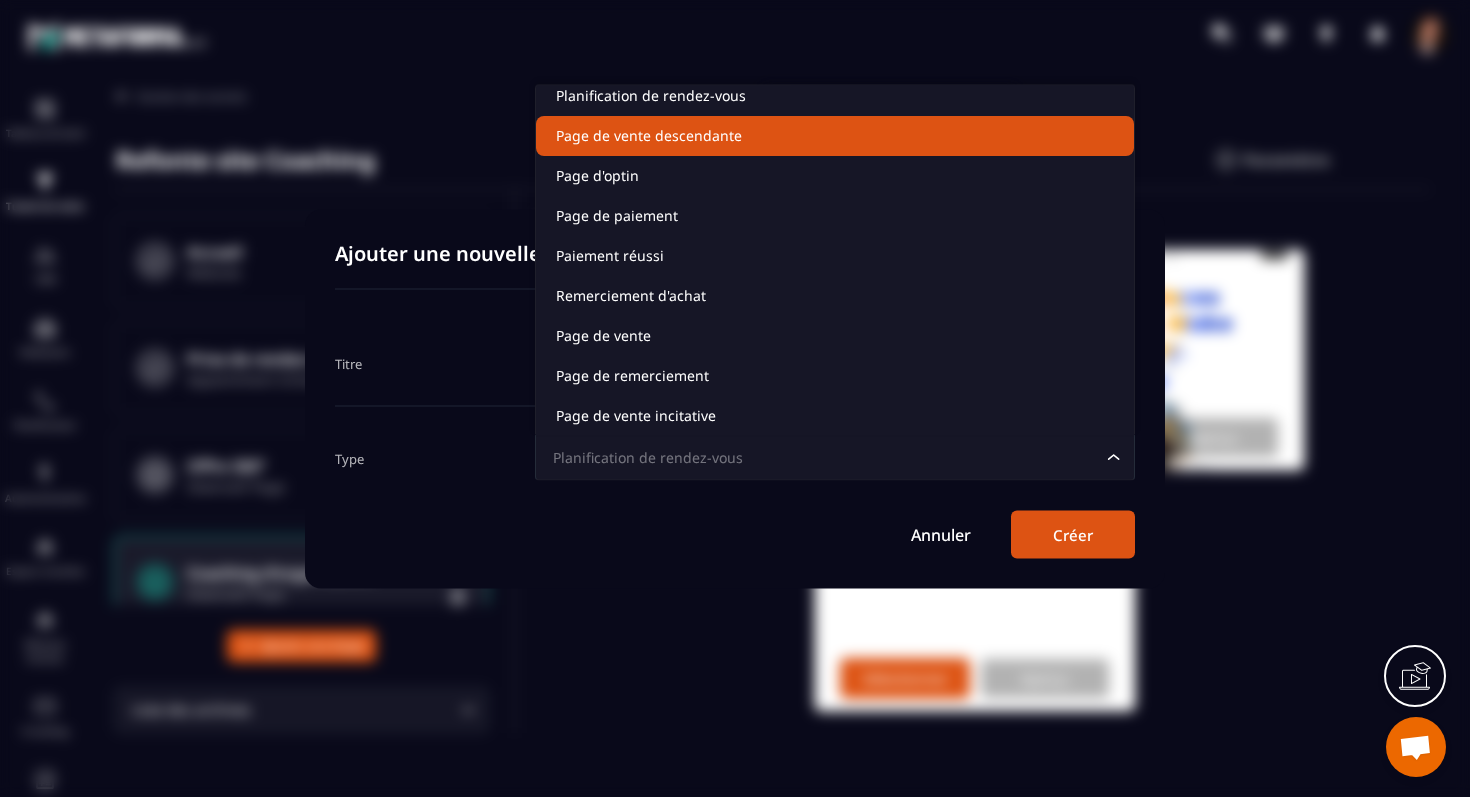 click on "Page de vente descendante" 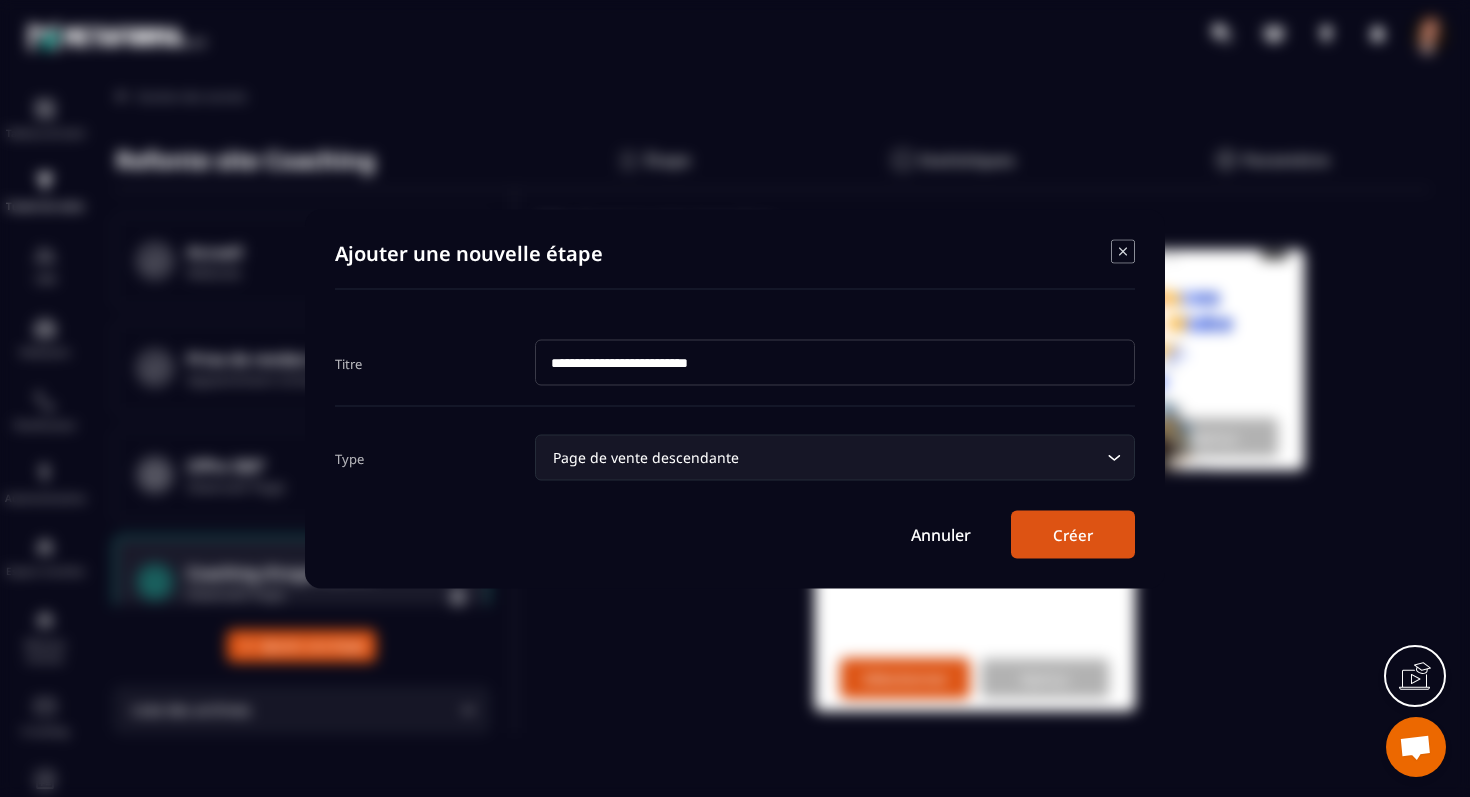 click on "Créer" at bounding box center [1073, 534] 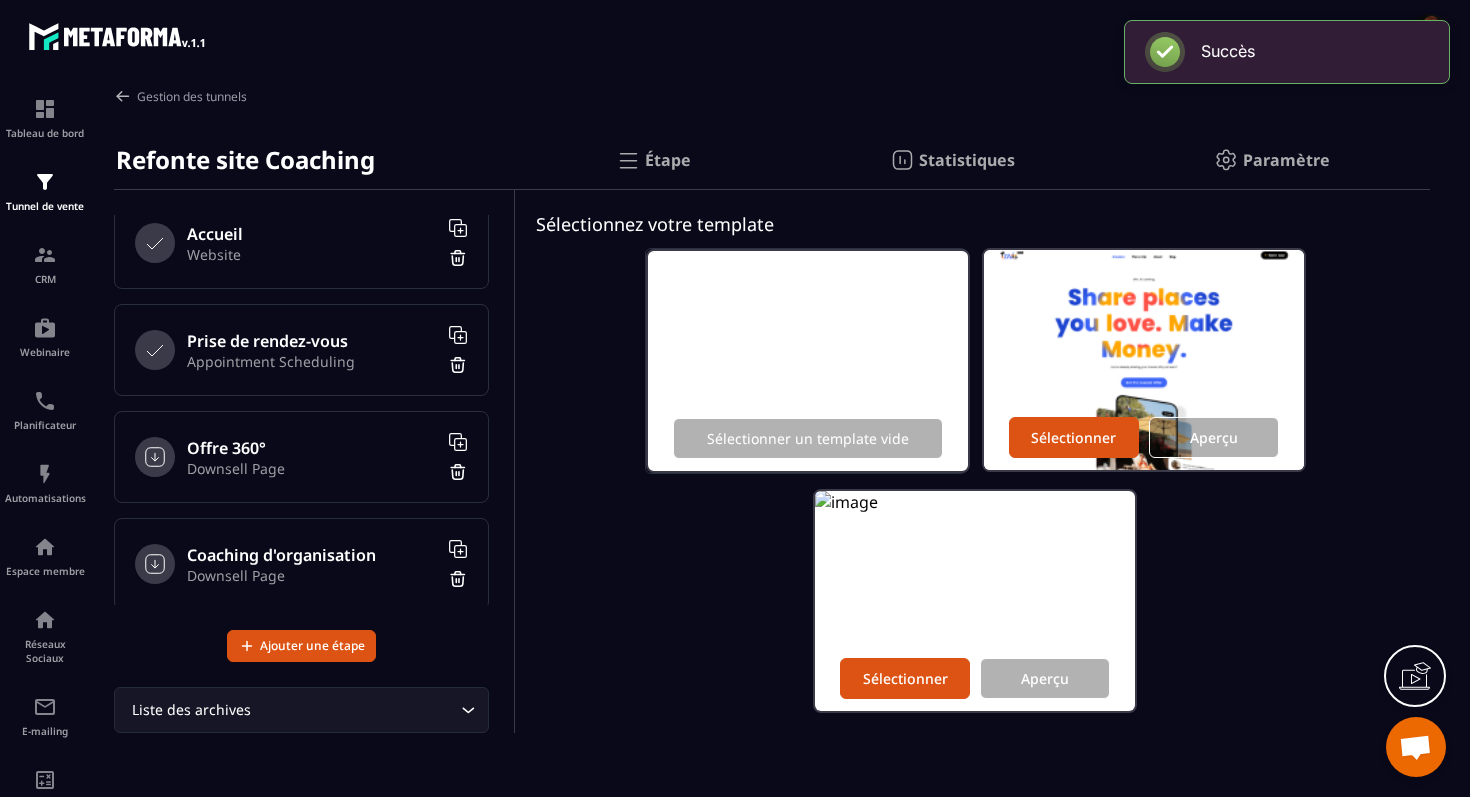 scroll, scrollTop: 0, scrollLeft: 0, axis: both 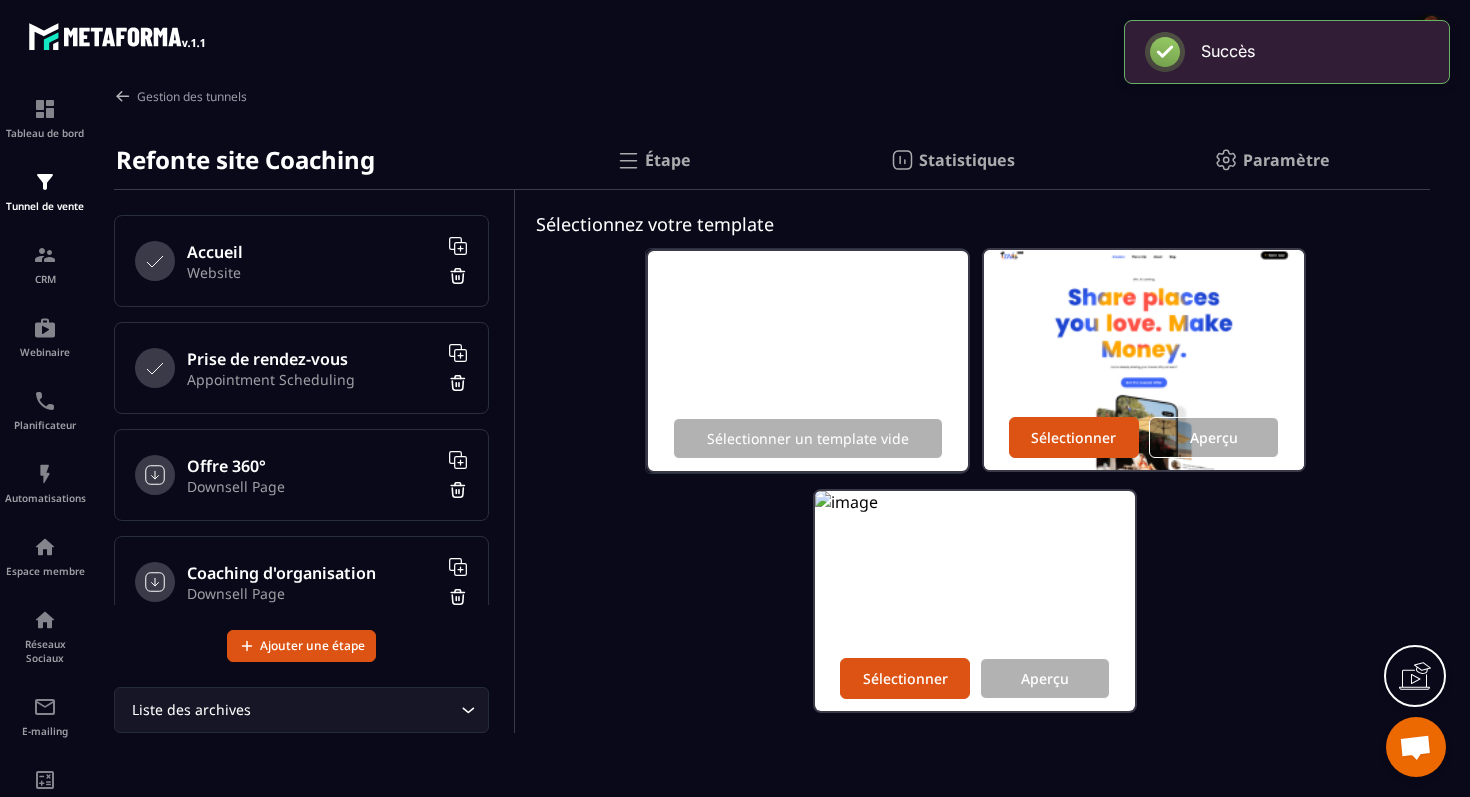 click on "Website" at bounding box center [312, 272] 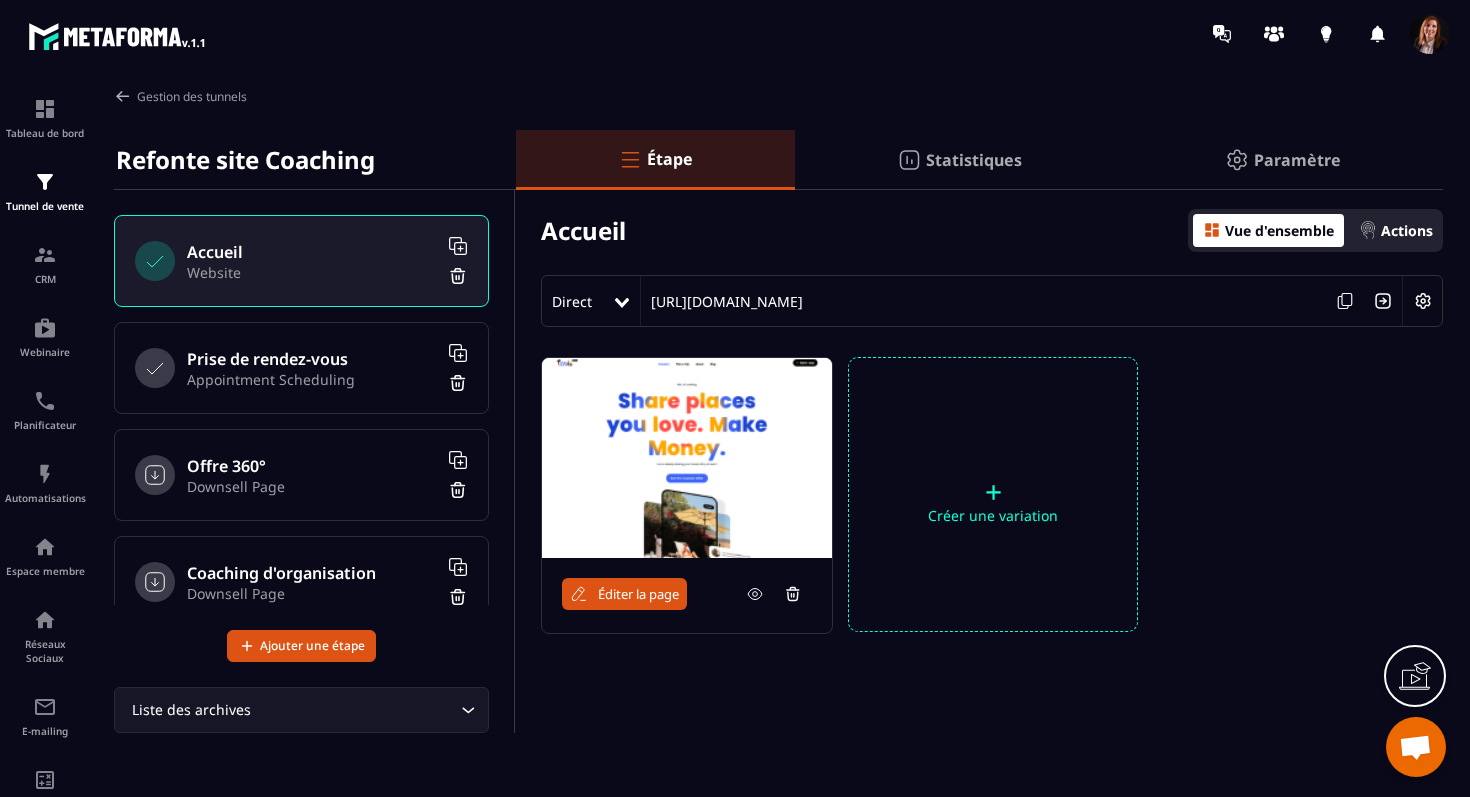 click at bounding box center (687, 458) 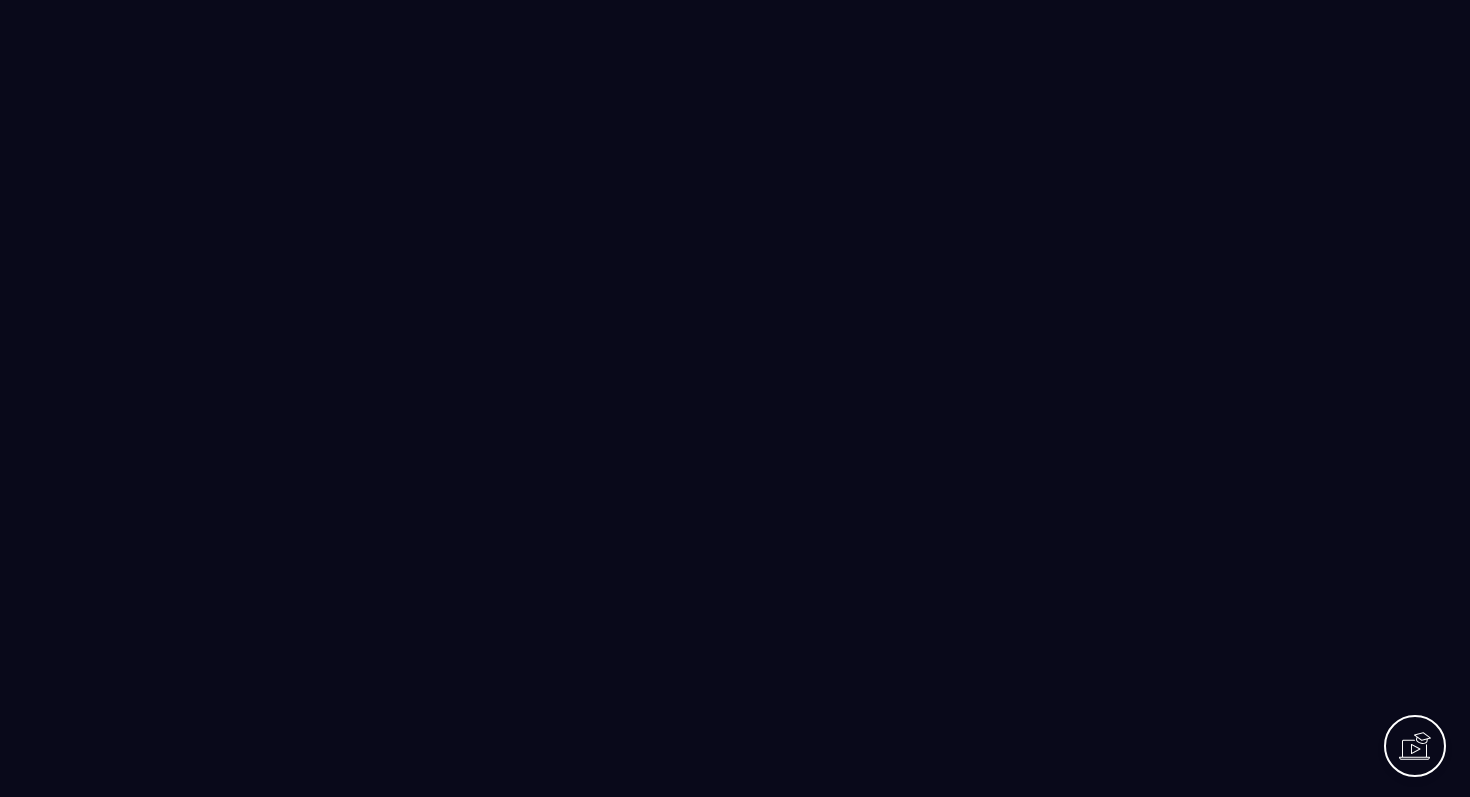scroll, scrollTop: 0, scrollLeft: 0, axis: both 